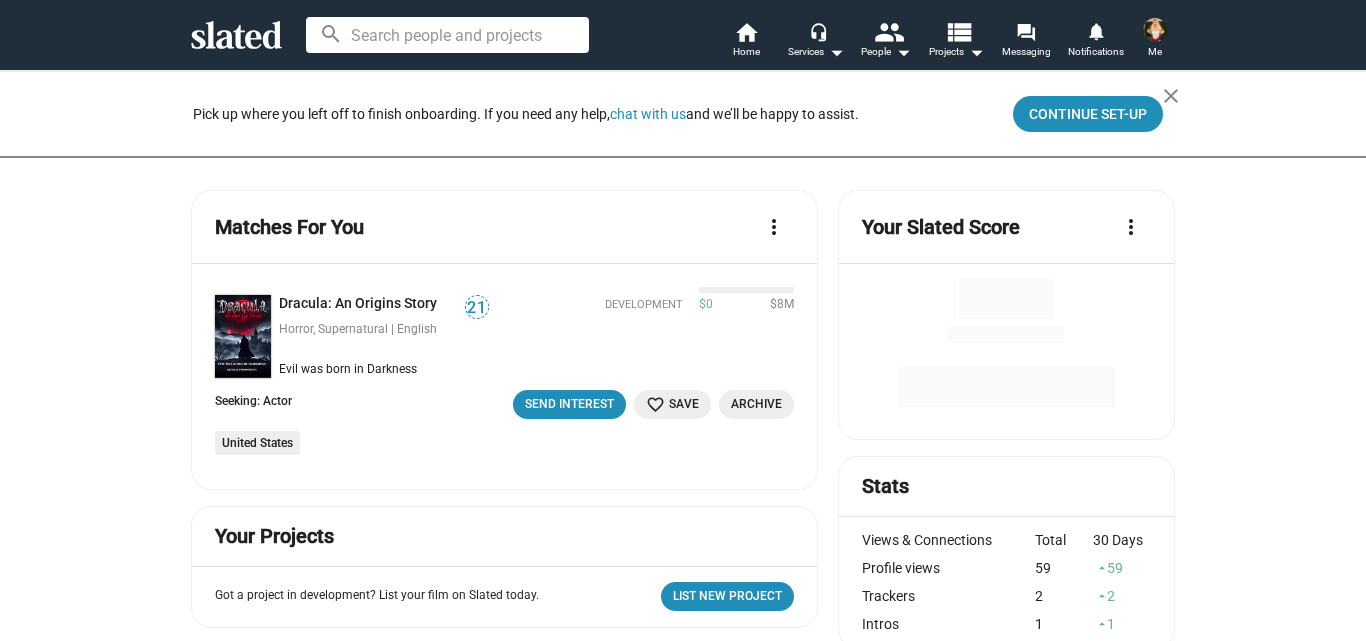 scroll, scrollTop: 0, scrollLeft: 0, axis: both 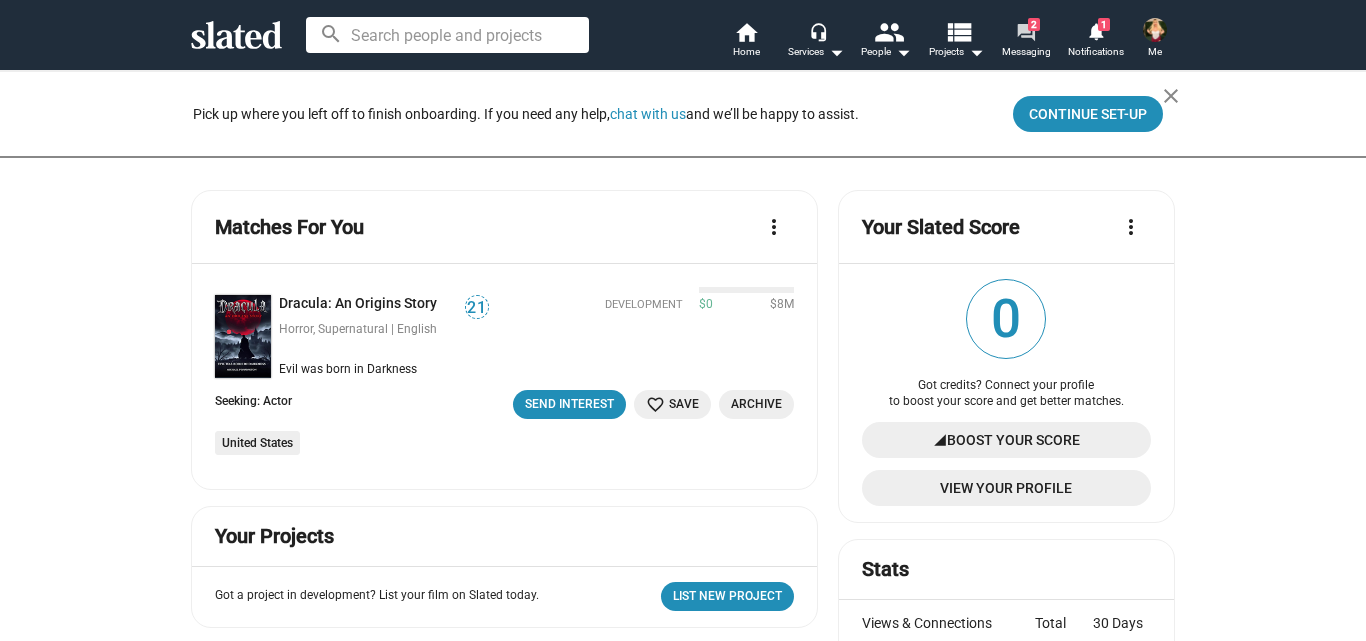 click on "forum" at bounding box center (1025, 31) 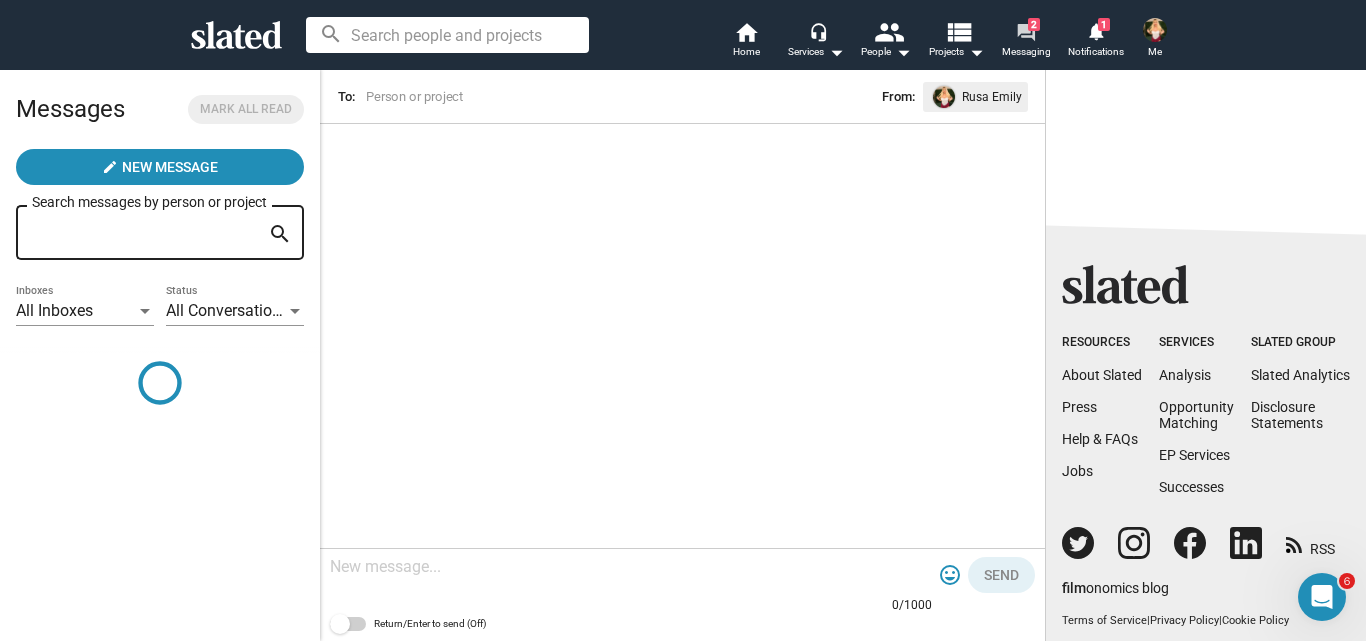 scroll, scrollTop: 0, scrollLeft: 0, axis: both 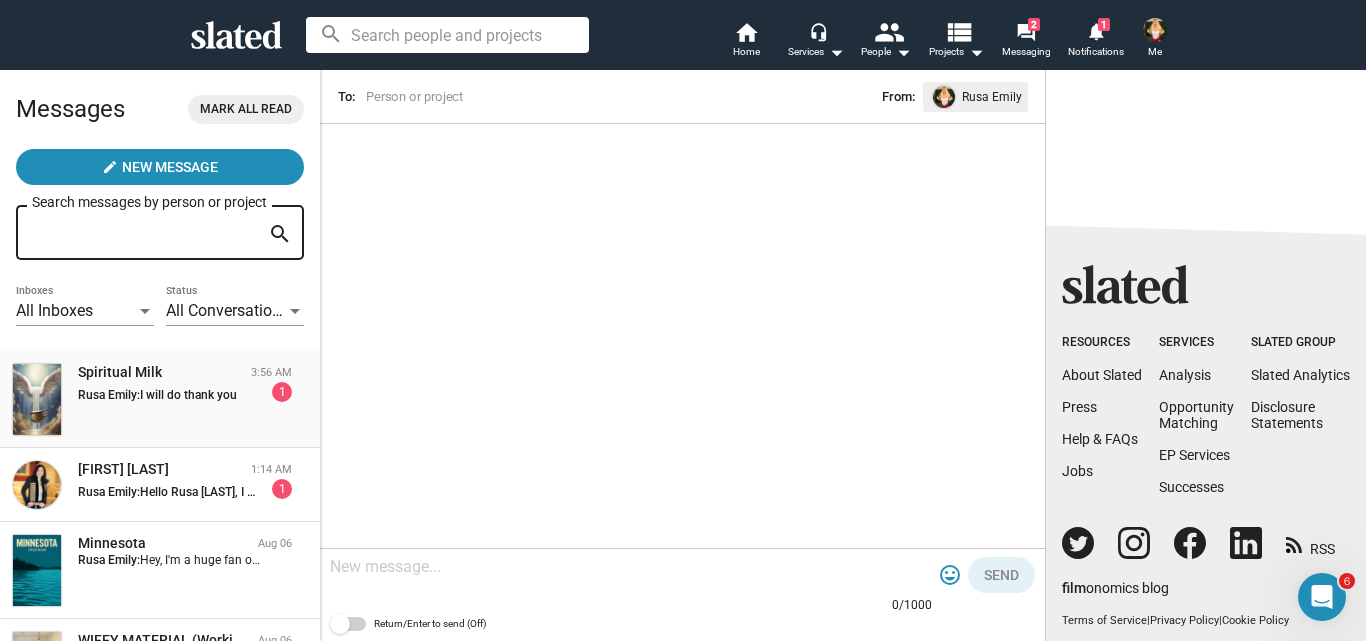 click on "I will do thank you" at bounding box center (188, 395) 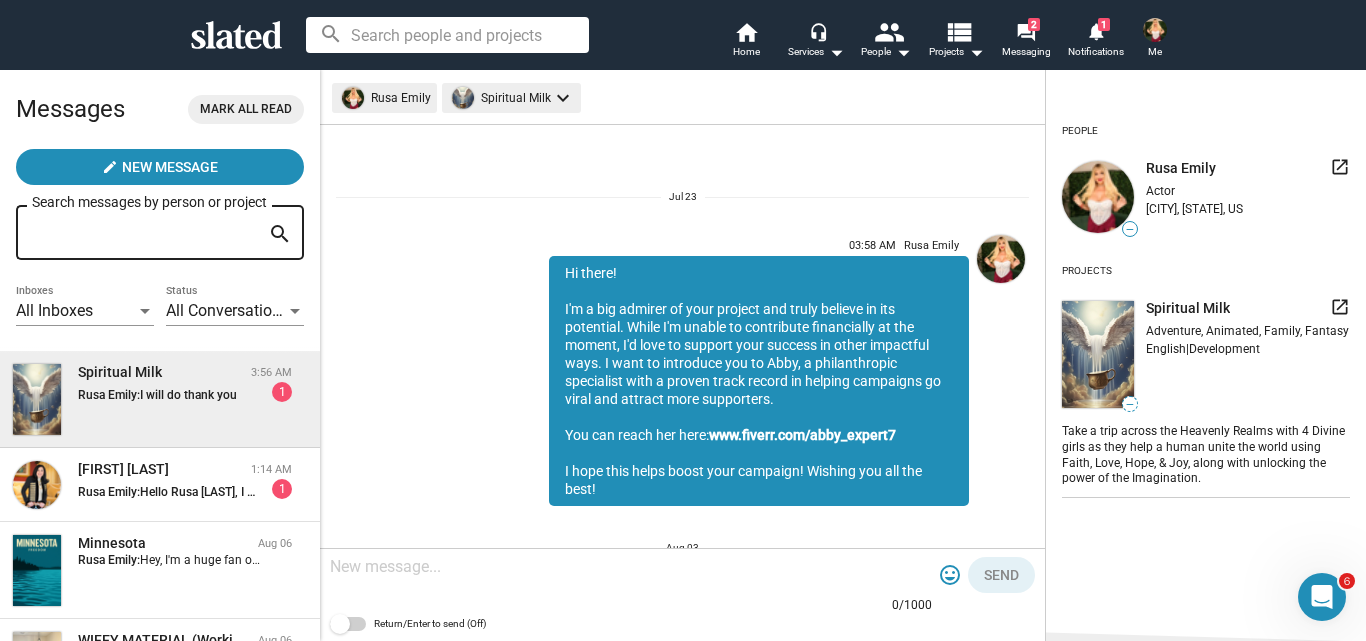 scroll, scrollTop: 1036, scrollLeft: 0, axis: vertical 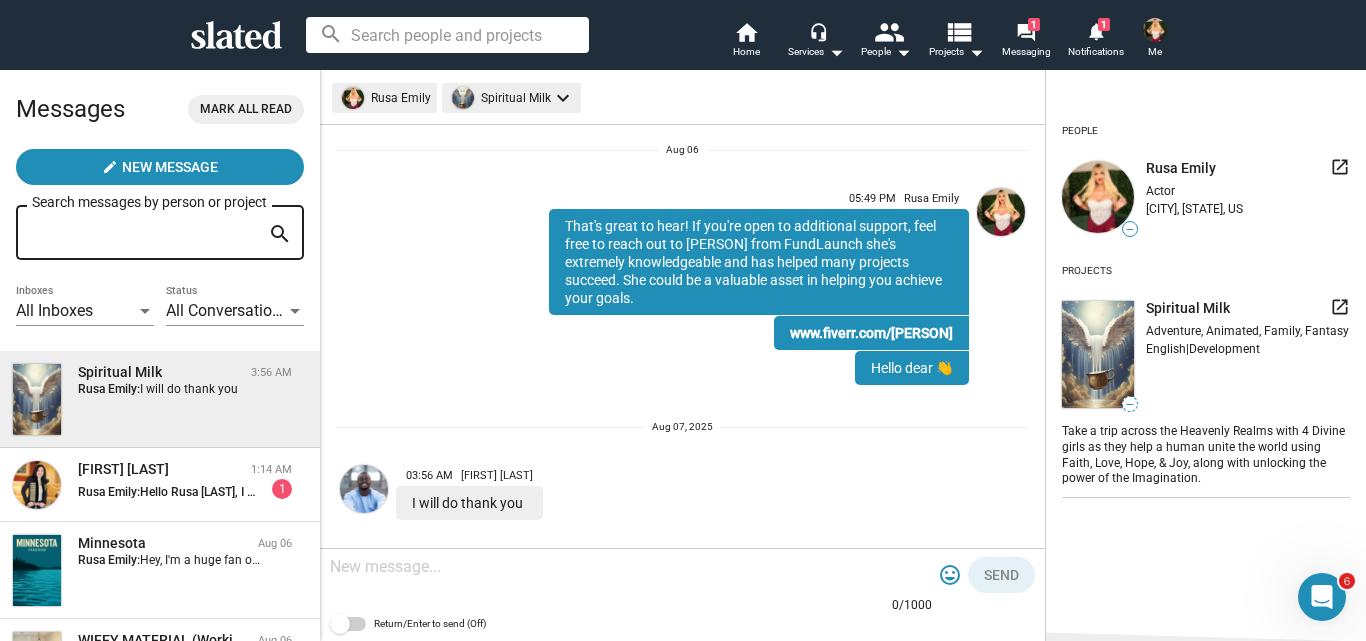 click at bounding box center (631, 567) 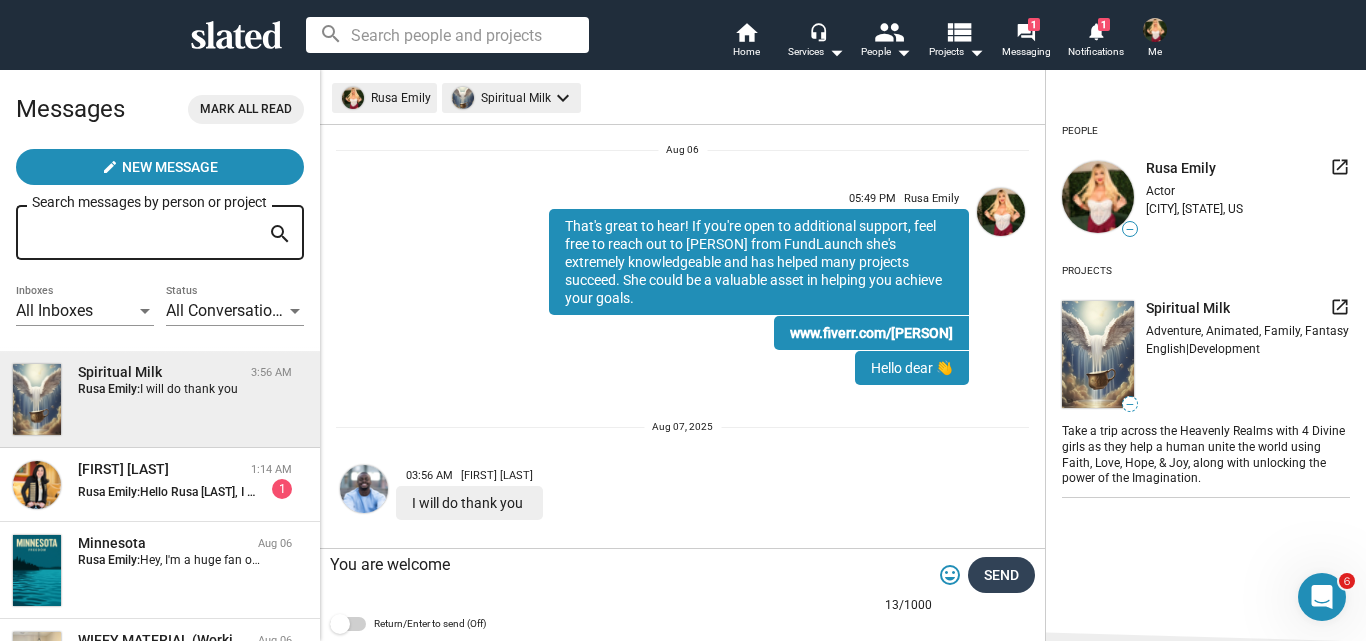 type on "You are welcome" 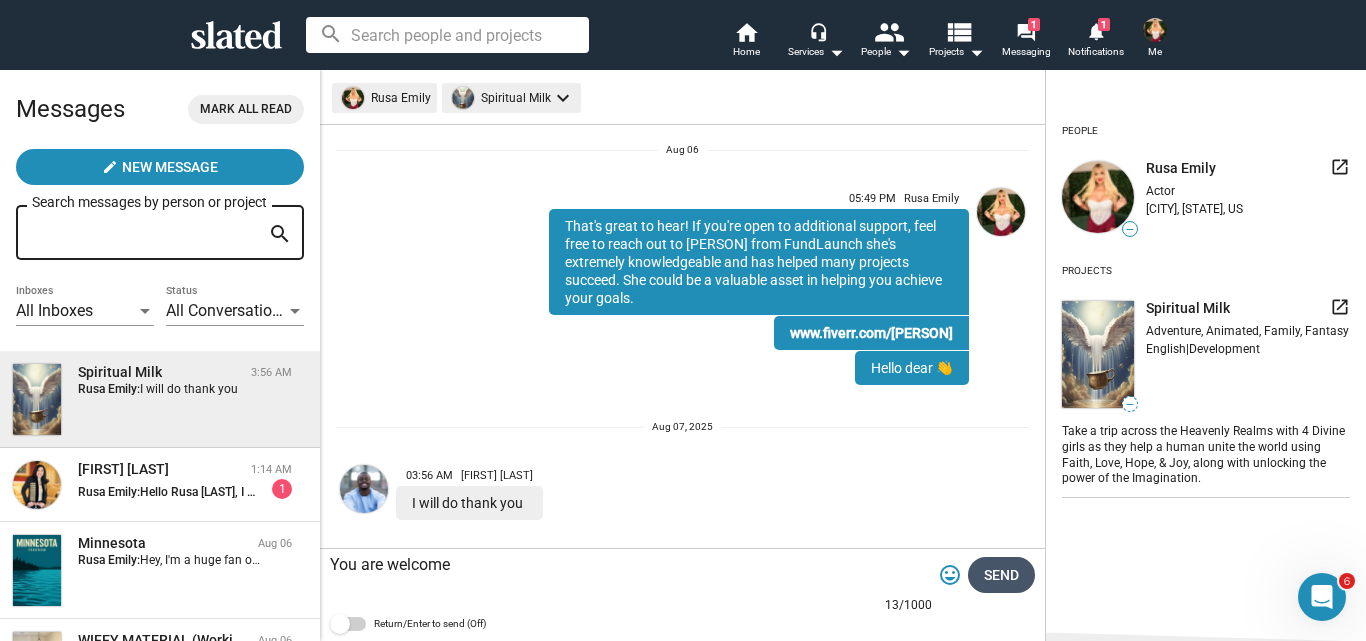 click on "Send" 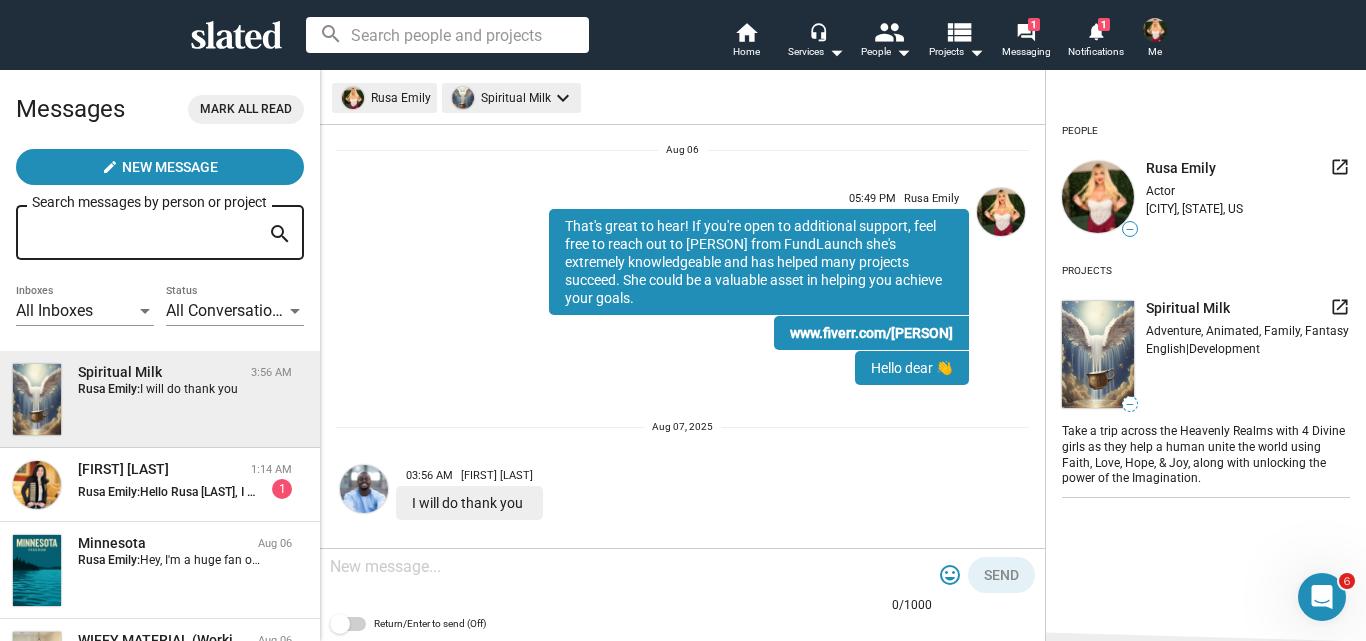 scroll, scrollTop: 1124, scrollLeft: 0, axis: vertical 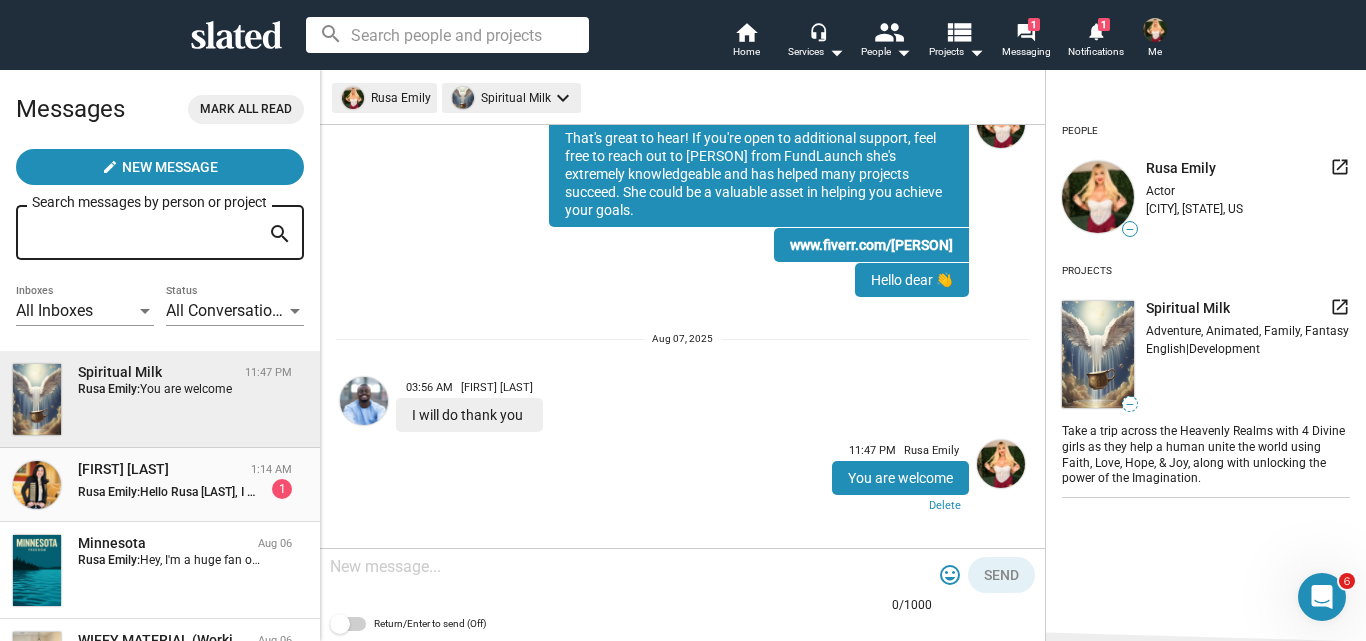 click on "[FIRST] [LAST] [TIME] [FIRST] [LAST]:  Hello [FIRST] [LAST],       I would like to connect with you.  Please send me your telephone number.  My number is [PHONE],  [FIRST], Author of When Your Family Says No 1" at bounding box center [160, 485] 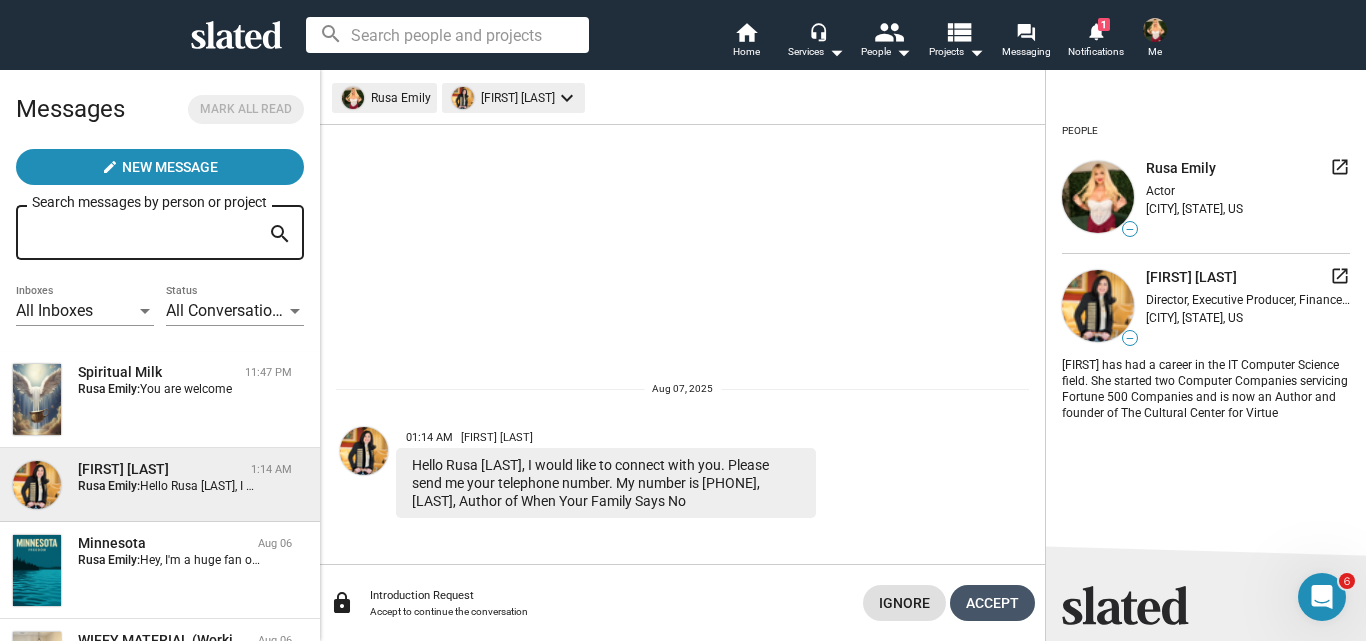 click on "Accept" 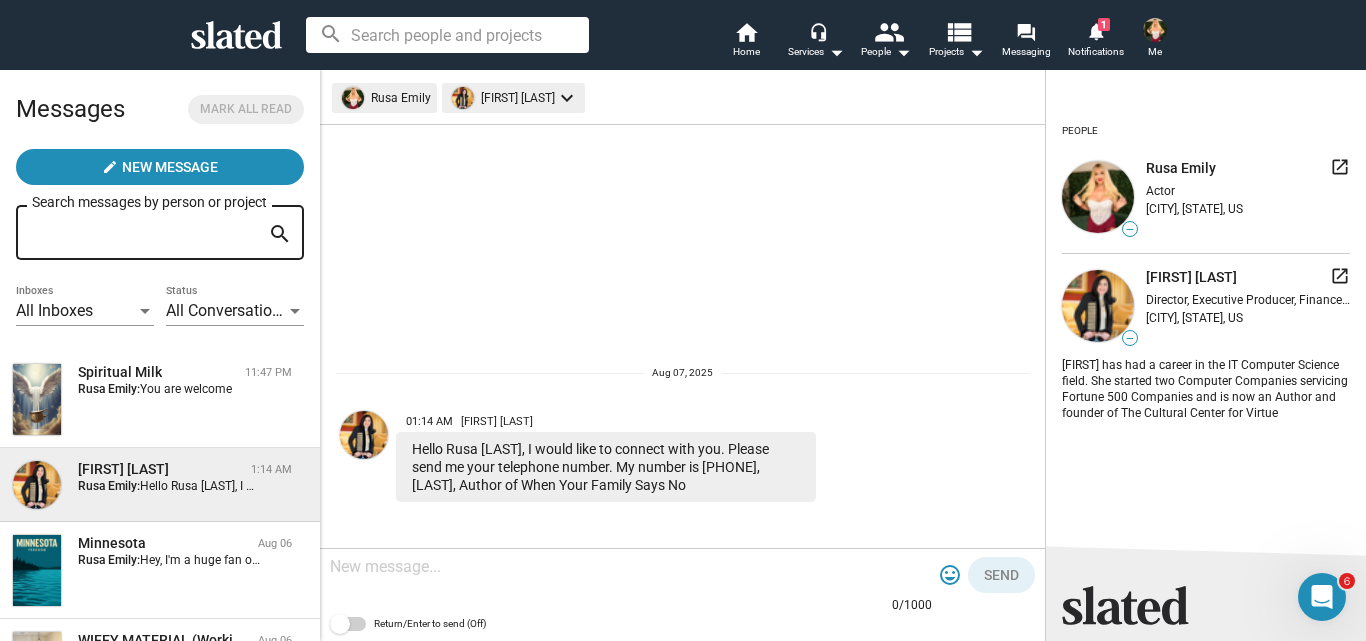 click at bounding box center (631, 567) 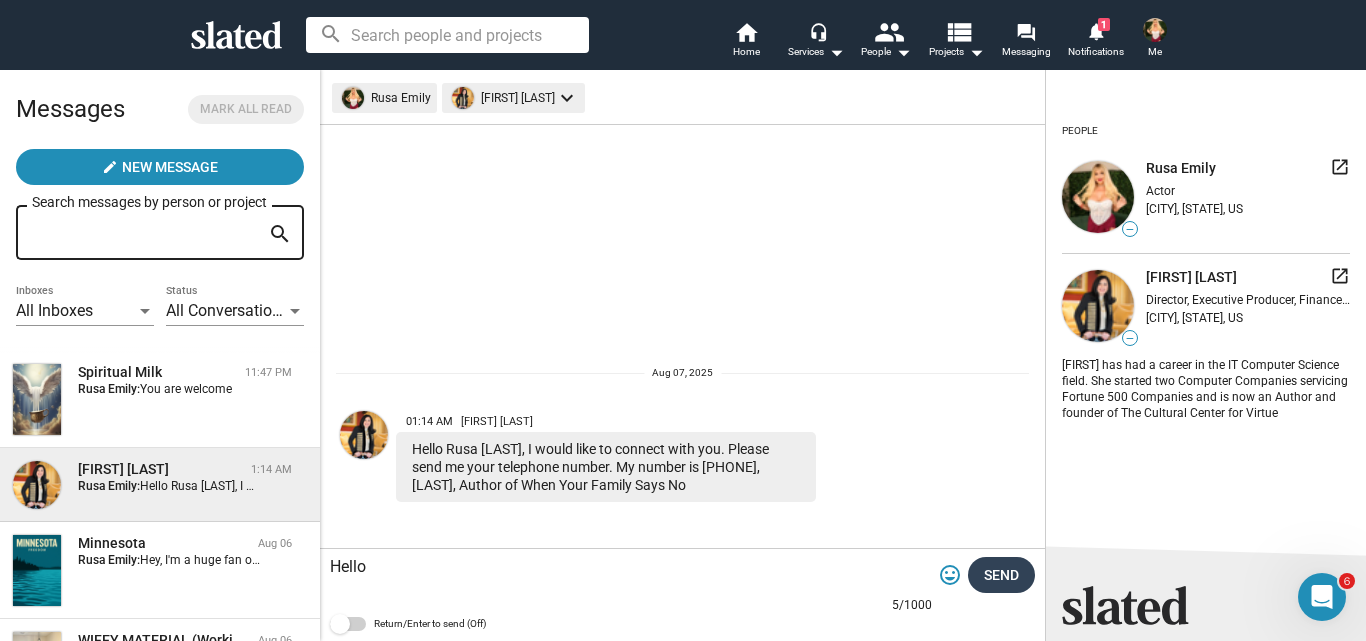 type on "Hello" 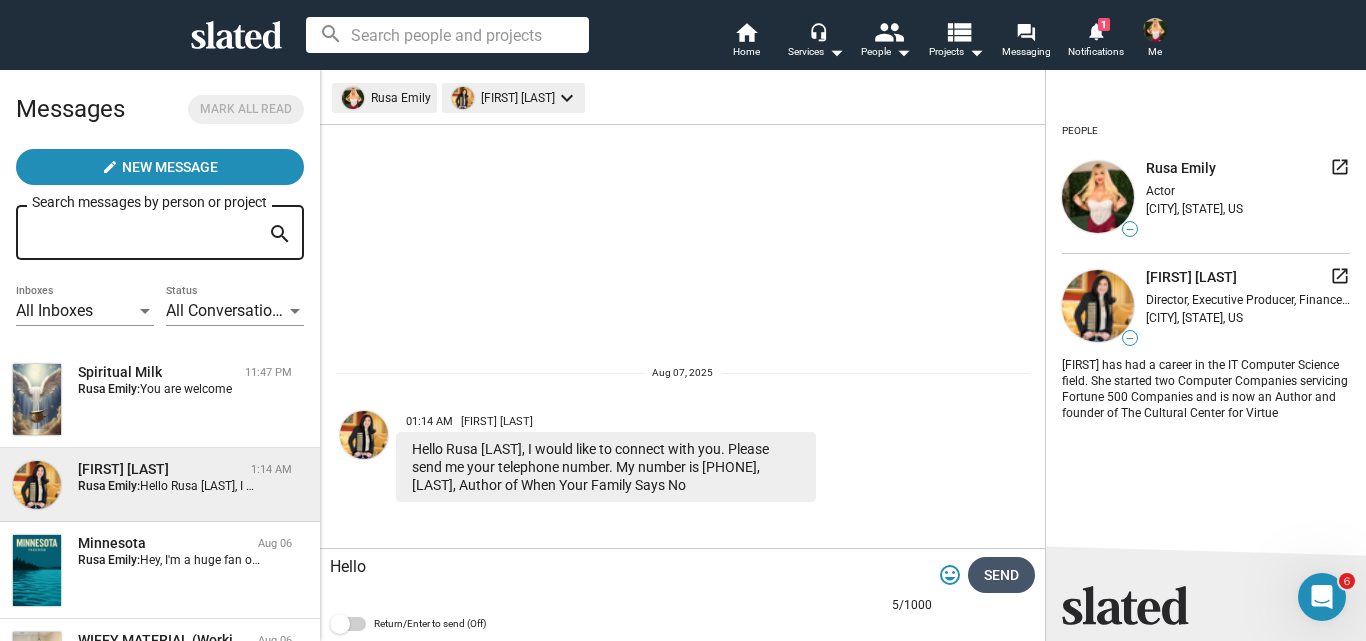 click on "Send" 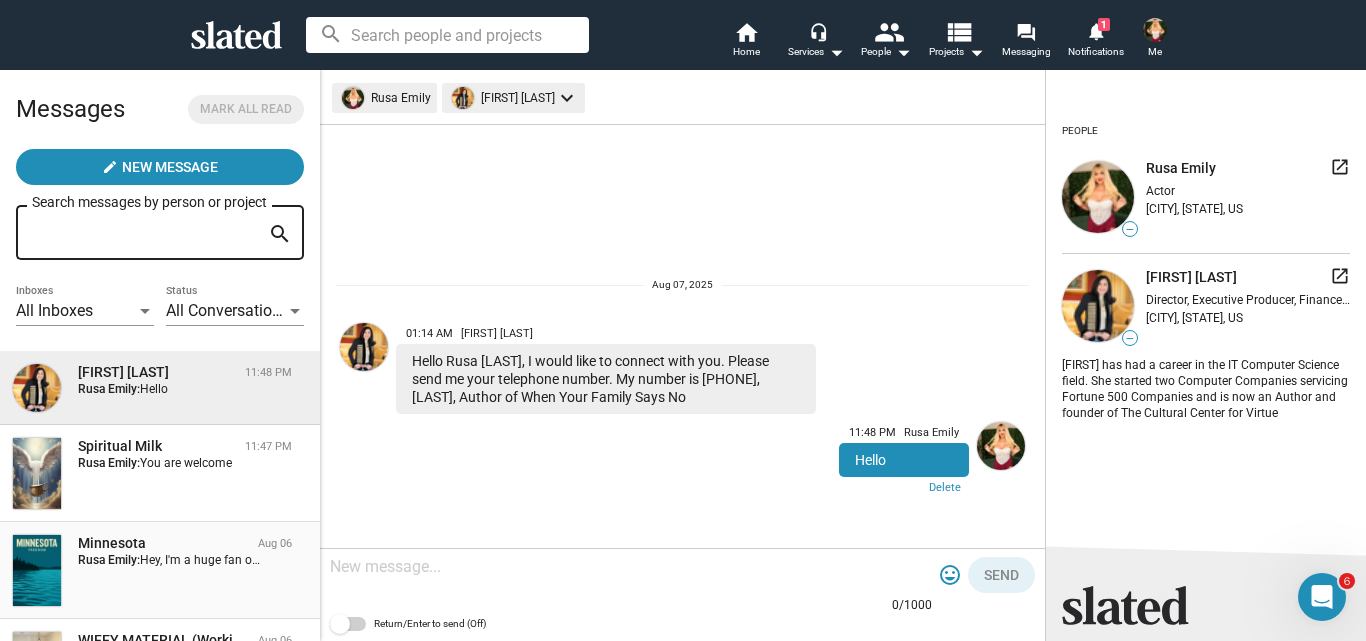 click on "Hey,
I'm a huge fan of your project and I'm eager to support its success! Although I can't pledge financially, I want to help in other meaningful ways. That's why I'm connecting you with Abby FundLaunch, a philanthropic specialist who can help you go viral and attract more supporters!
Here's her contact: www.fiverr.com/abby_fundlaunch
Hope this helps out" at bounding box center (1098, 560) 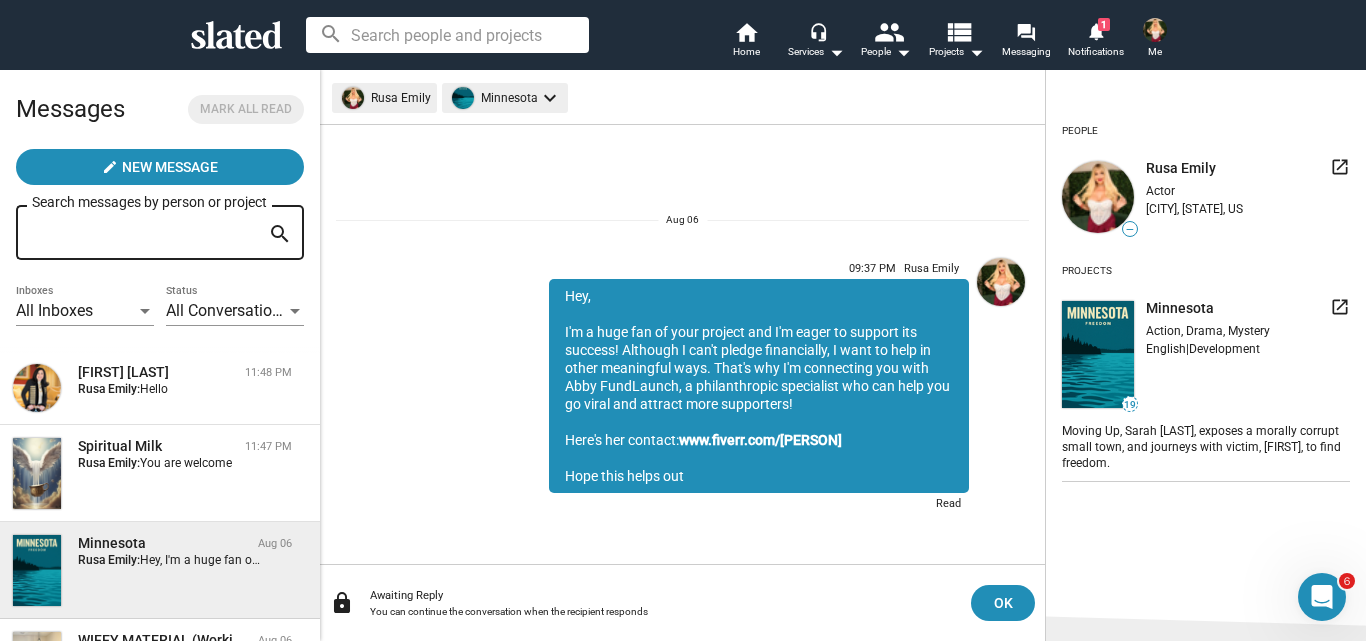 drag, startPoint x: 705, startPoint y: 478, endPoint x: 560, endPoint y: 303, distance: 227.26636 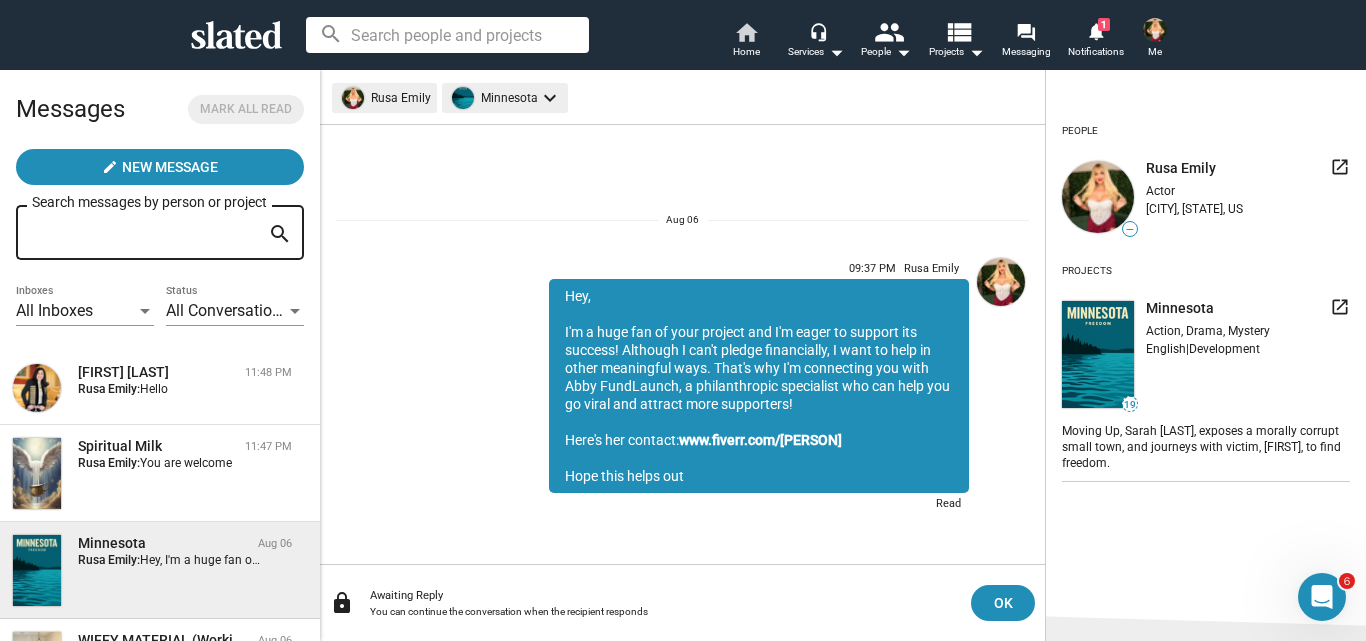 click on "home" at bounding box center [746, 32] 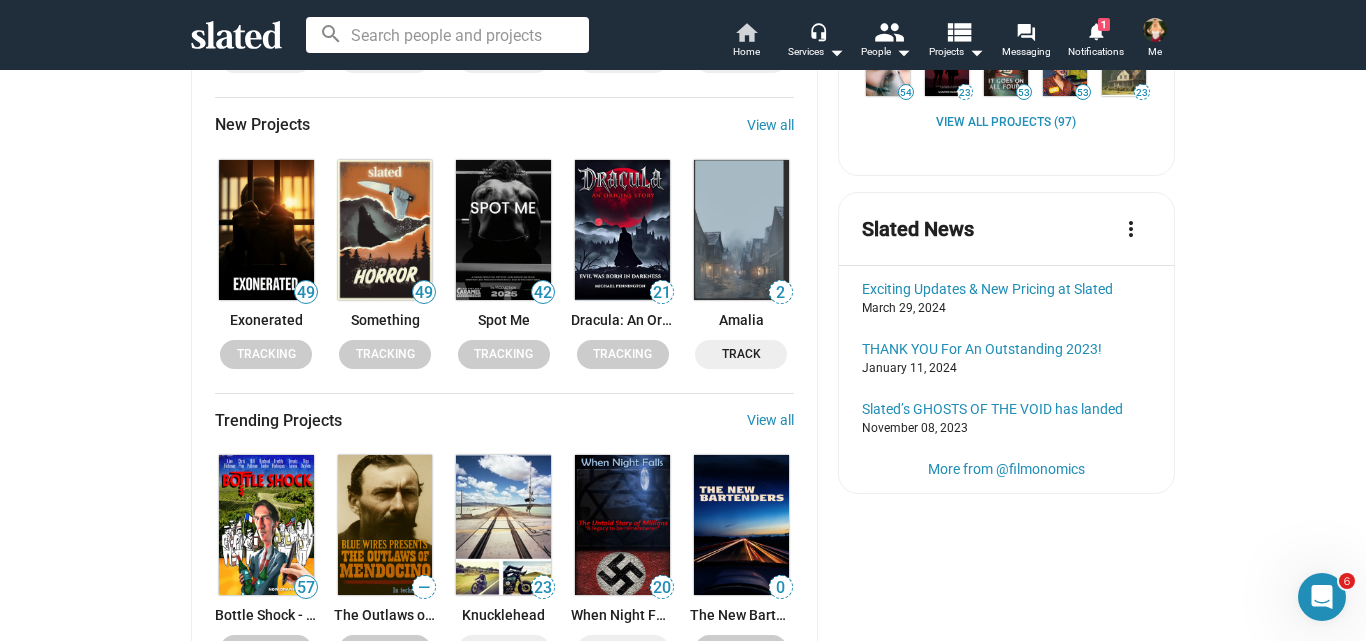 scroll, scrollTop: 1144, scrollLeft: 0, axis: vertical 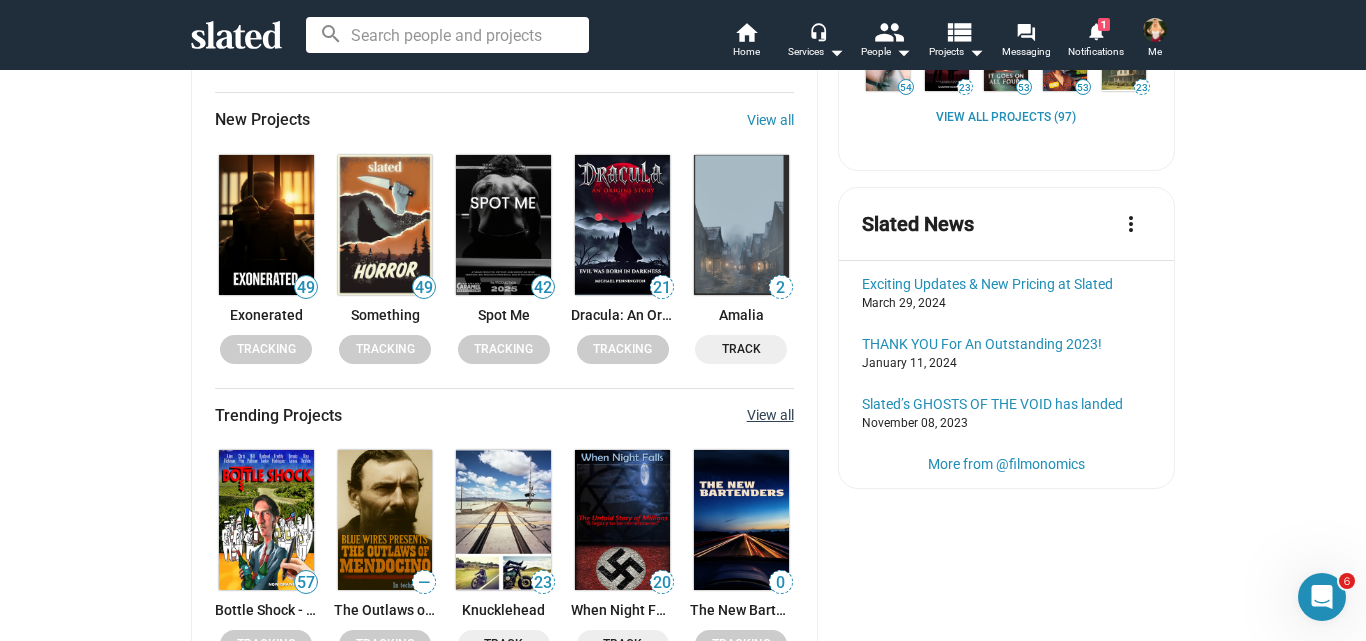 click on "View all" 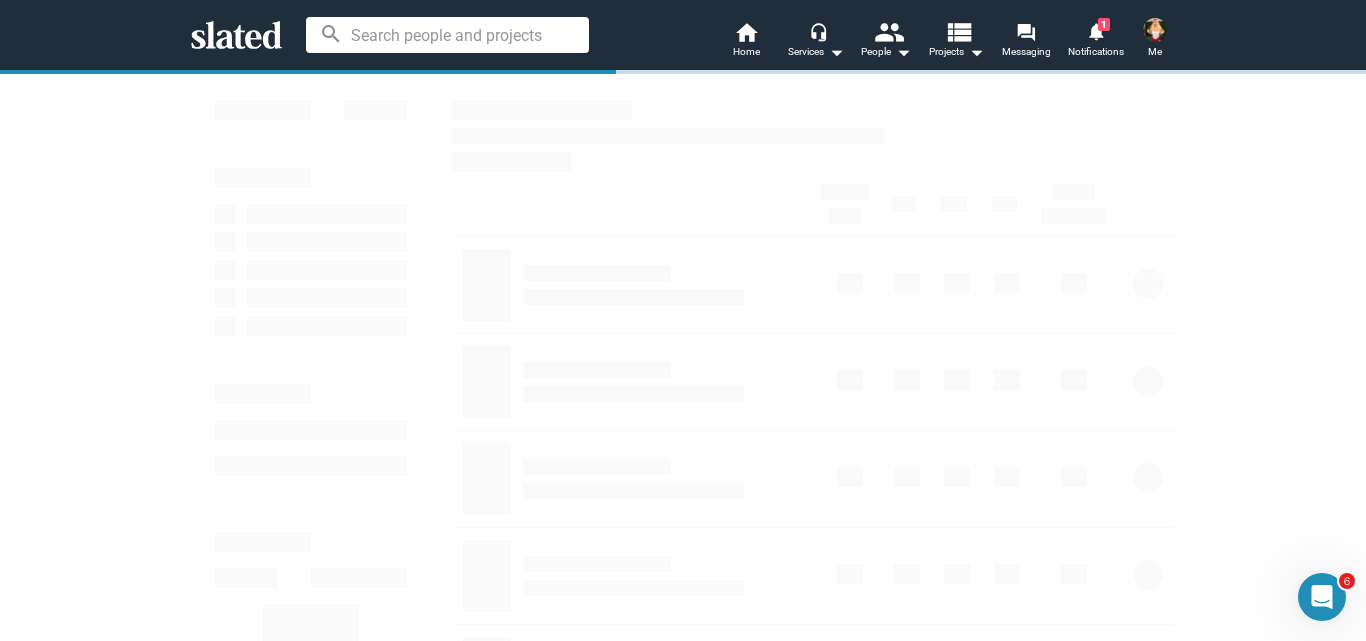 scroll, scrollTop: 0, scrollLeft: 0, axis: both 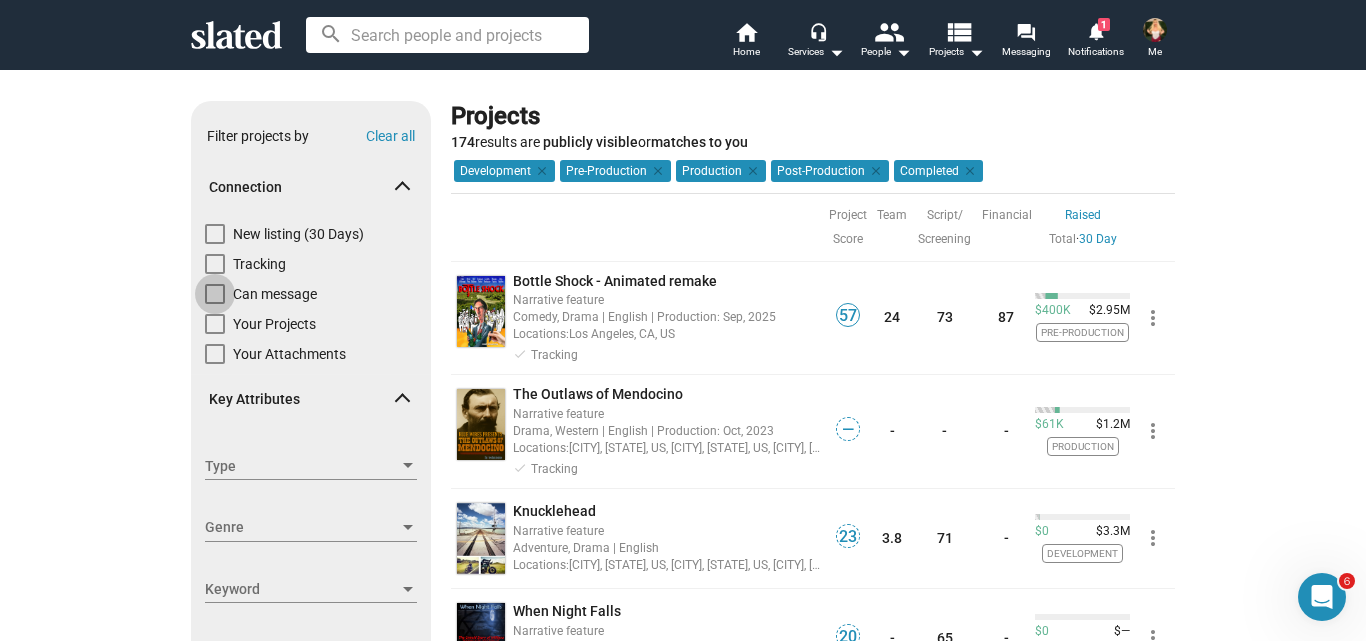 click on "Can message" at bounding box center [275, 294] 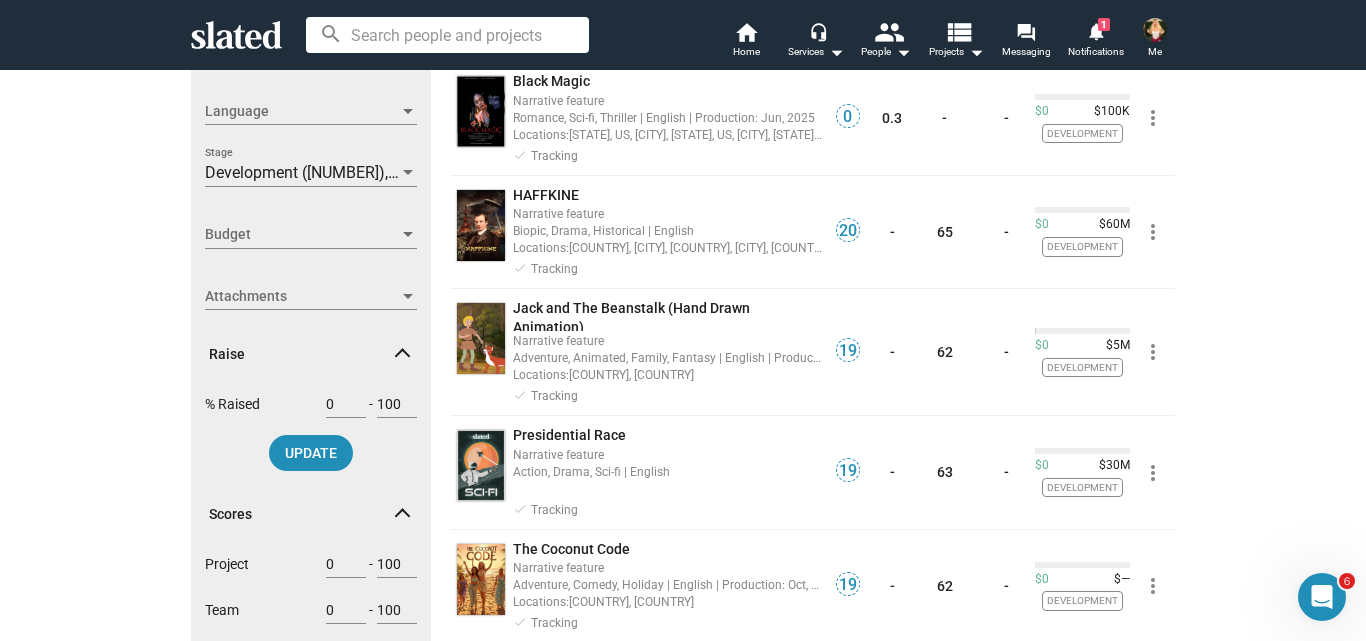 scroll, scrollTop: 1064, scrollLeft: 0, axis: vertical 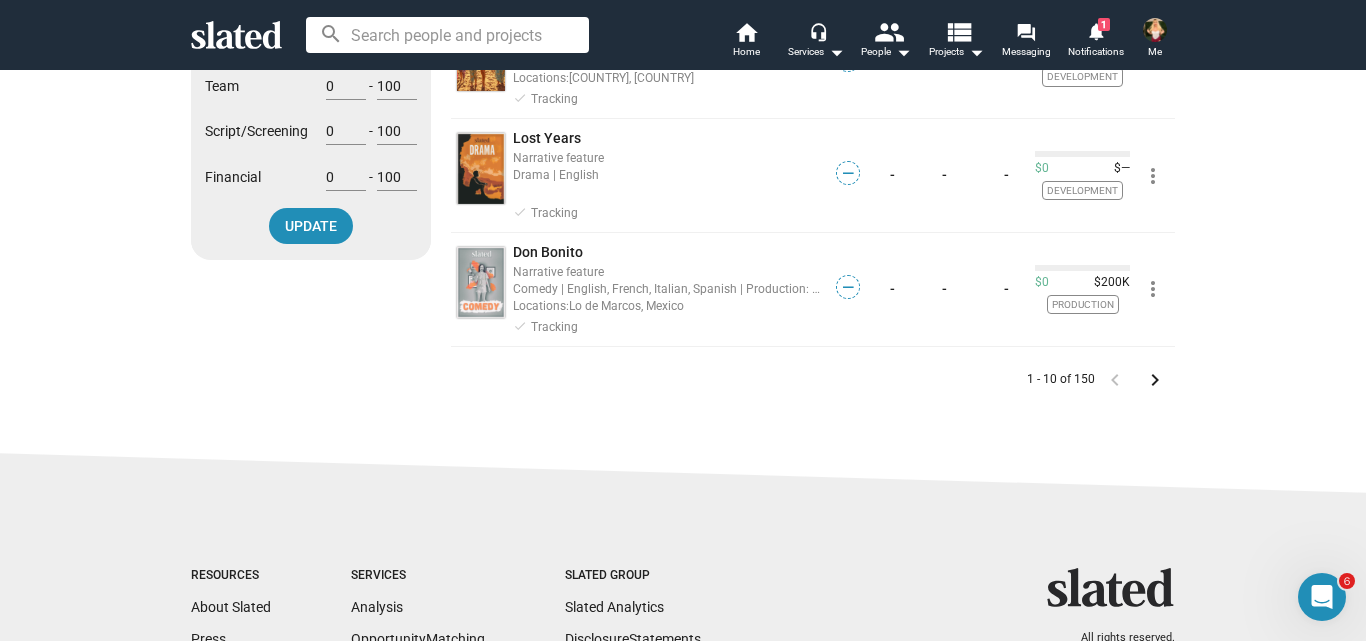 click on "keyboard_arrow_right" 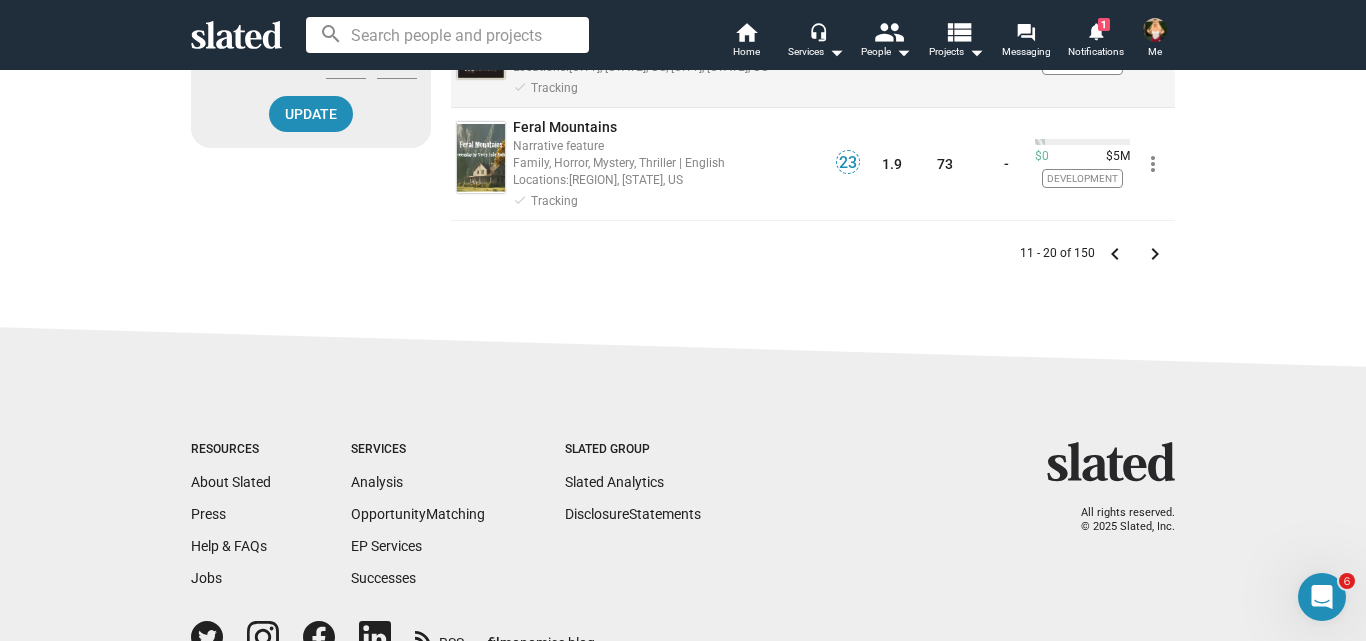 scroll, scrollTop: 1266, scrollLeft: 0, axis: vertical 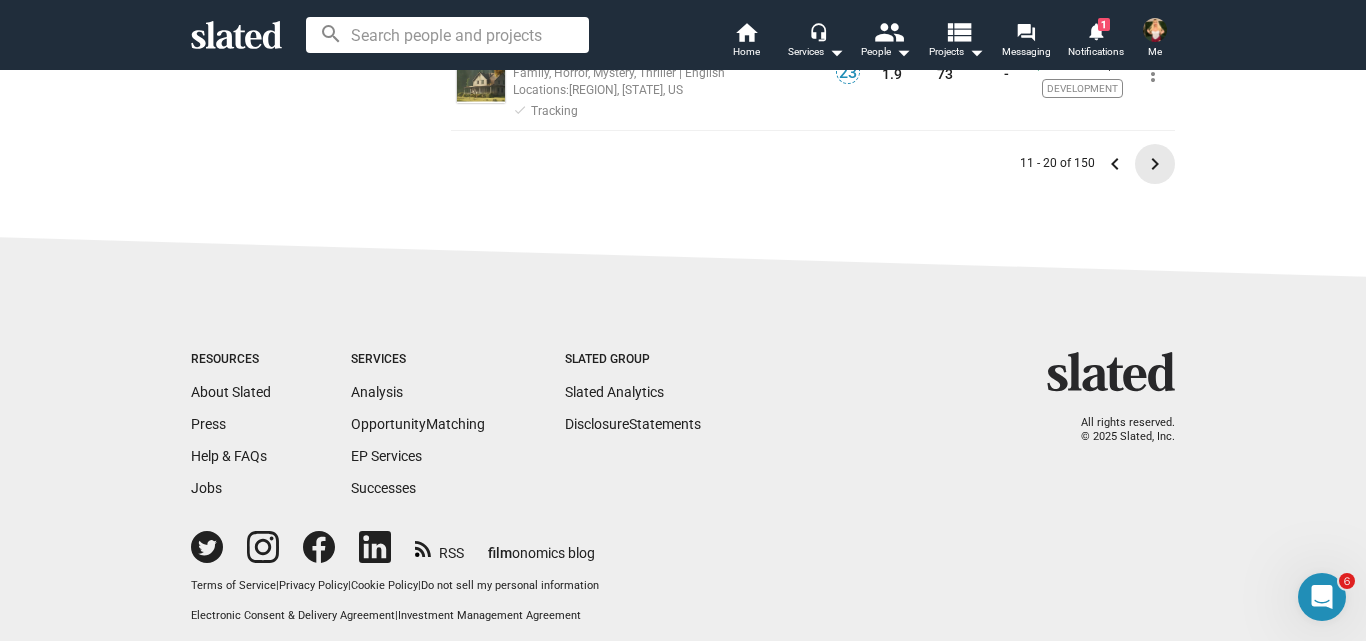 click on "keyboard_arrow_right" 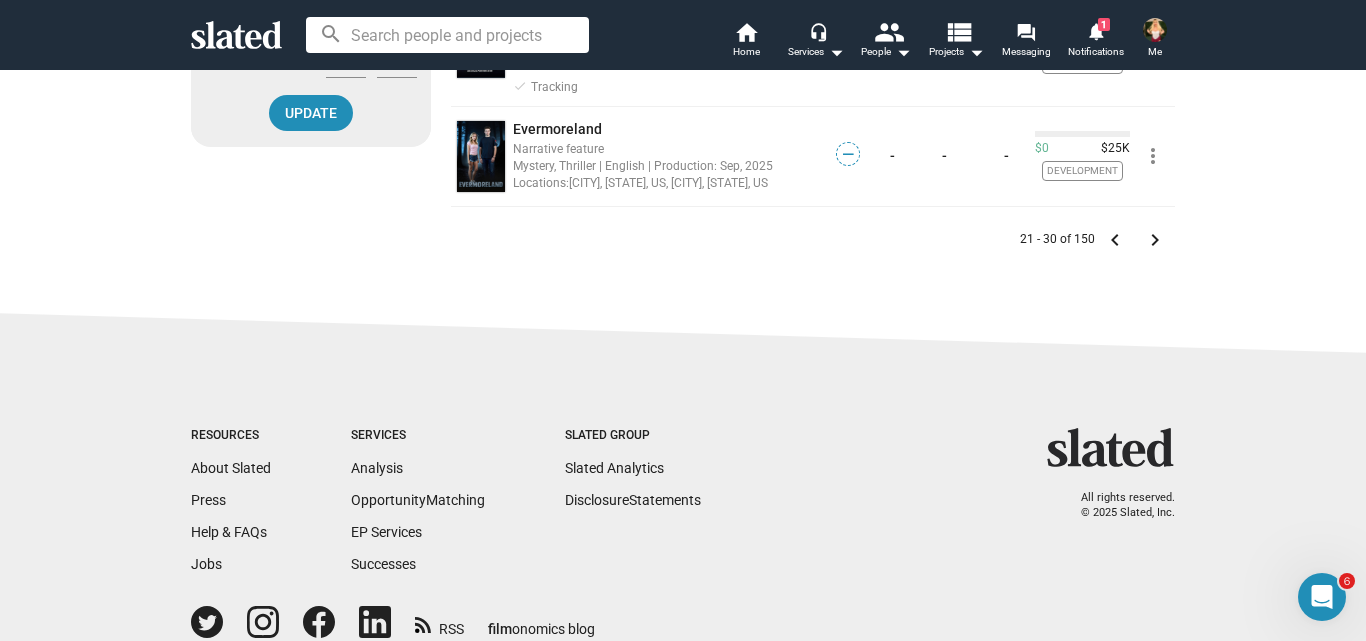 scroll, scrollTop: 1196, scrollLeft: 0, axis: vertical 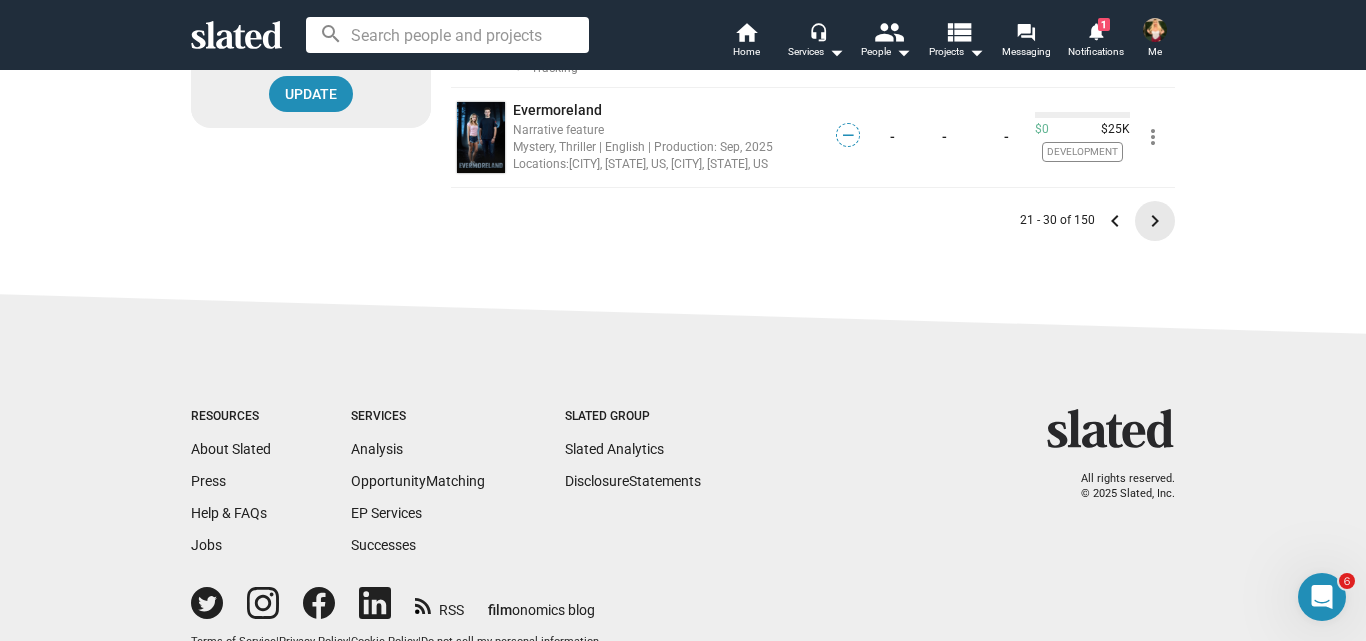 click on "keyboard_arrow_right" 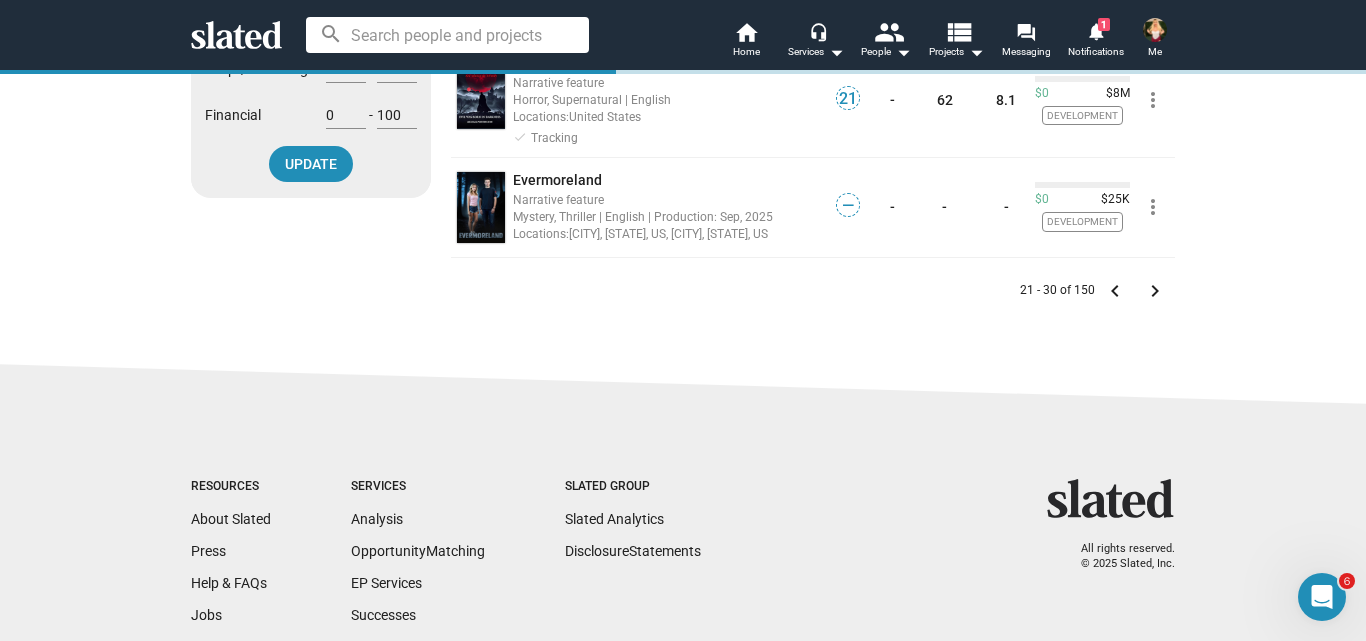 scroll, scrollTop: 1269, scrollLeft: 0, axis: vertical 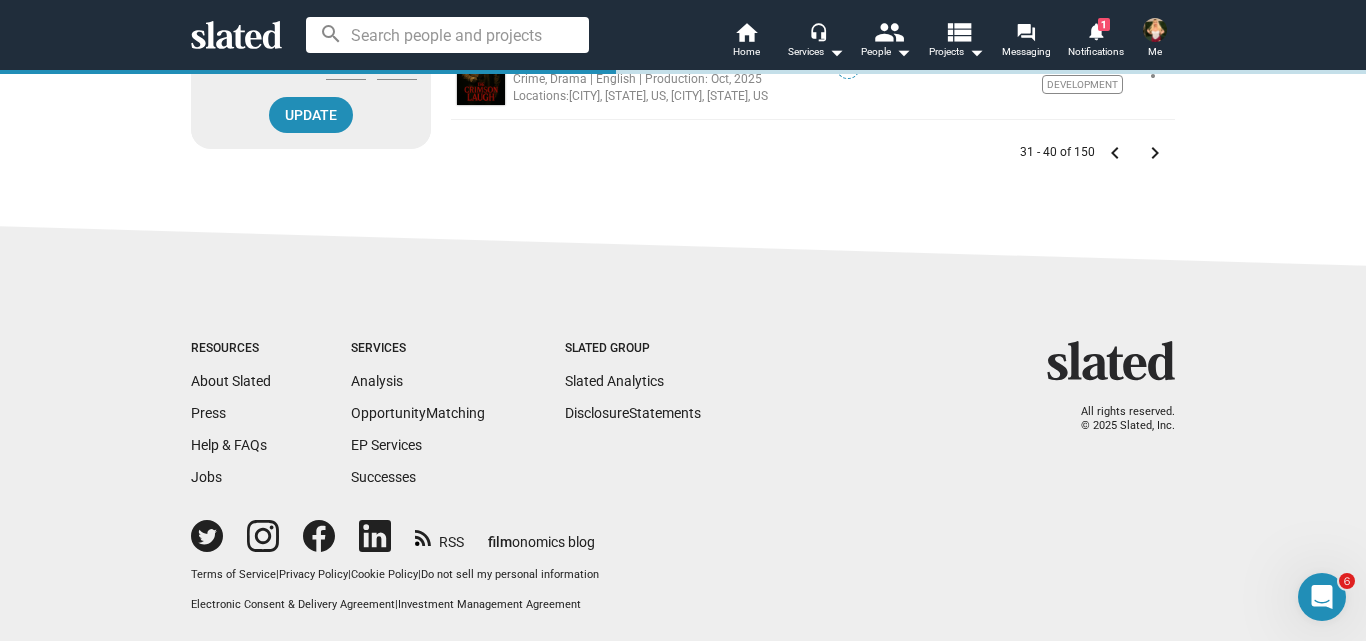 click on "keyboard_arrow_right" 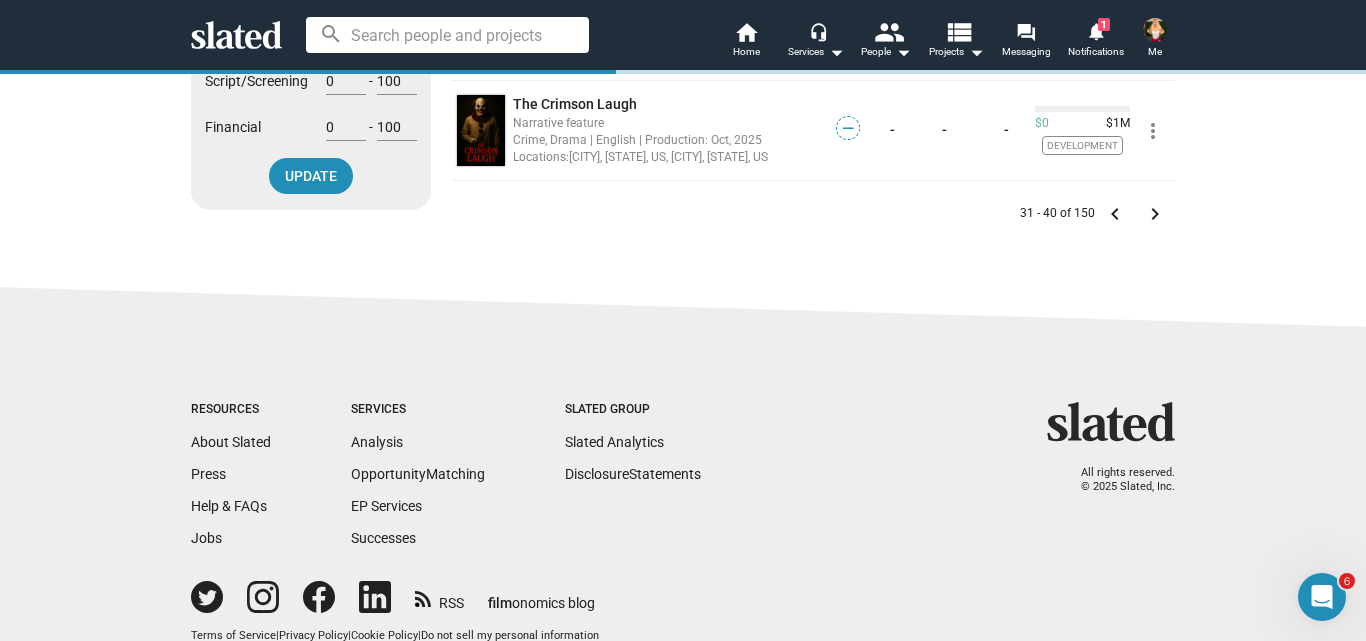 scroll, scrollTop: 1176, scrollLeft: 0, axis: vertical 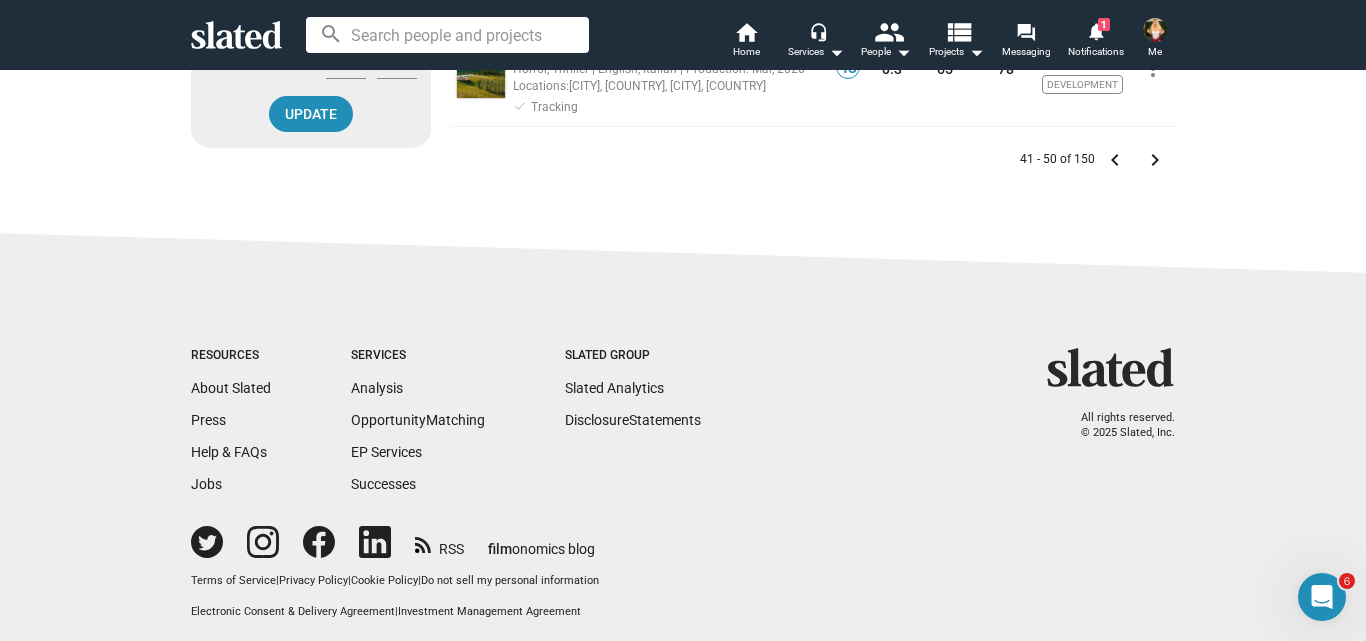 click on "Can message   clear  Development   clear  Pre-Production   clear  Production   clear  Post-Production   clear  Completed   clear" at bounding box center [813, -1003] 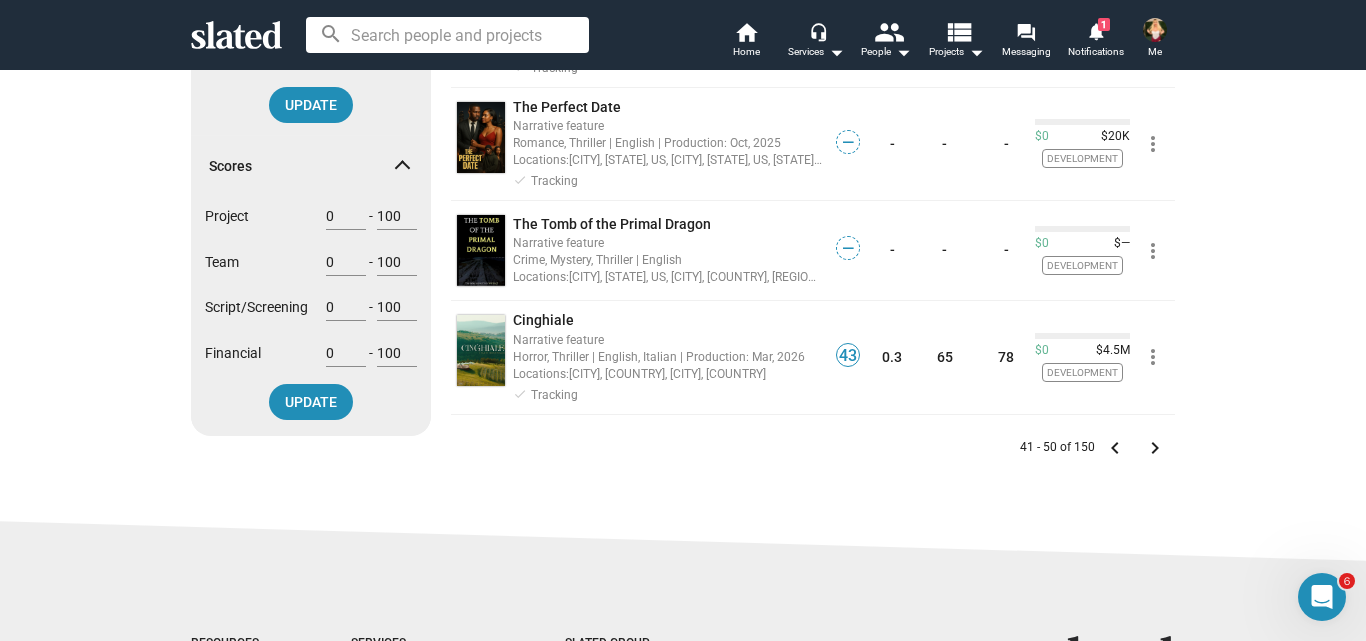 scroll, scrollTop: 1189, scrollLeft: 0, axis: vertical 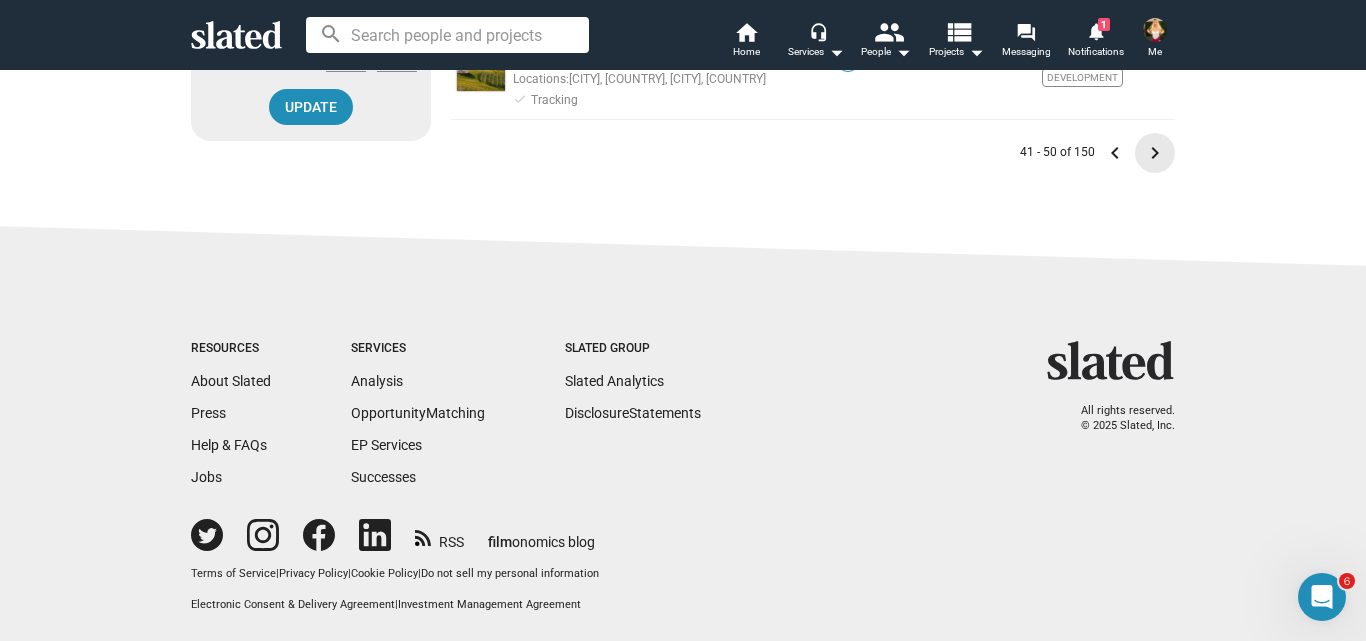 click on "keyboard_arrow_right" 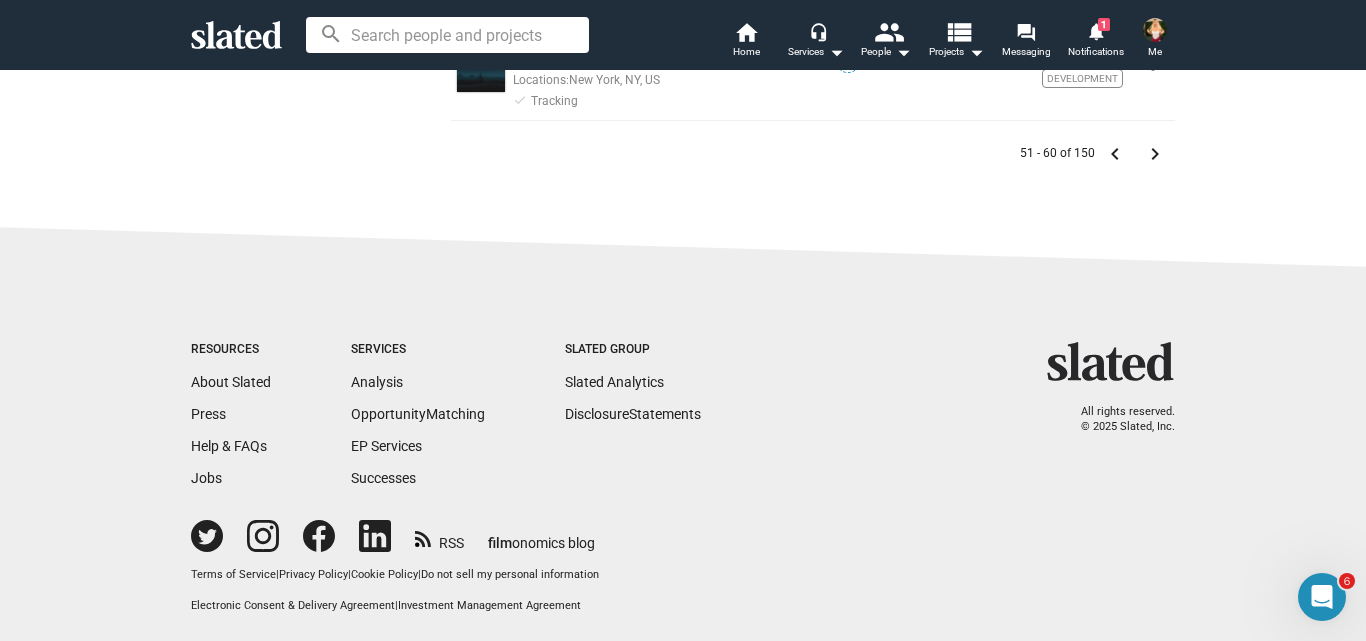 scroll, scrollTop: 1273, scrollLeft: 0, axis: vertical 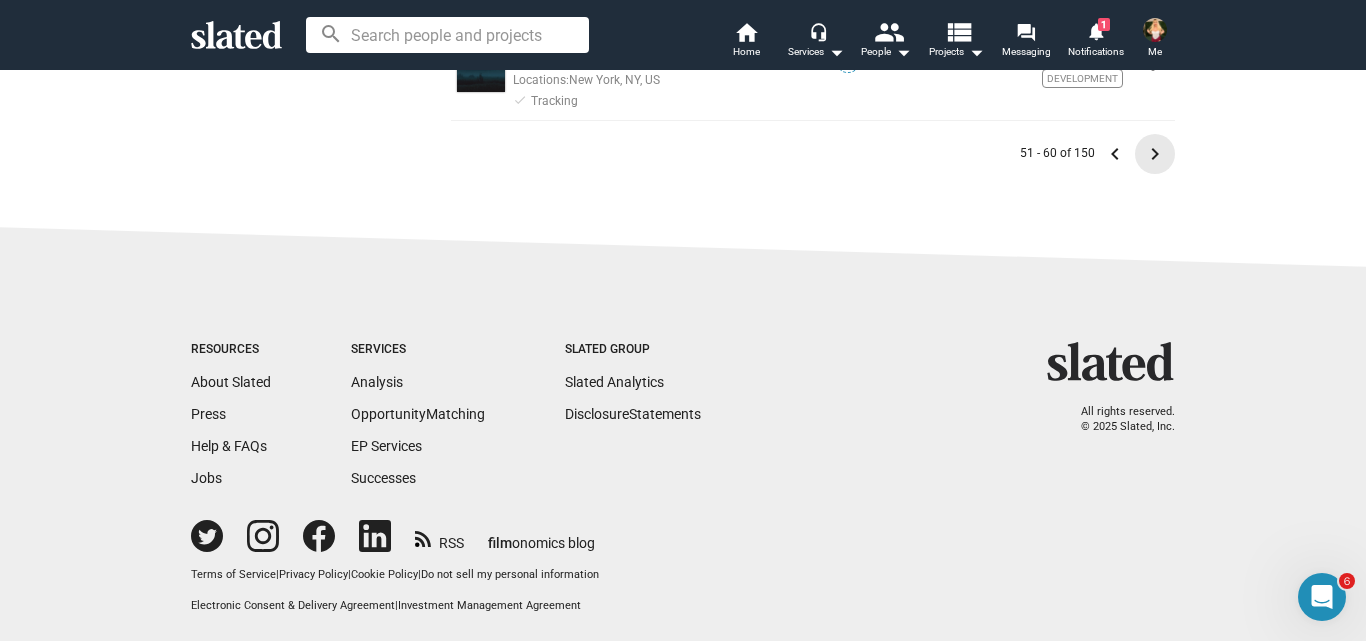click on "keyboard_arrow_right" 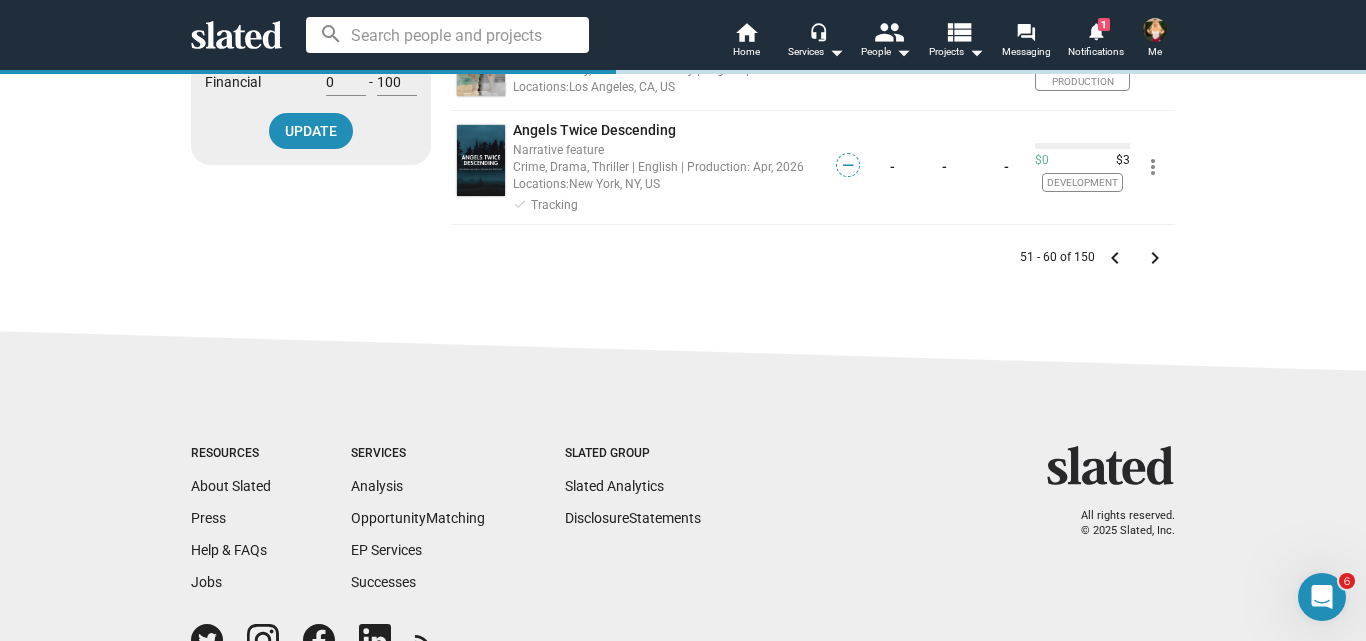 scroll, scrollTop: 1232, scrollLeft: 0, axis: vertical 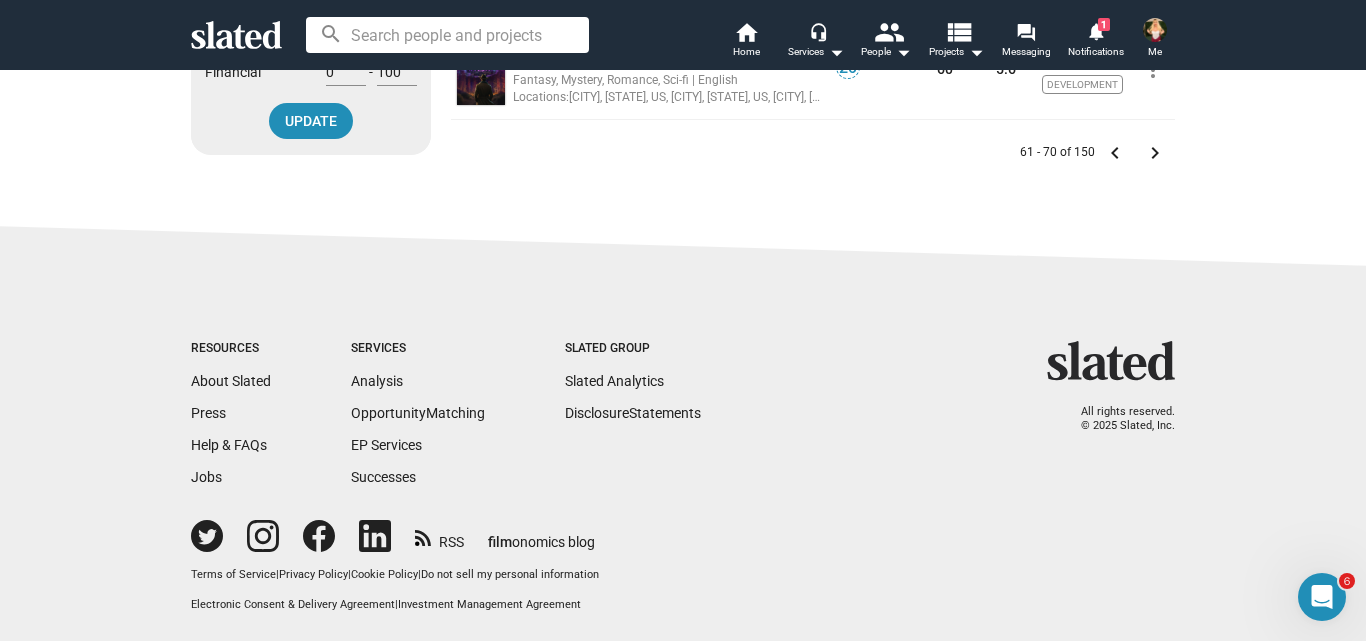 click on "more_vert" 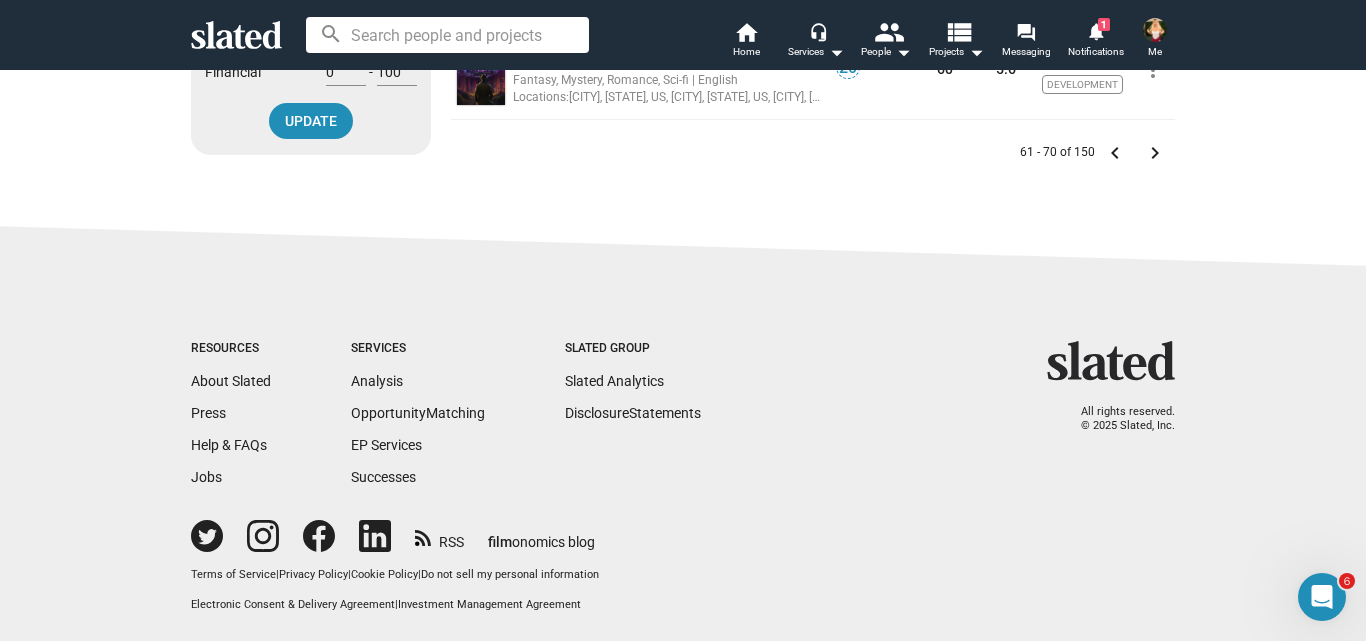 scroll, scrollTop: 1174, scrollLeft: 0, axis: vertical 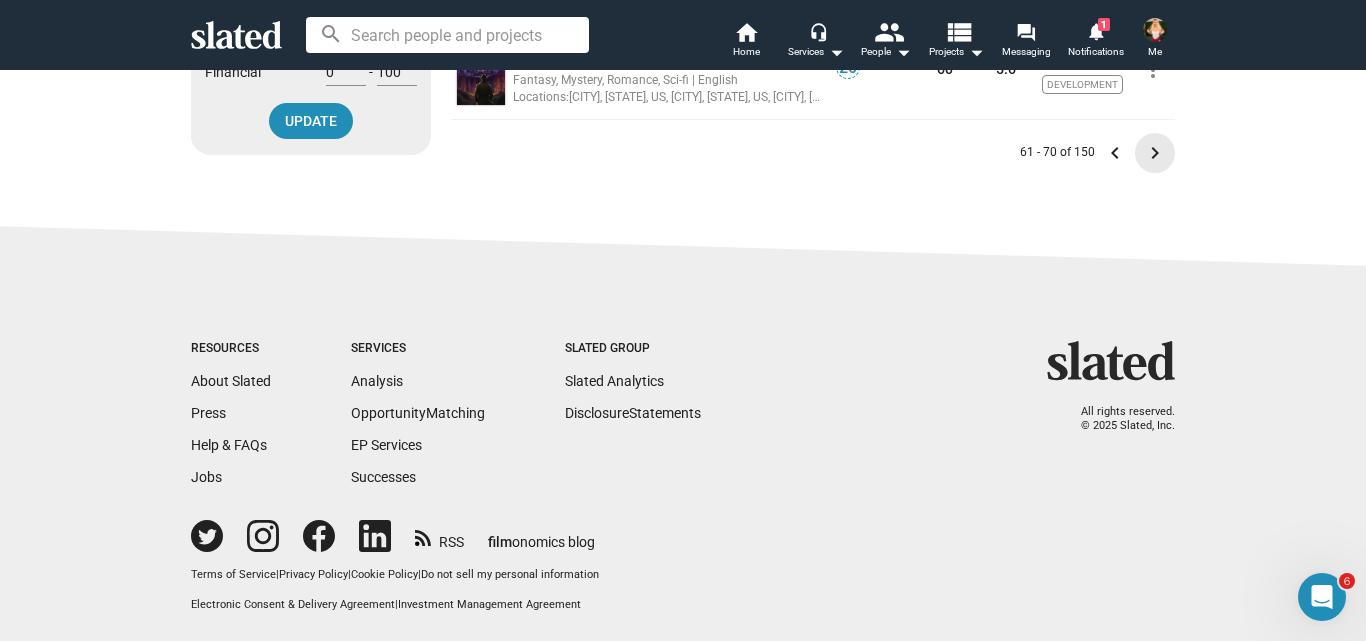 click on "keyboard_arrow_right" 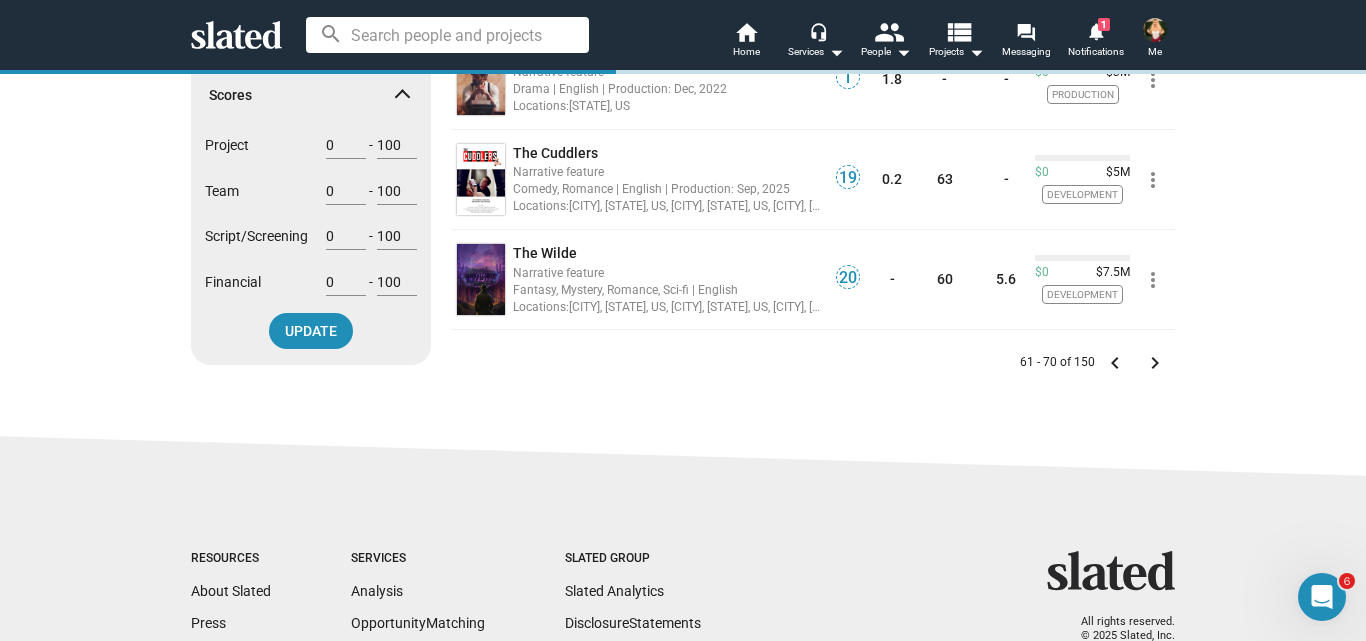 scroll, scrollTop: 1004, scrollLeft: 0, axis: vertical 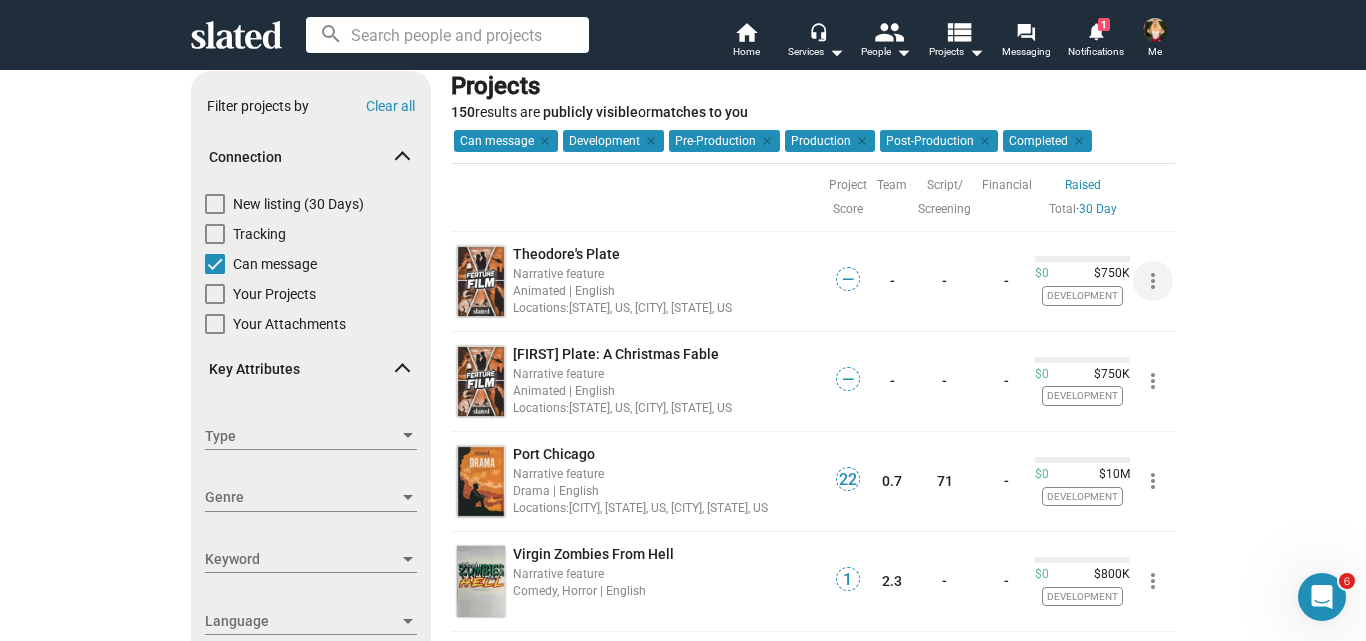 click on "more_vert" 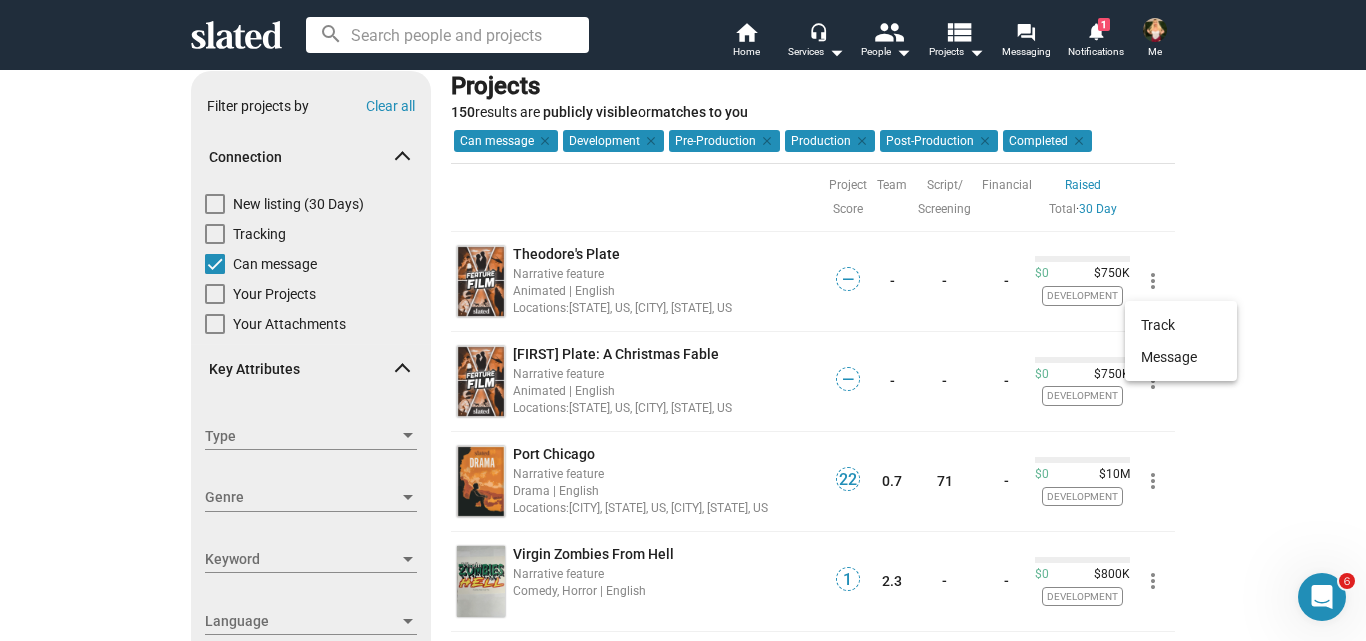 click at bounding box center [683, 320] 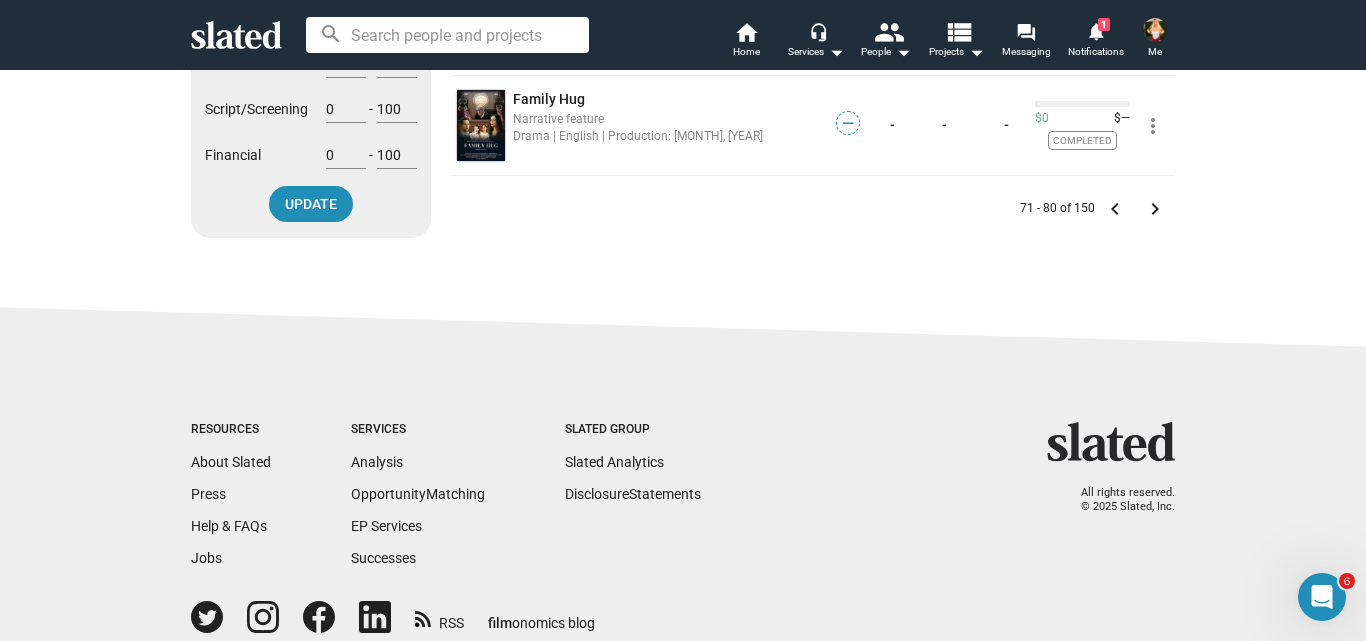 scroll, scrollTop: 1109, scrollLeft: 0, axis: vertical 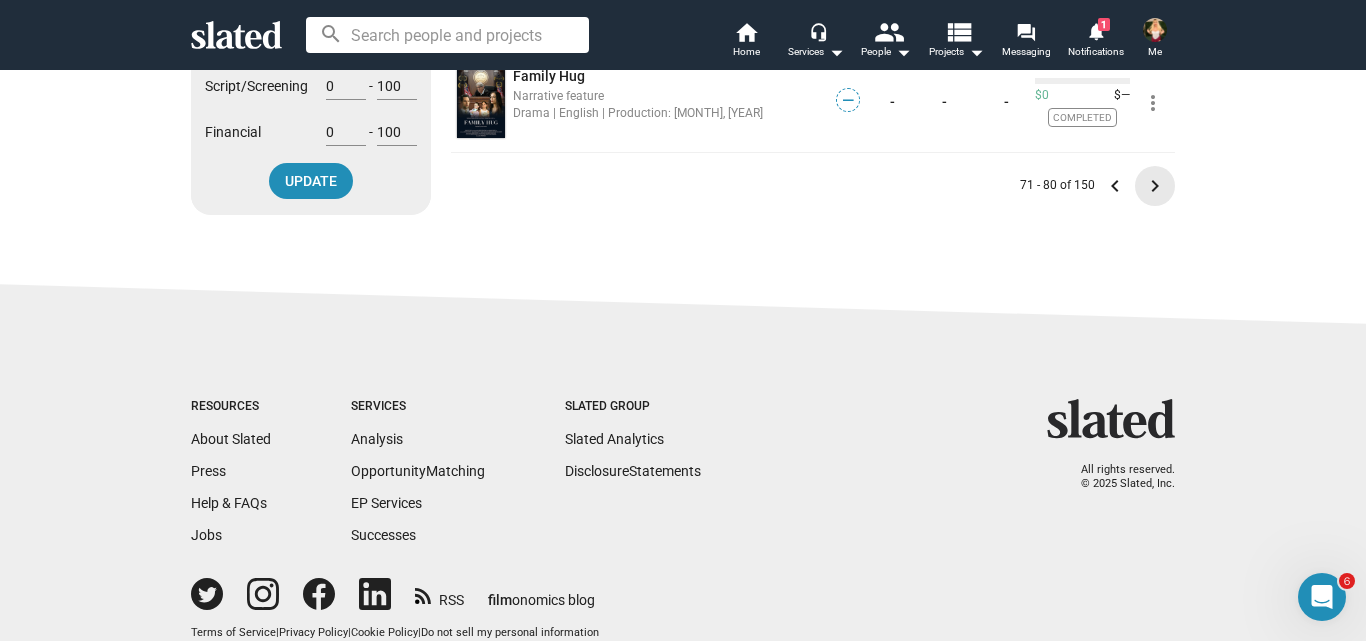click on "keyboard_arrow_right" 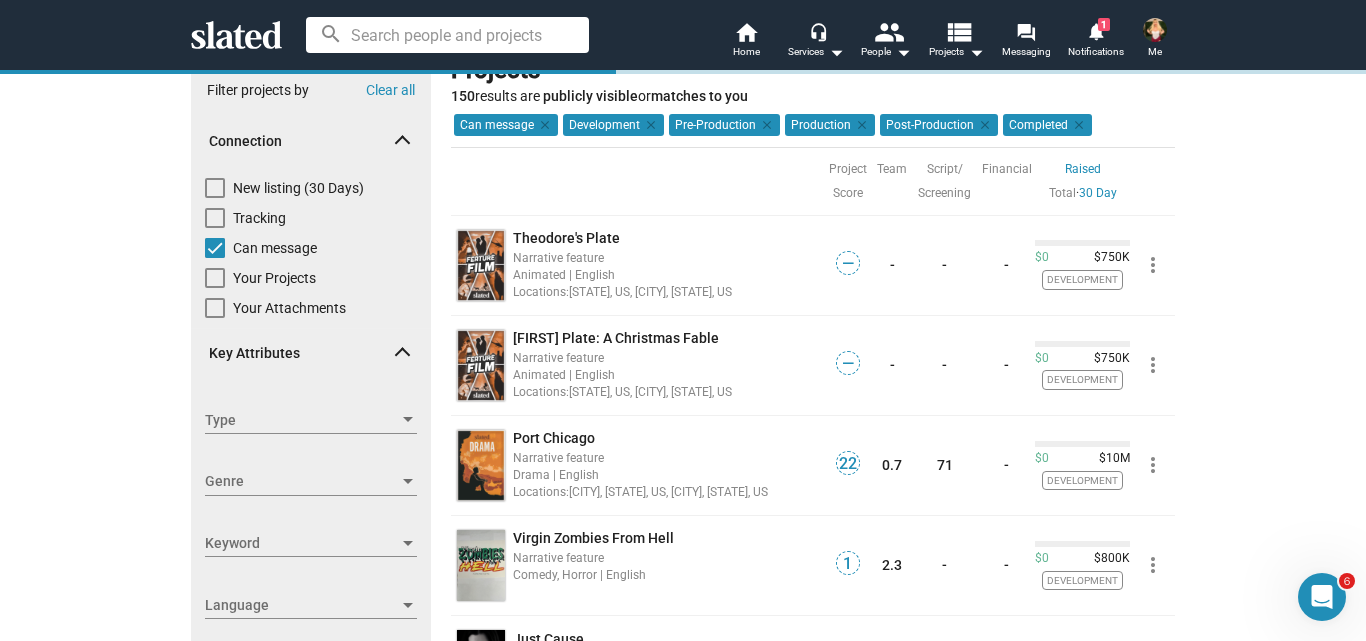 scroll, scrollTop: 11, scrollLeft: 0, axis: vertical 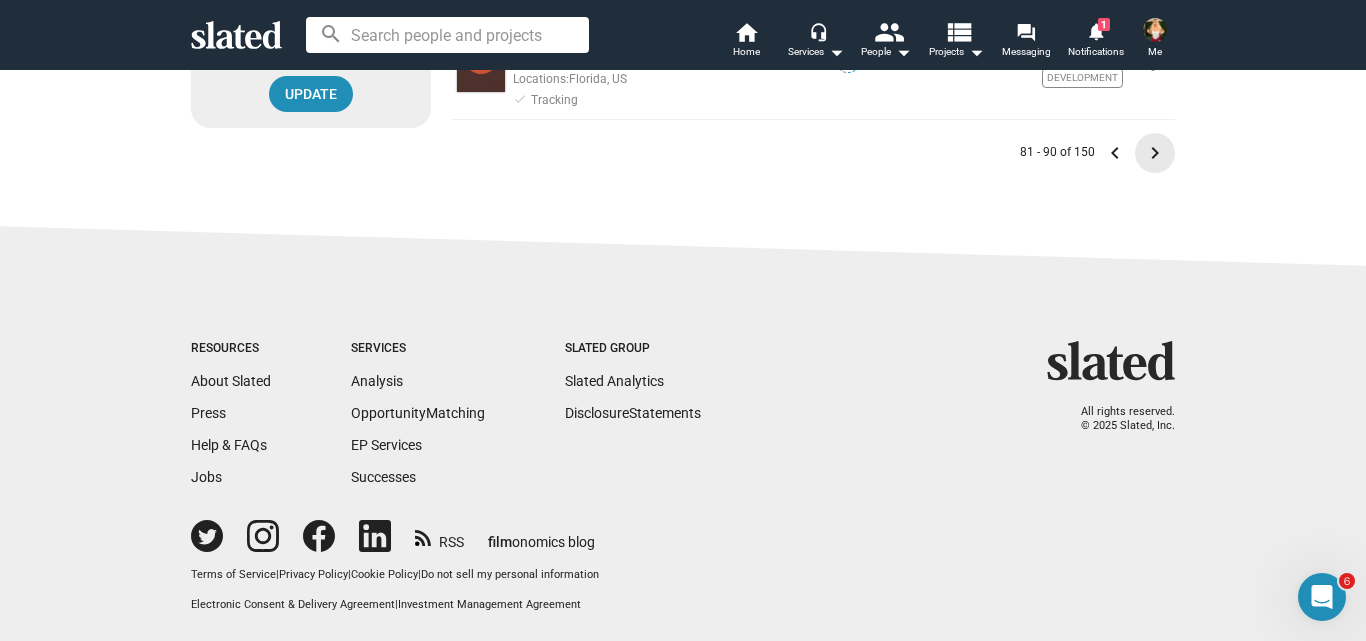 click on "keyboard_arrow_right" 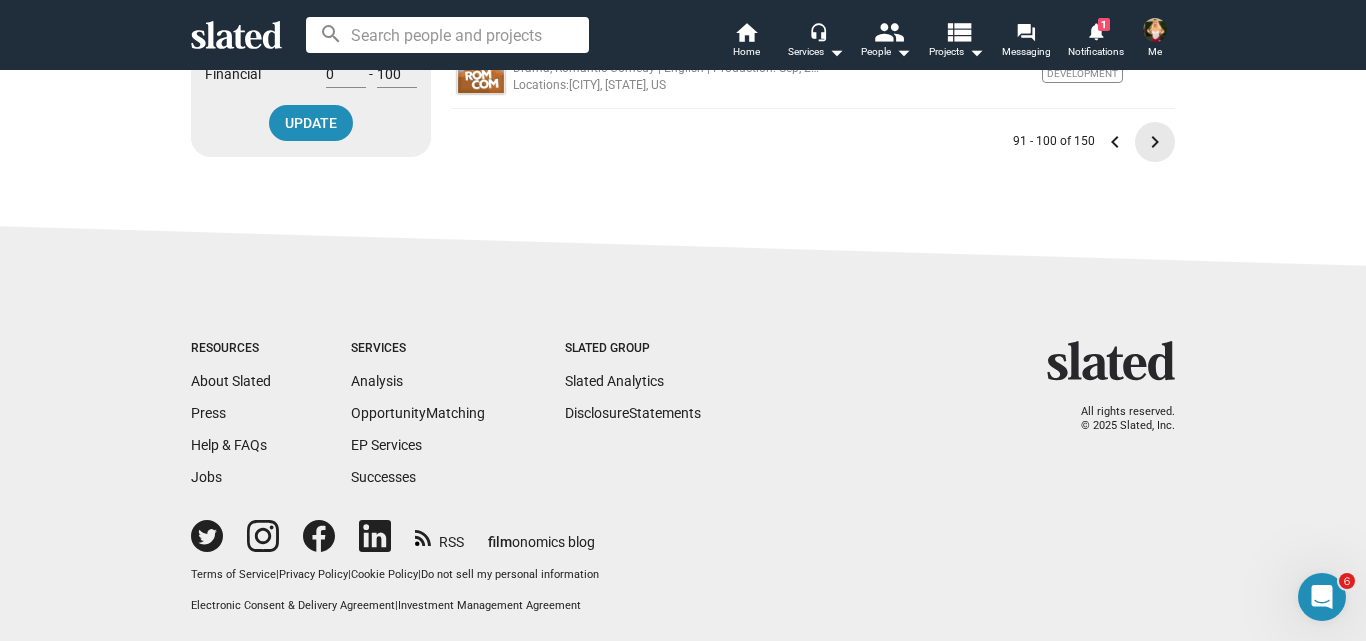 click on "keyboard_arrow_right" 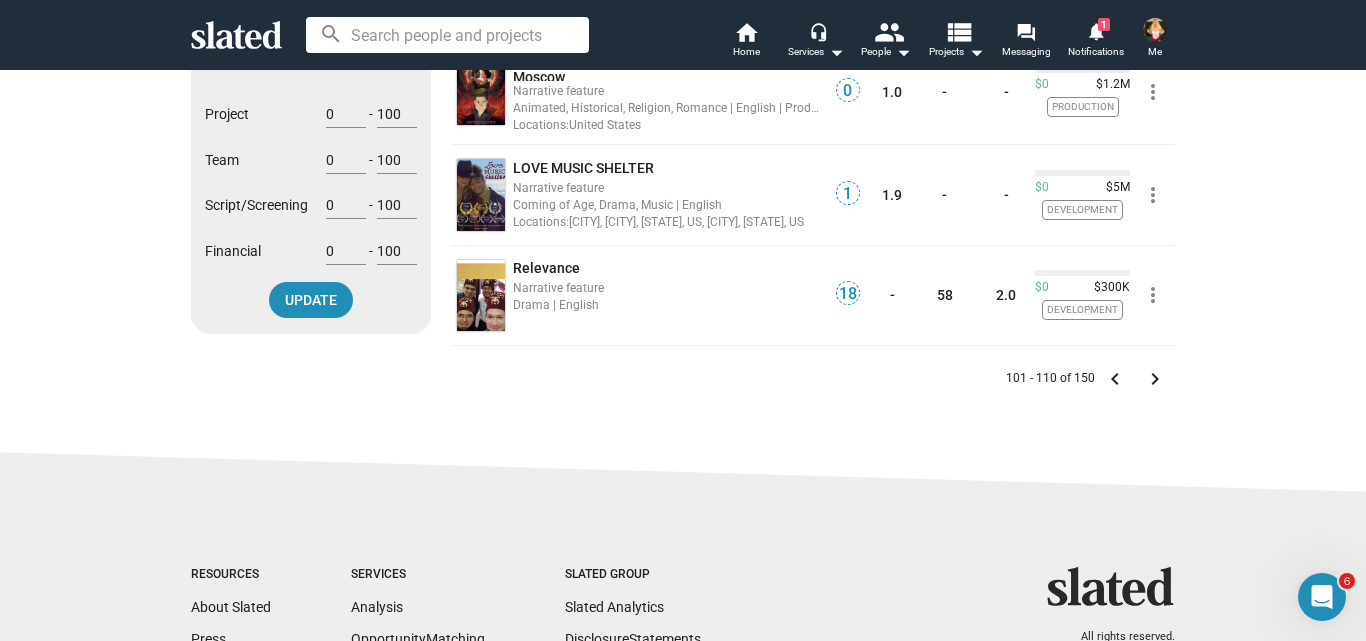 scroll, scrollTop: 1223, scrollLeft: 0, axis: vertical 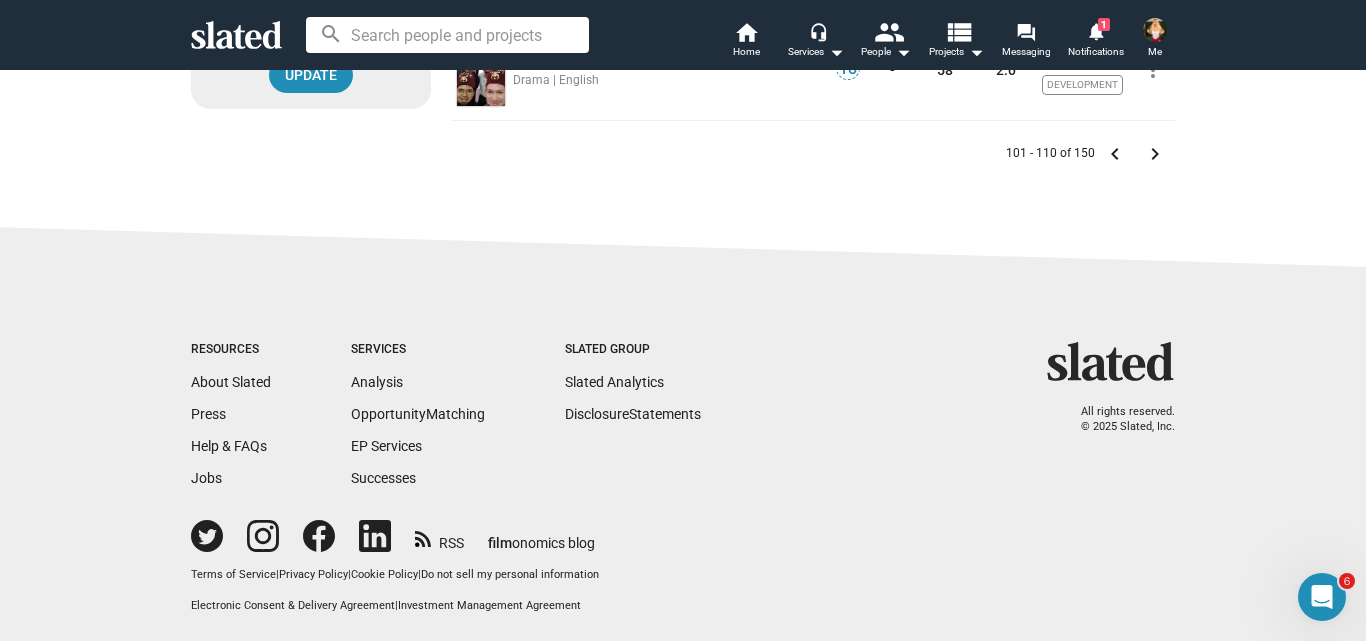 click on "keyboard_arrow_right" 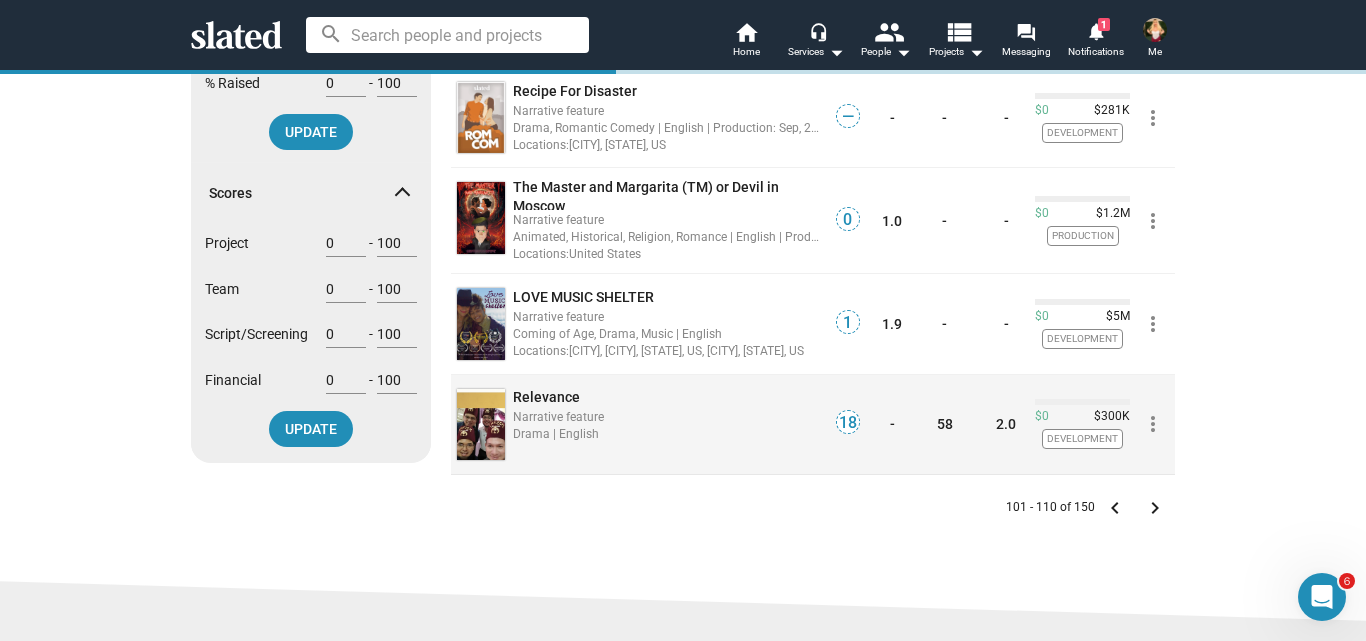 scroll, scrollTop: 1084, scrollLeft: 0, axis: vertical 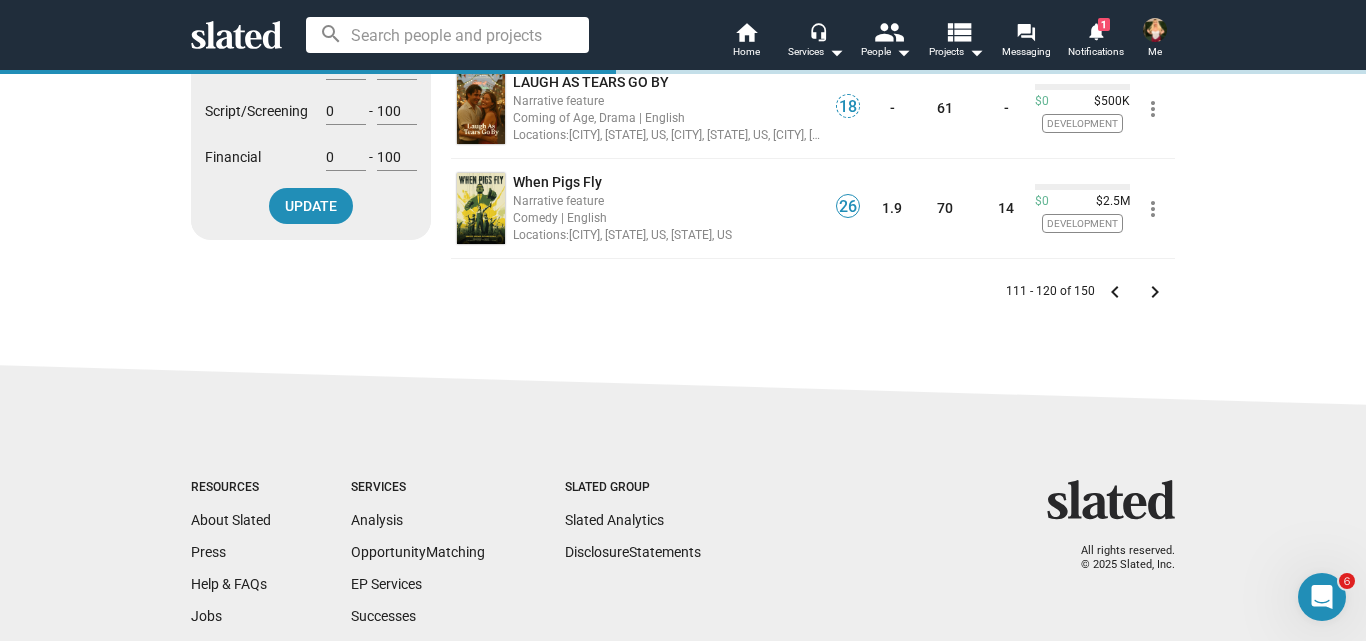 click on "more_vert" 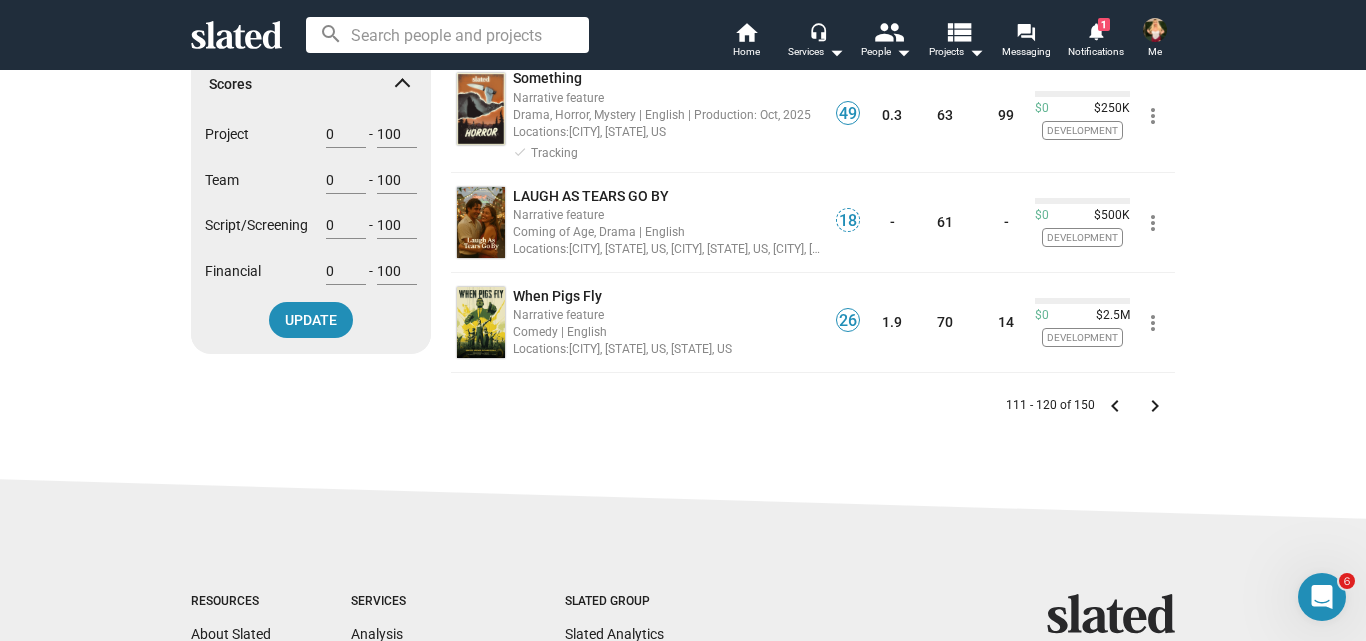 scroll, scrollTop: 1231, scrollLeft: 0, axis: vertical 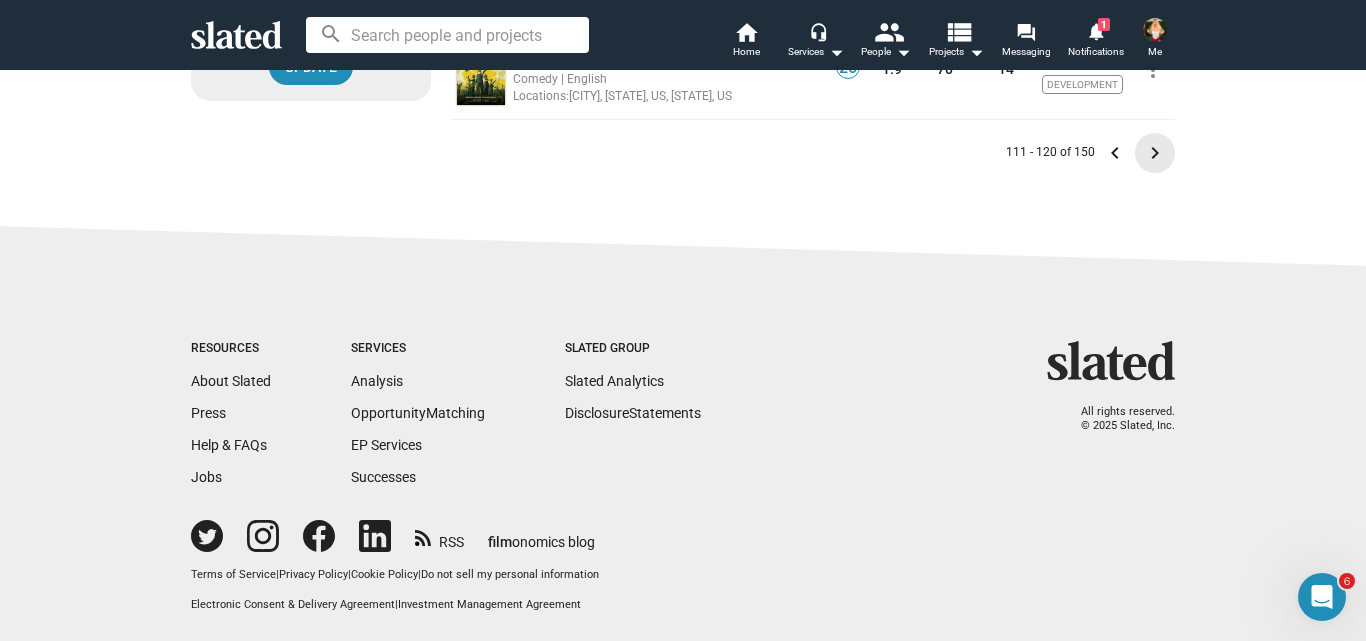 click on "keyboard_arrow_right" 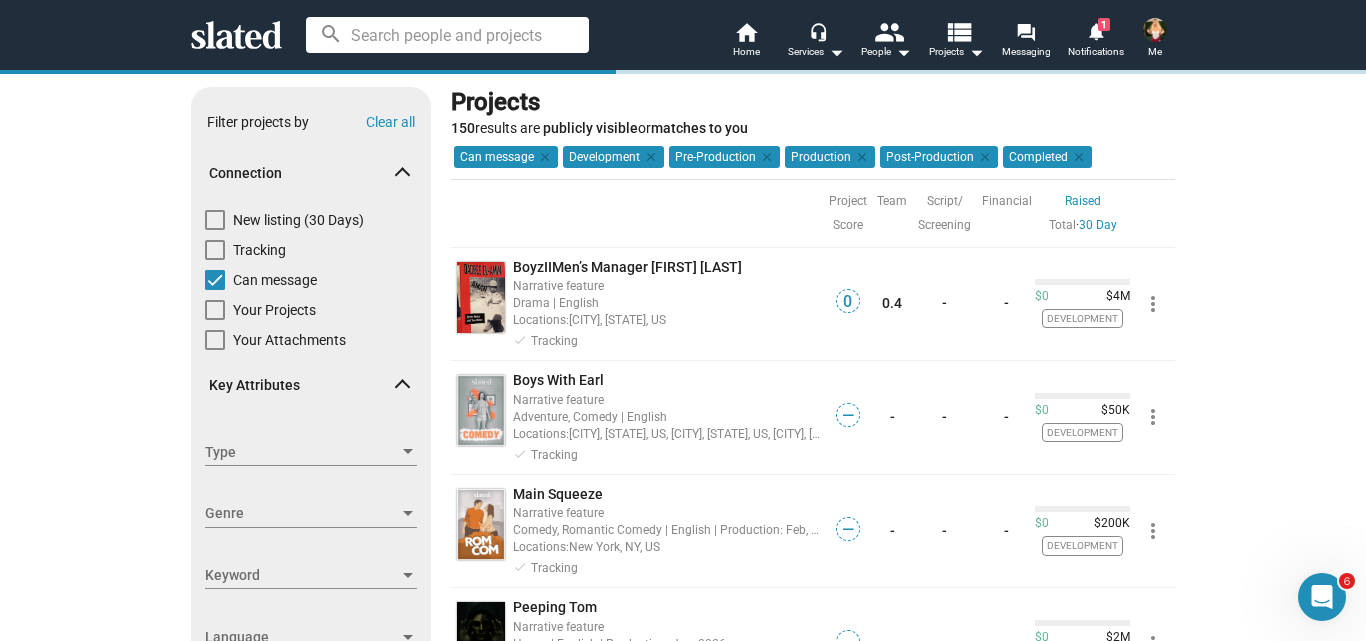 scroll, scrollTop: 0, scrollLeft: 0, axis: both 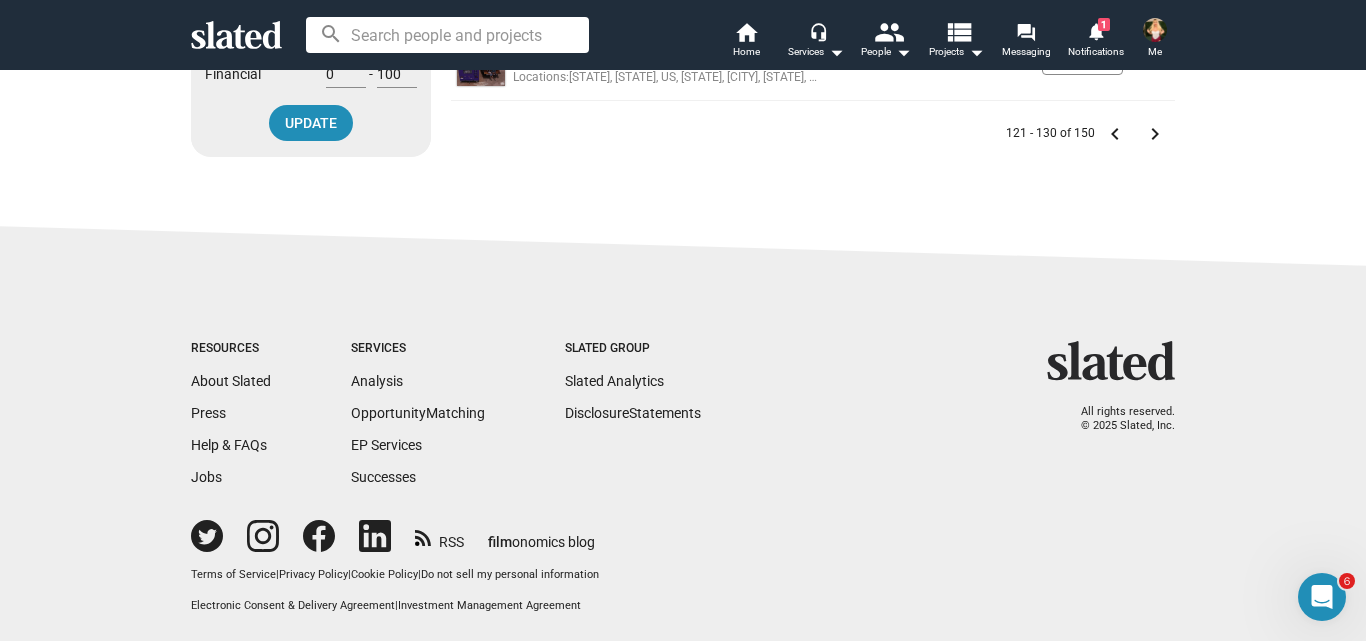 click 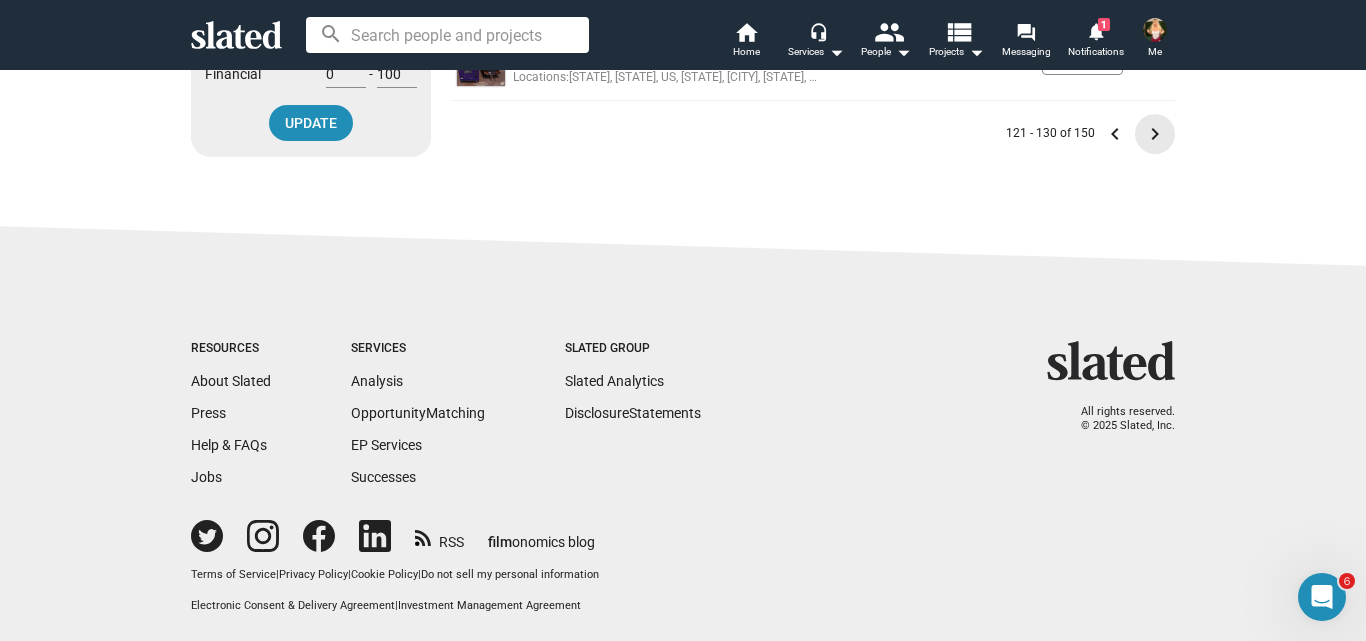 click on "keyboard_arrow_right" 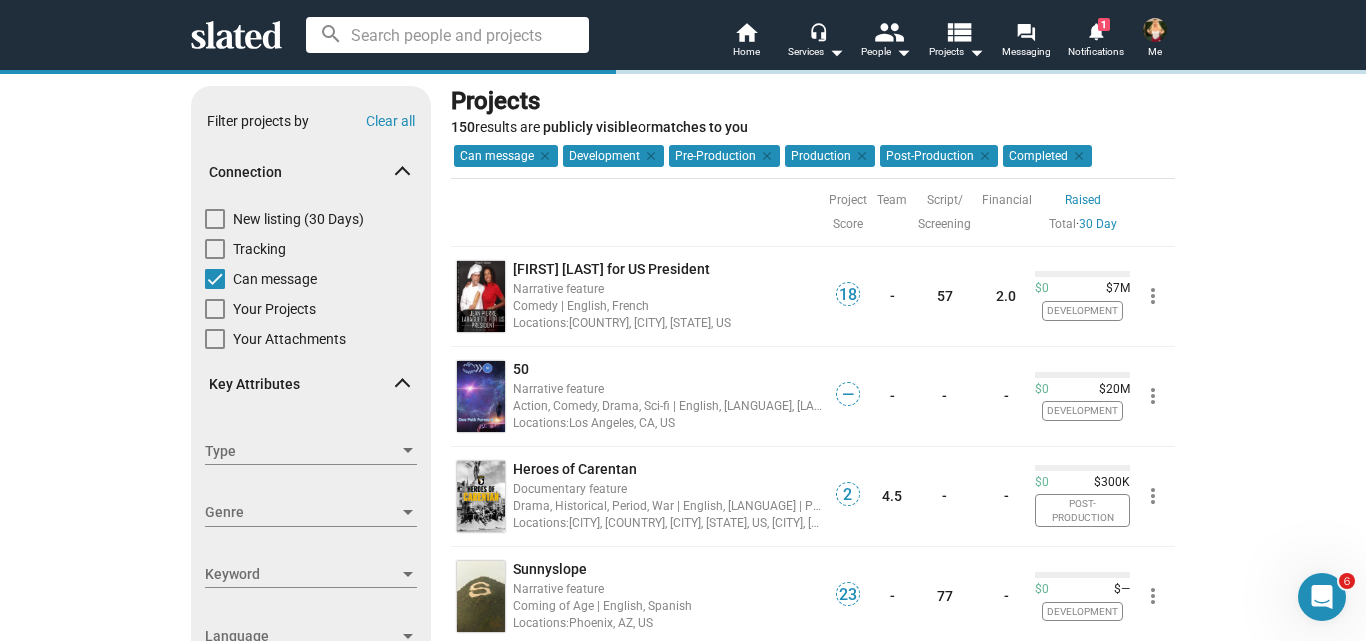 scroll, scrollTop: 0, scrollLeft: 0, axis: both 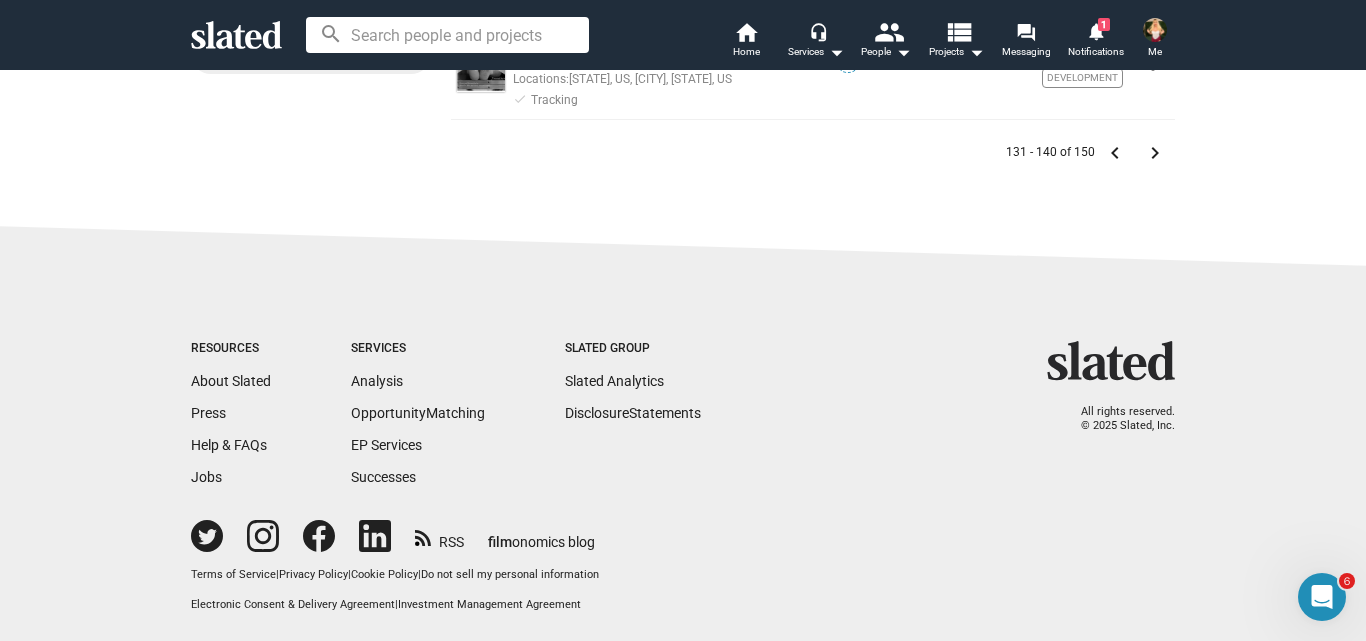 click on "keyboard_arrow_right" 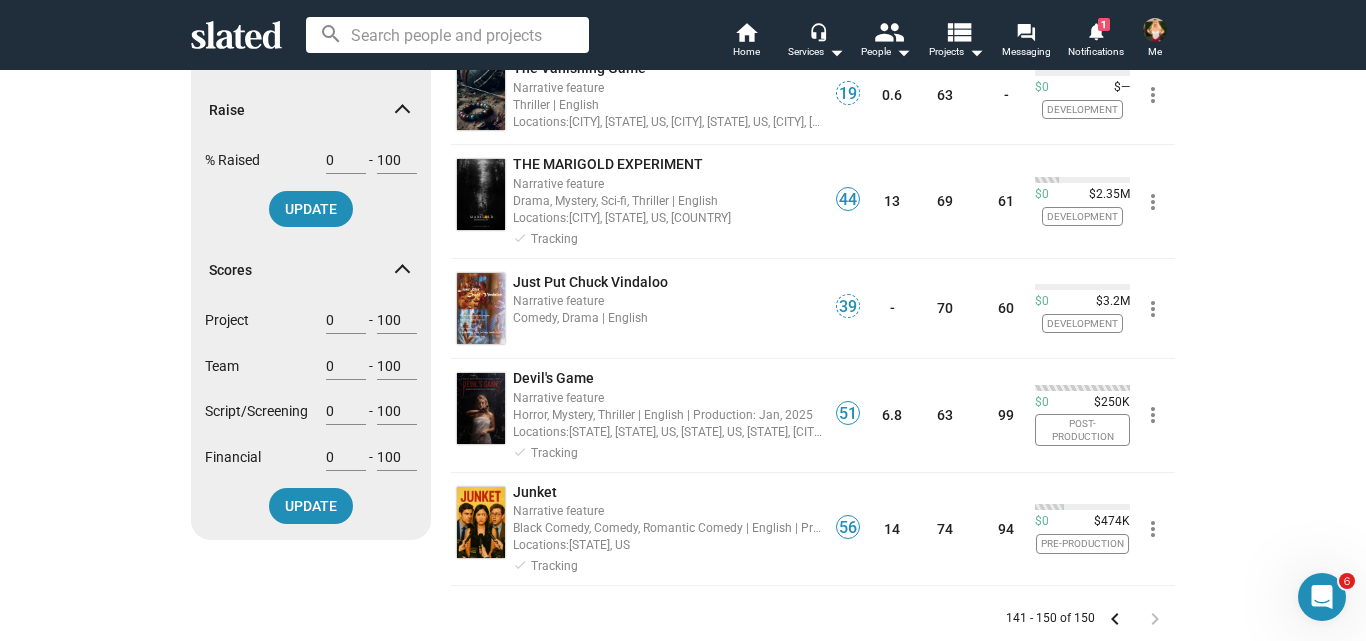 scroll, scrollTop: 678, scrollLeft: 0, axis: vertical 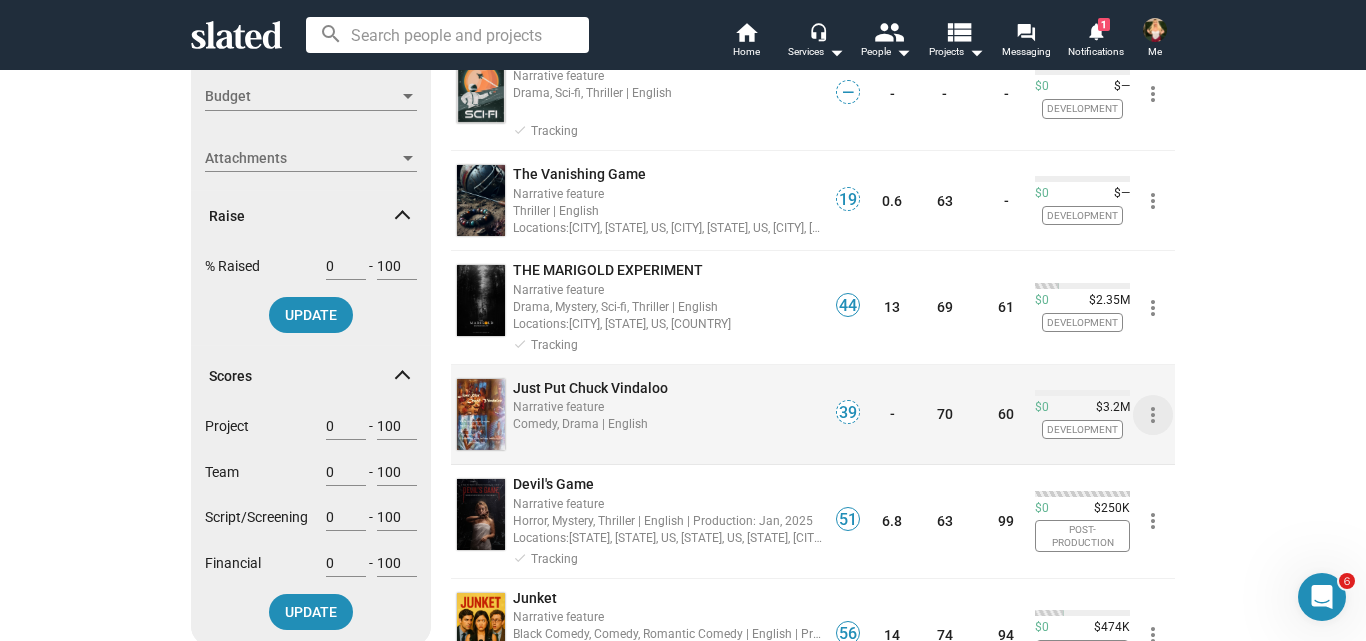 click on "more_vert" 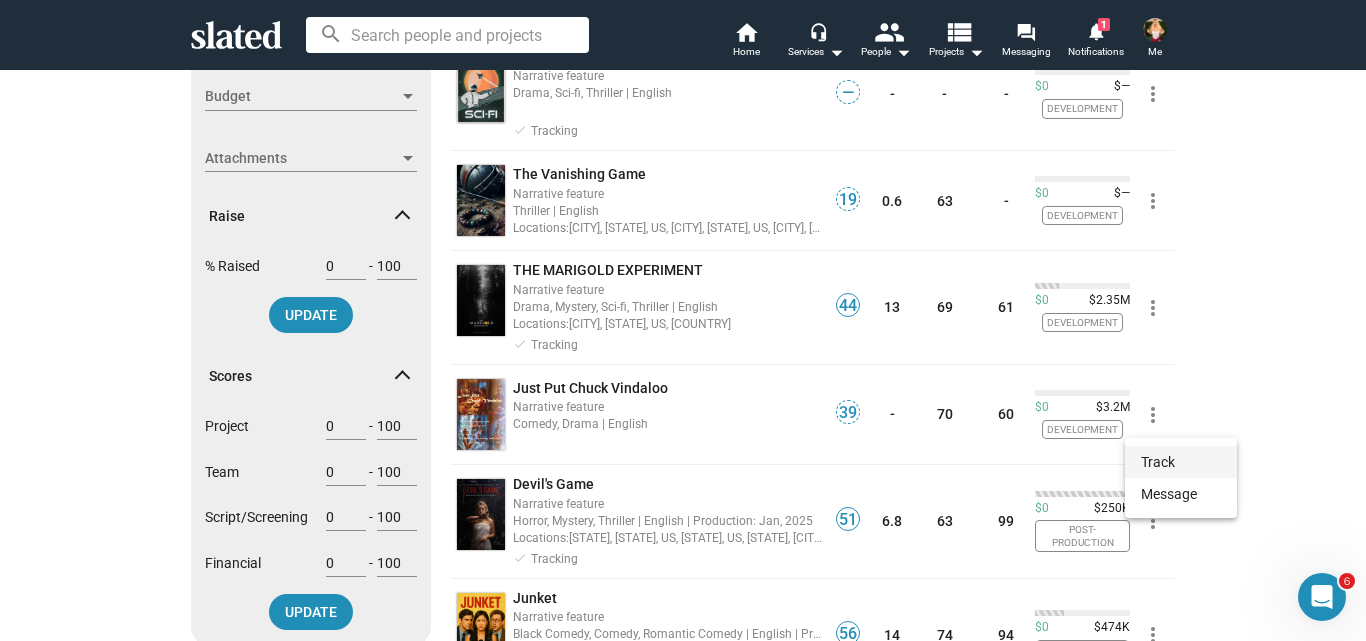 click on "Track" at bounding box center (1181, 462) 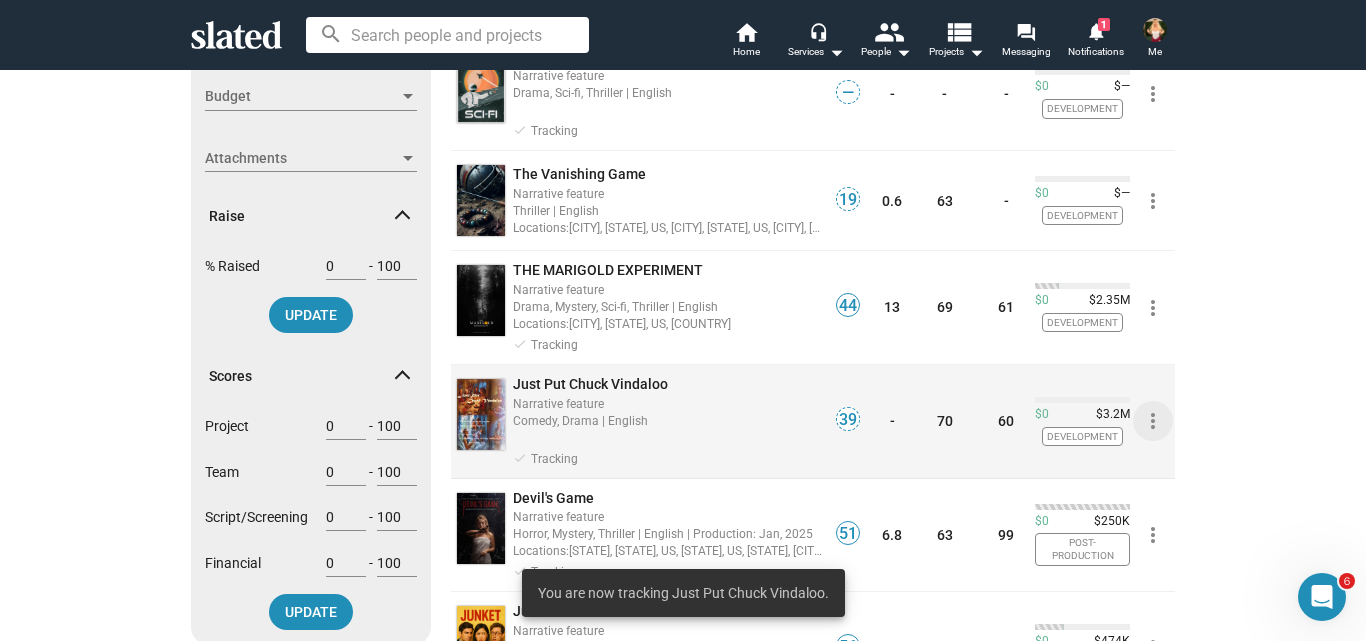 click on "more_vert" 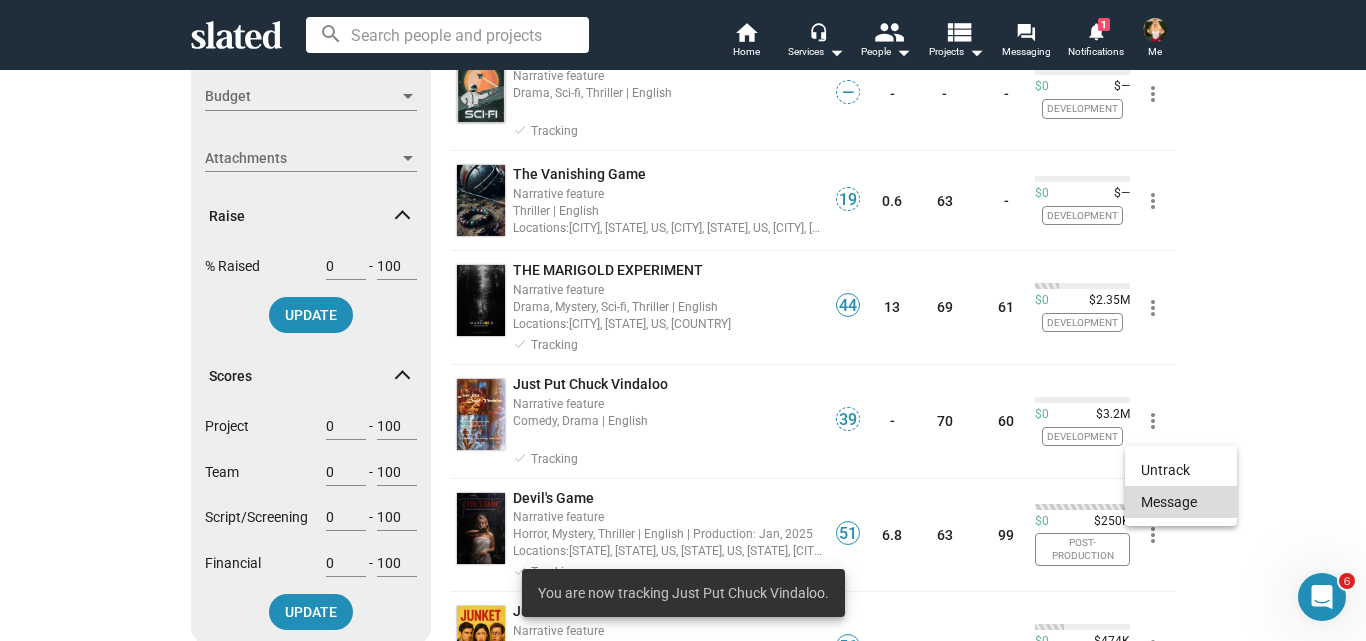 click on "Message" 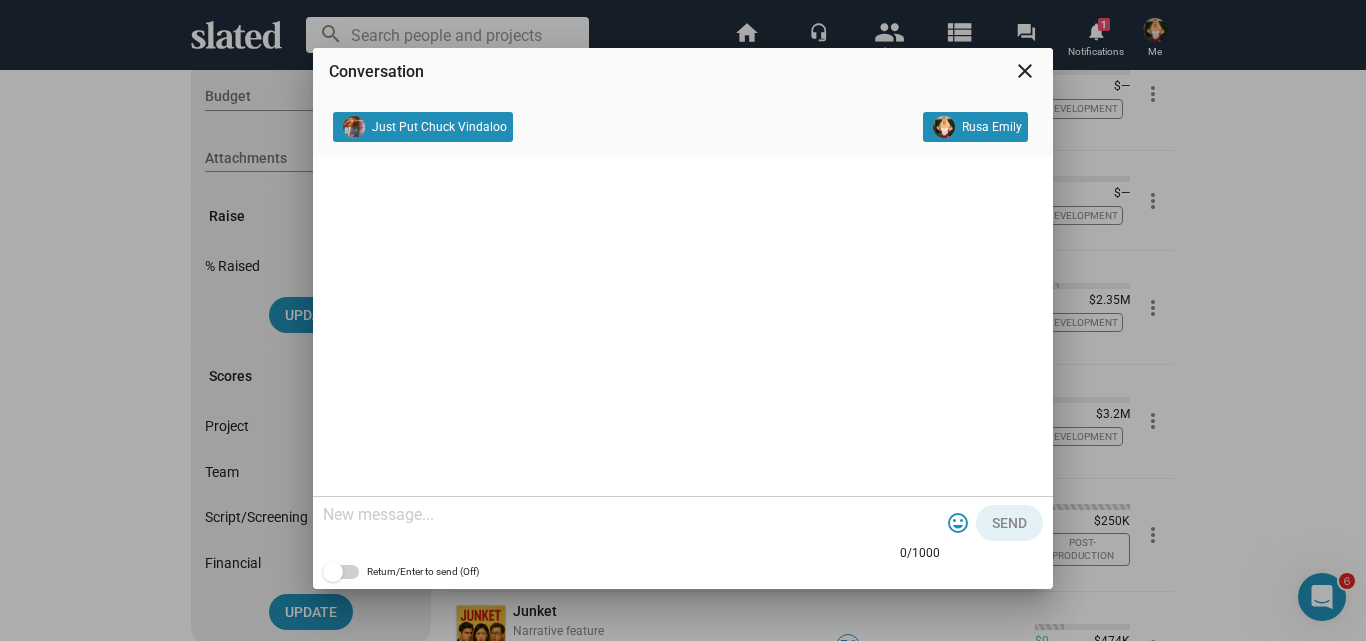 click at bounding box center (631, 515) 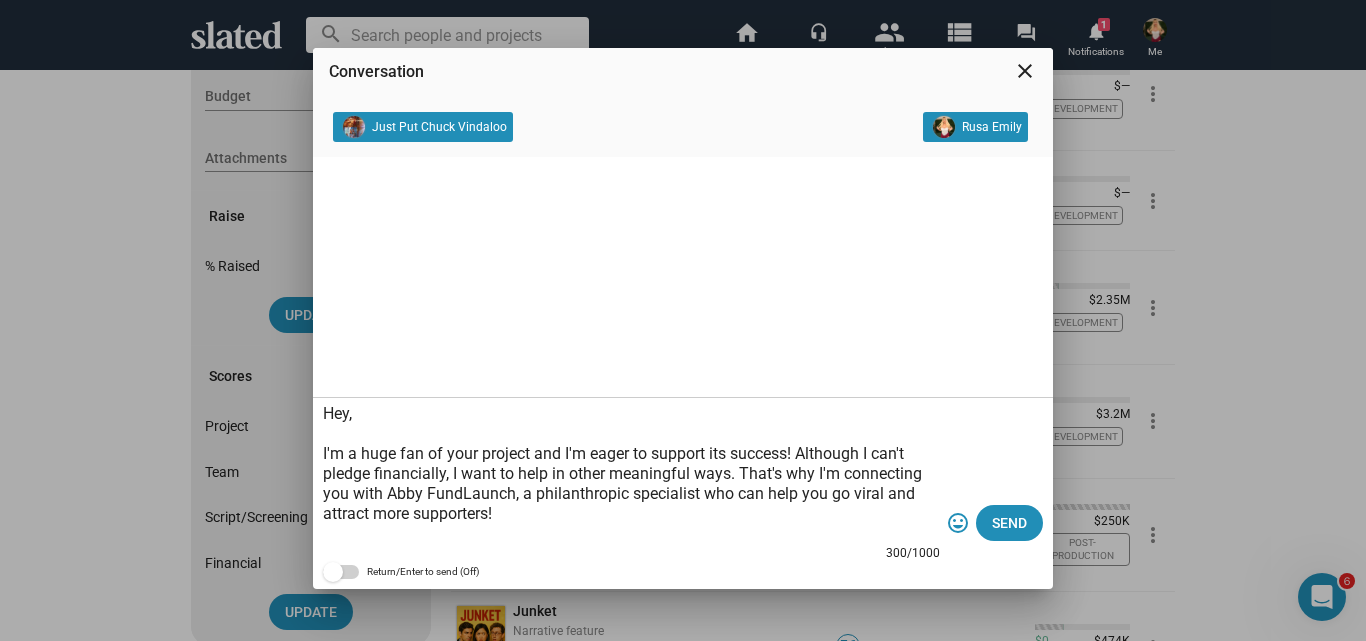 scroll, scrollTop: 59, scrollLeft: 0, axis: vertical 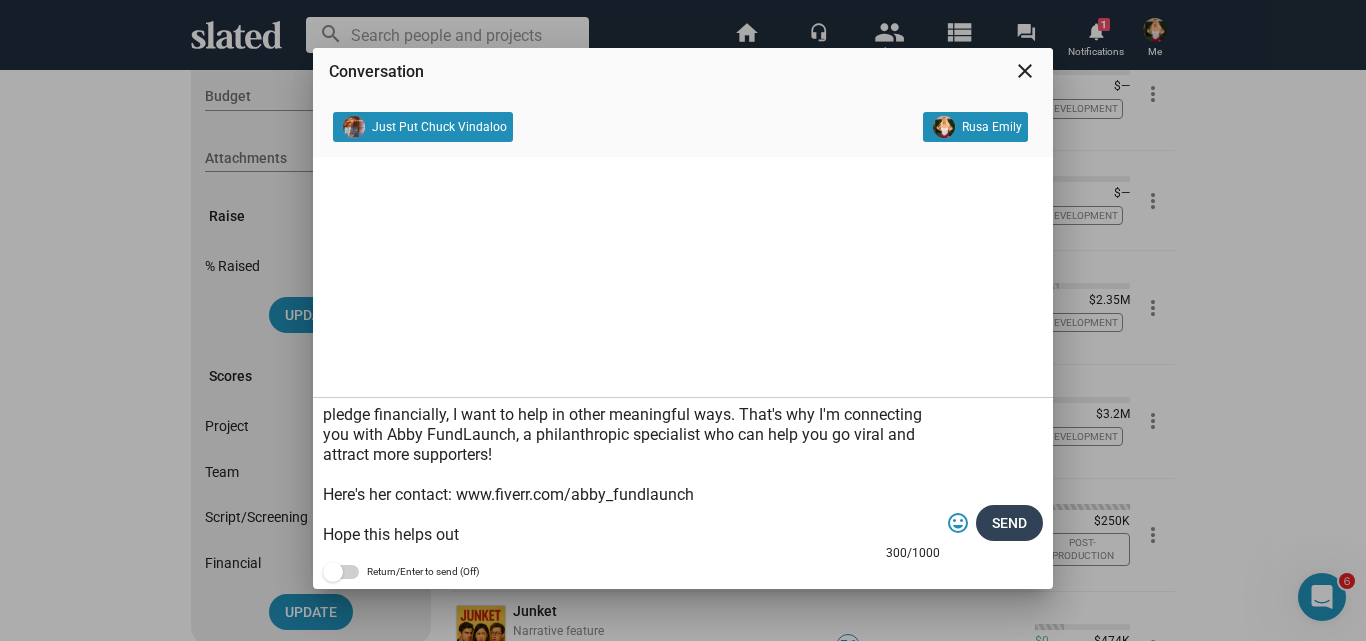type on "Hey,
I'm a huge fan of your project and I'm eager to support its success! Although I can't pledge financially, I want to help in other meaningful ways. That's why I'm connecting you with Abby FundLaunch, a philanthropic specialist who can help you go viral and attract more supporters!
Here's her contact: www.fiverr.com/abby_fundlaunch
Hope this helps out" 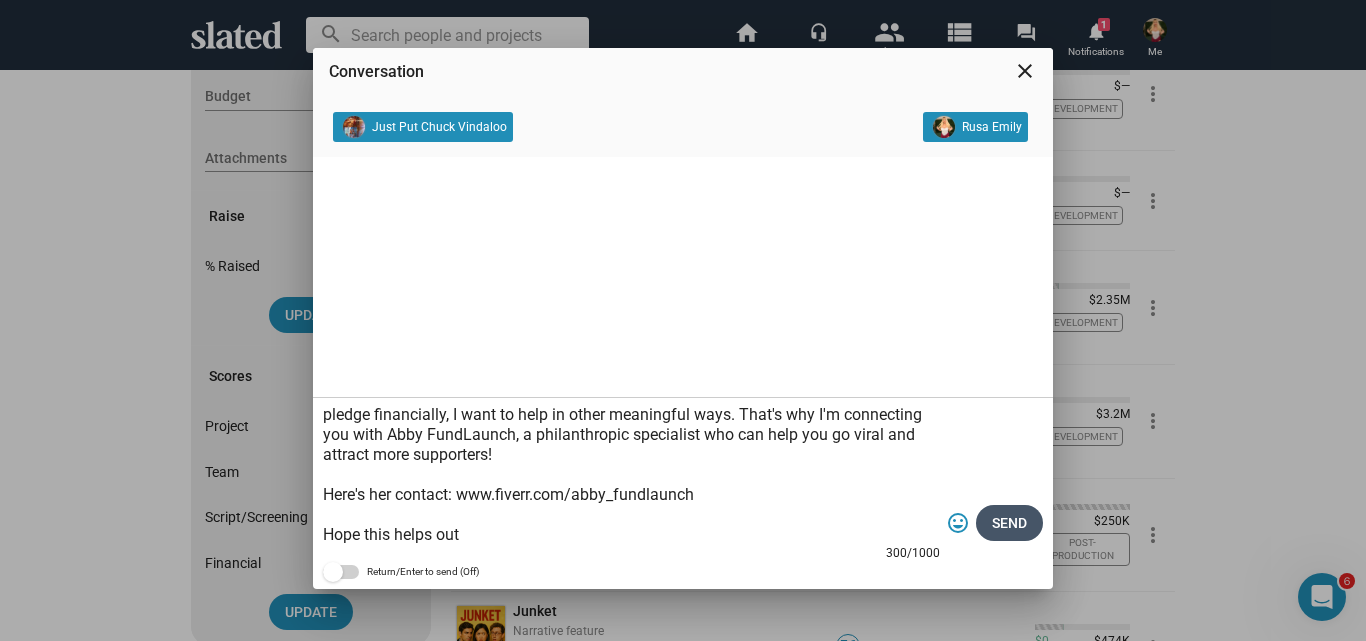 click on "Send" 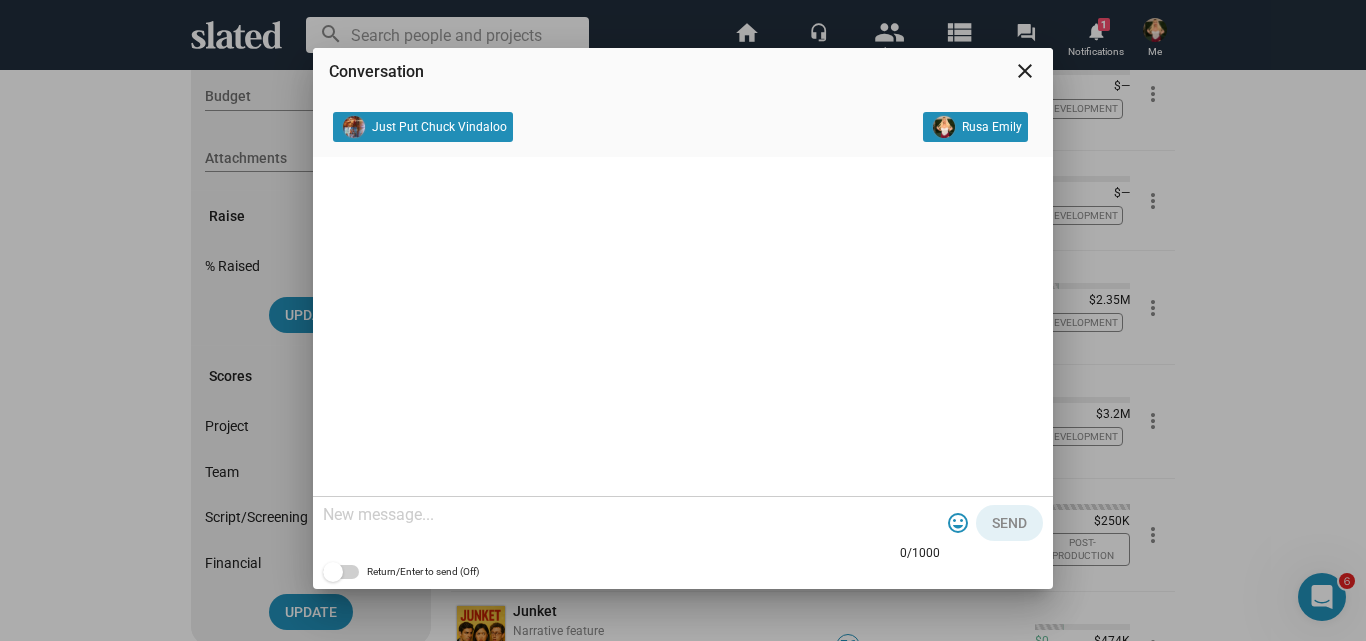 scroll, scrollTop: 0, scrollLeft: 0, axis: both 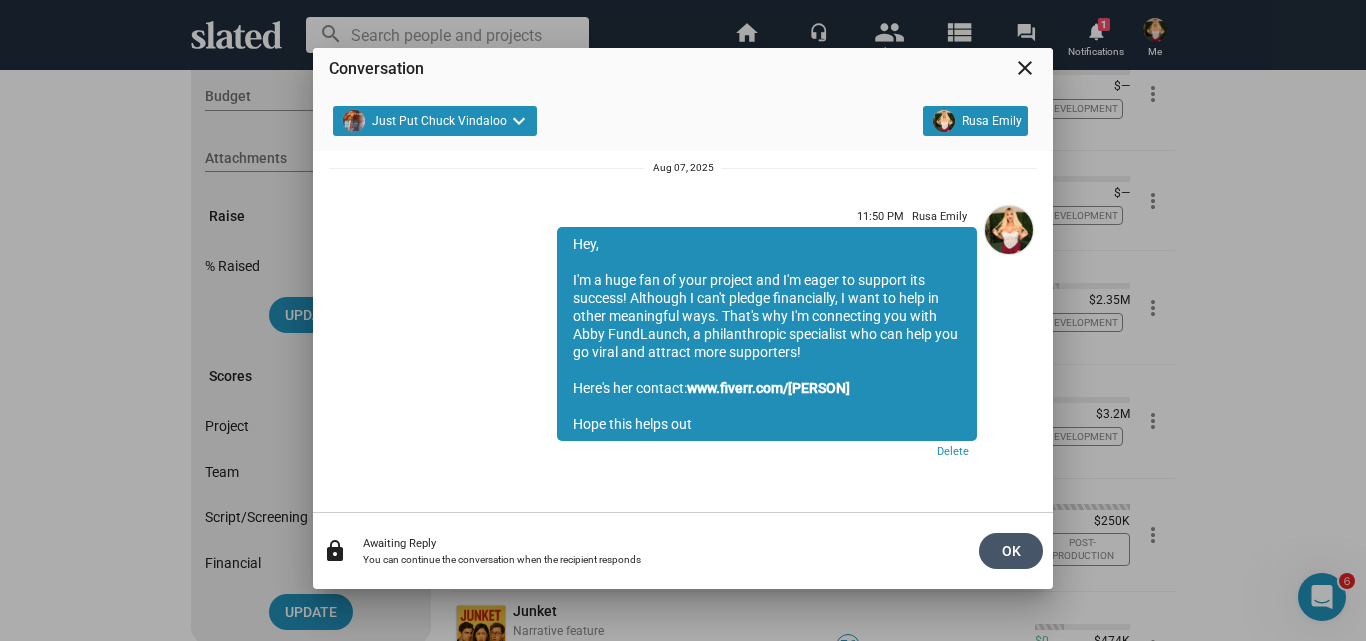 click on "OK" 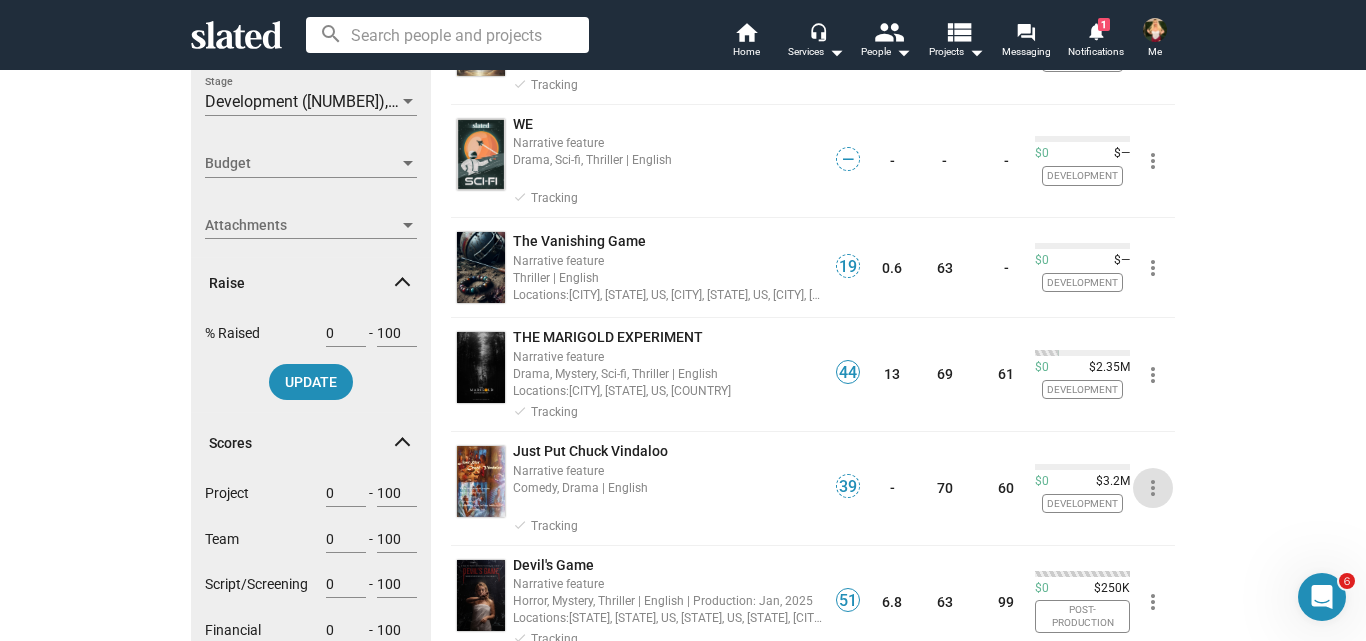 scroll, scrollTop: 607, scrollLeft: 0, axis: vertical 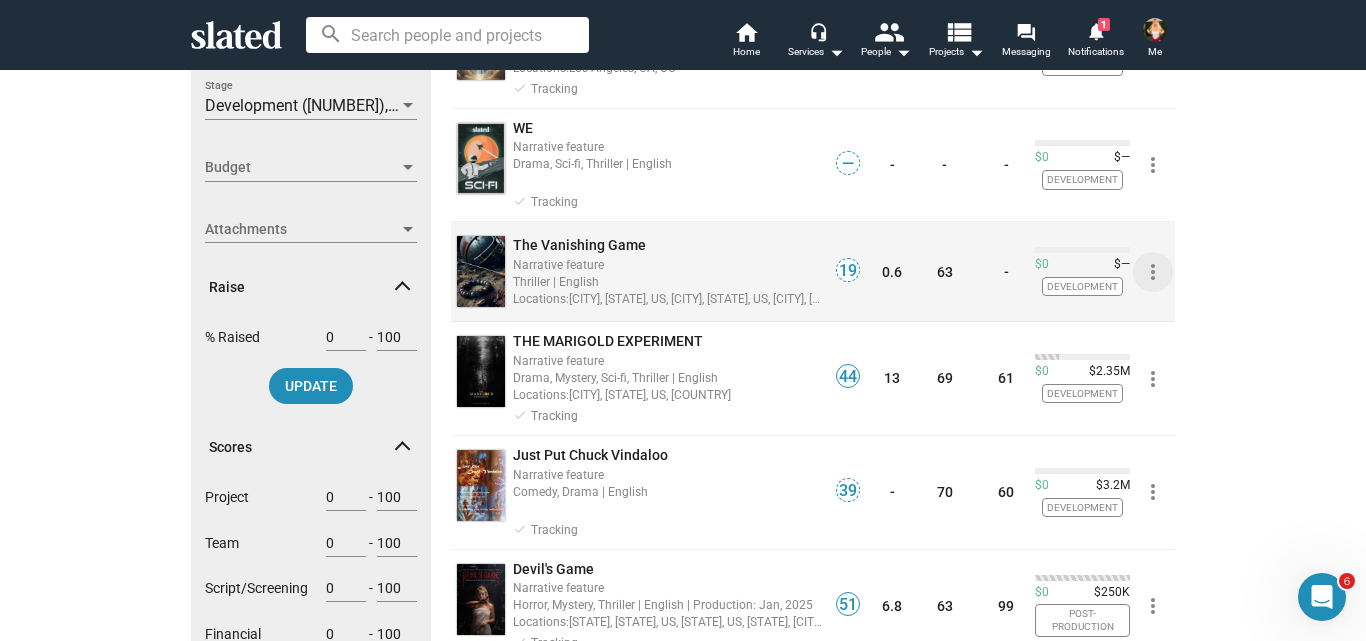 click on "more_vert" 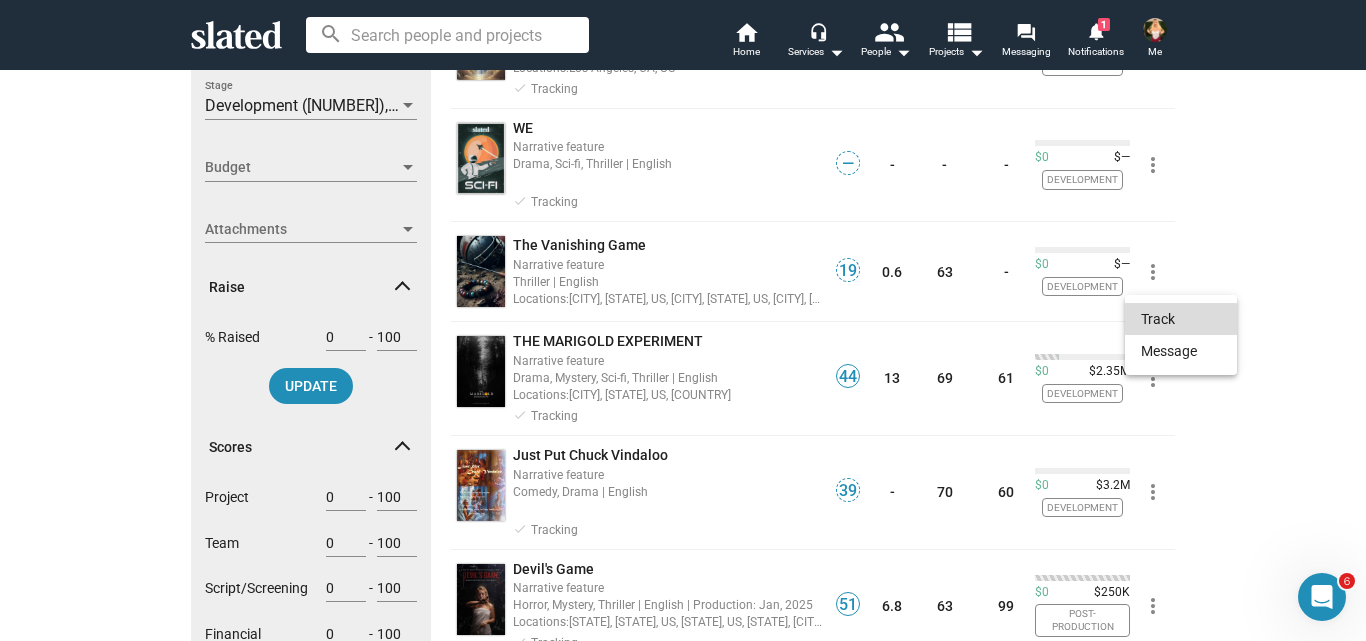 click on "Track" at bounding box center [1181, 319] 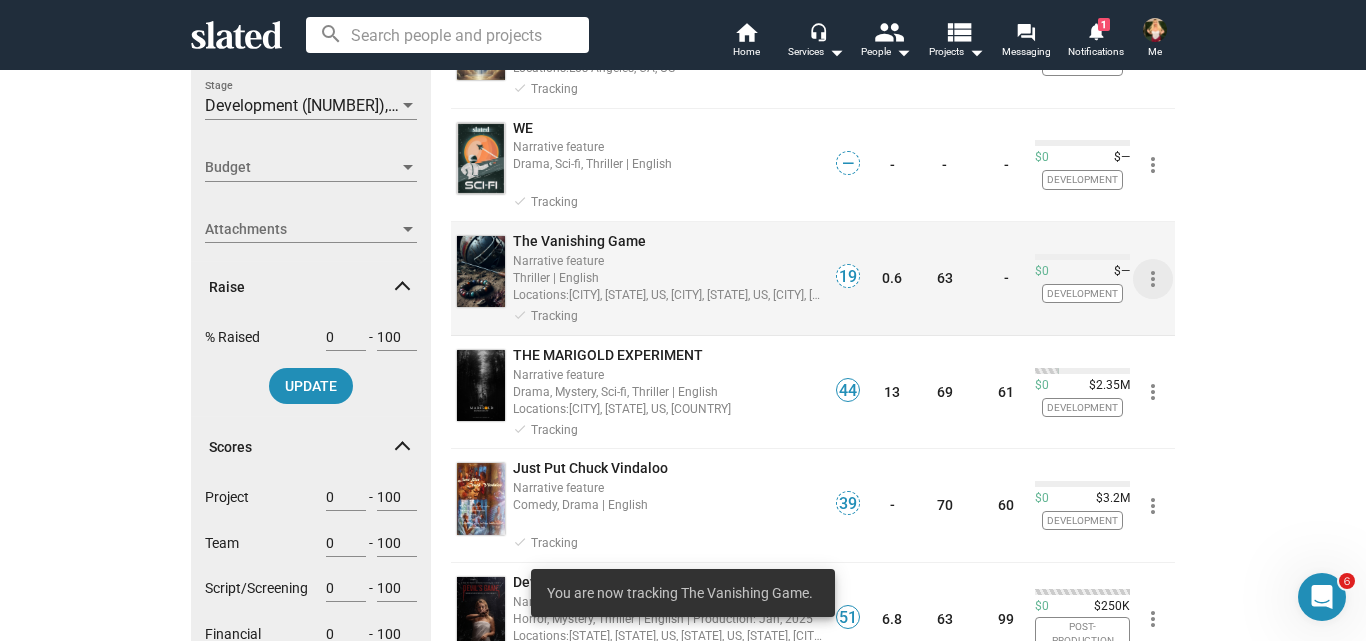 click on "more_vert" 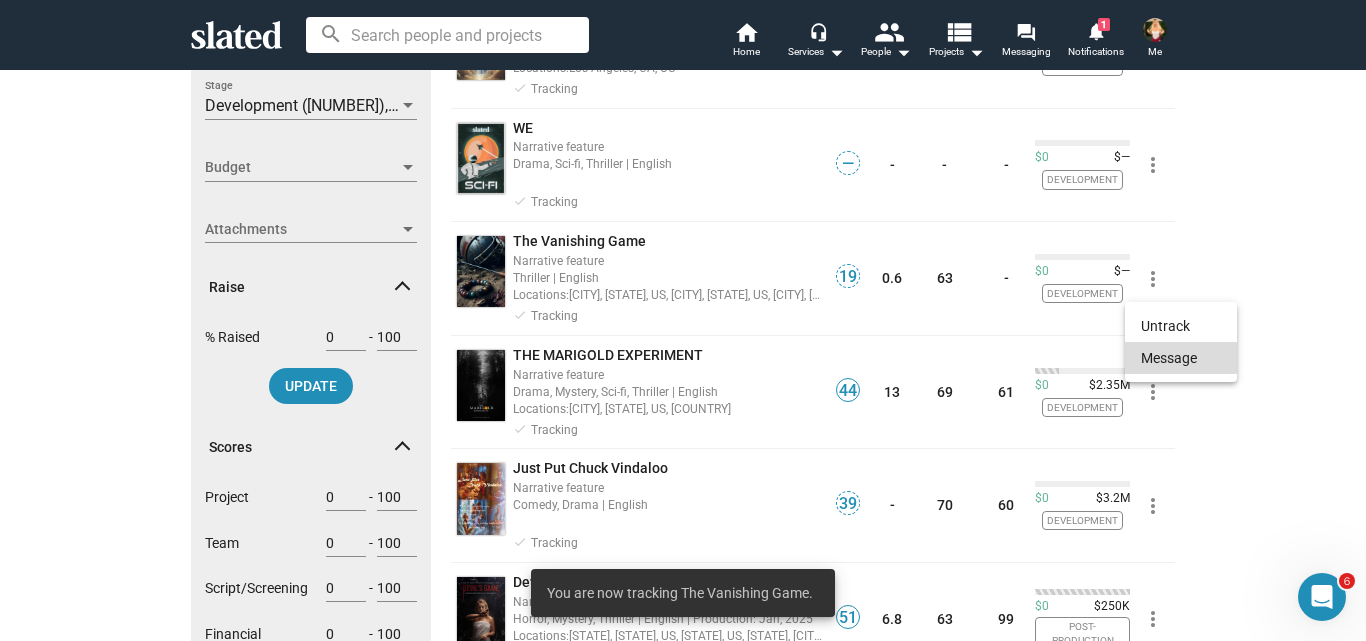 click on "Message" 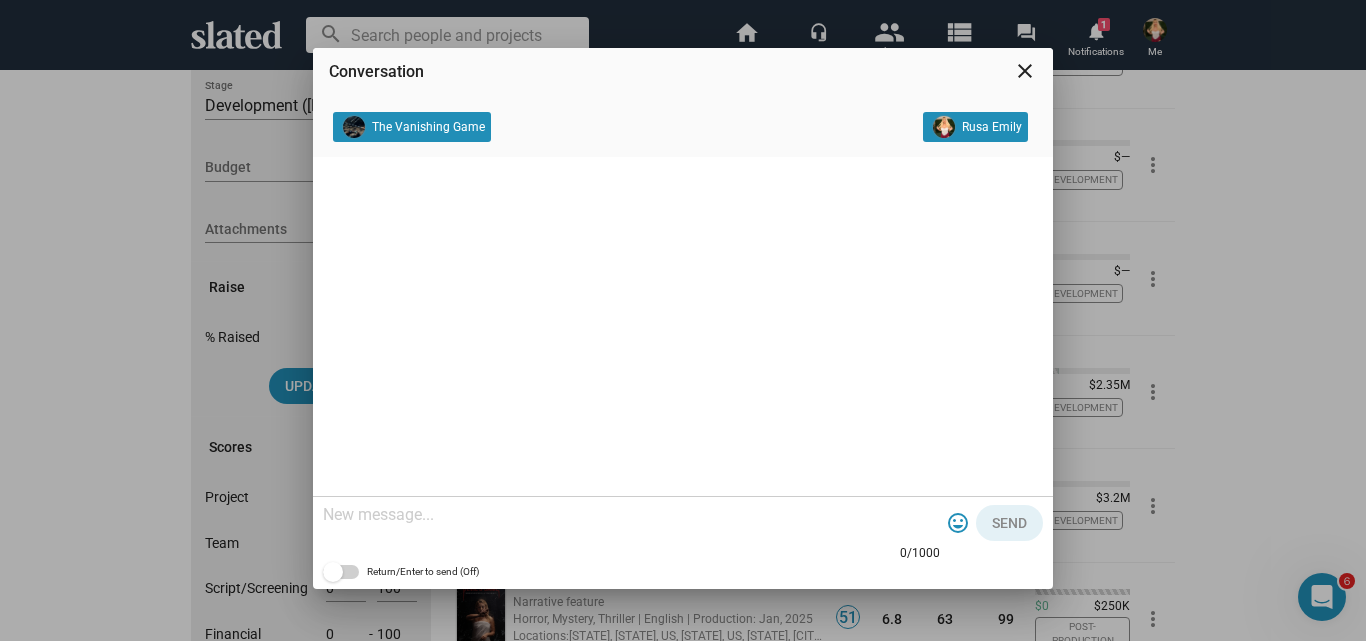 click 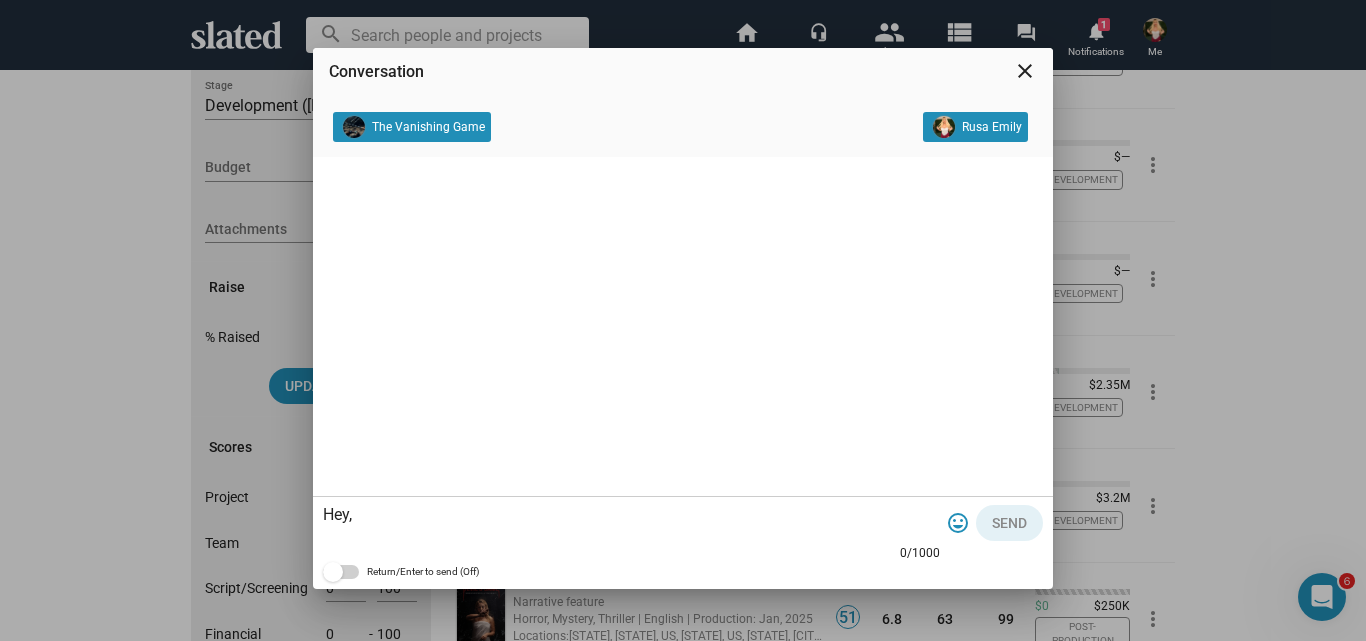 scroll, scrollTop: 59, scrollLeft: 0, axis: vertical 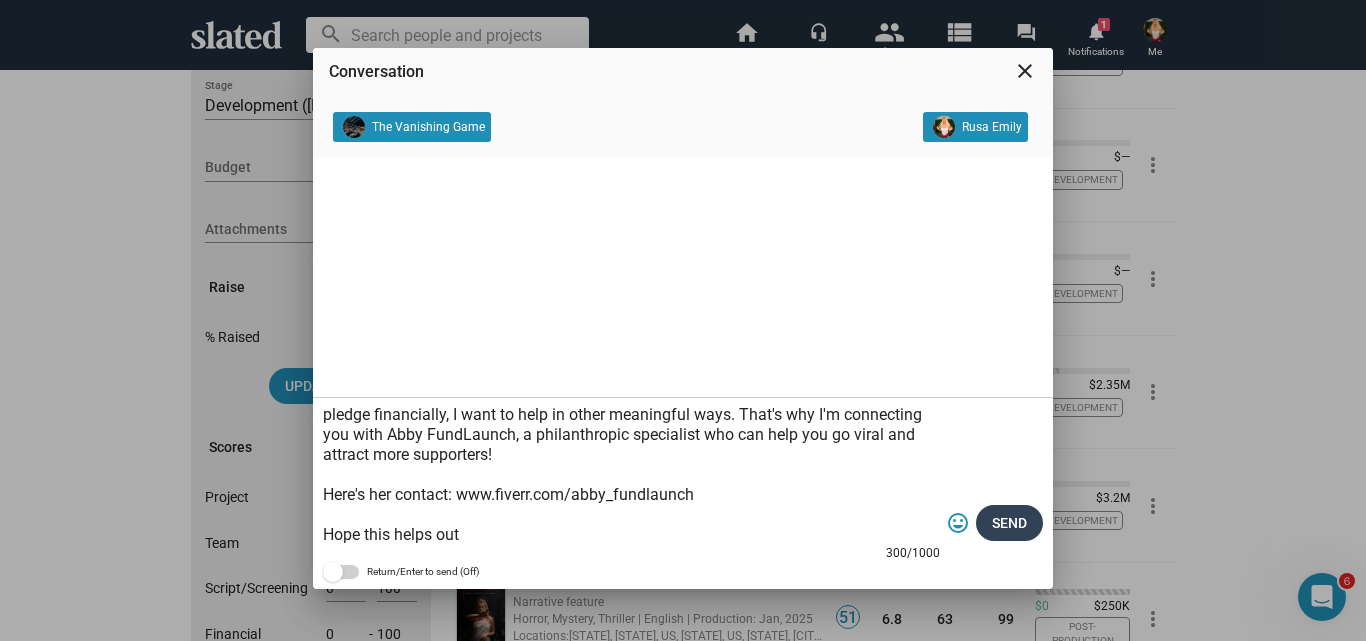 type on "Hey,
I'm a huge fan of your project and I'm eager to support its success! Although I can't pledge financially, I want to help in other meaningful ways. That's why I'm connecting you with Abby FundLaunch, a philanthropic specialist who can help you go viral and attract more supporters!
Here's her contact: www.fiverr.com/abby_fundlaunch
Hope this helps out" 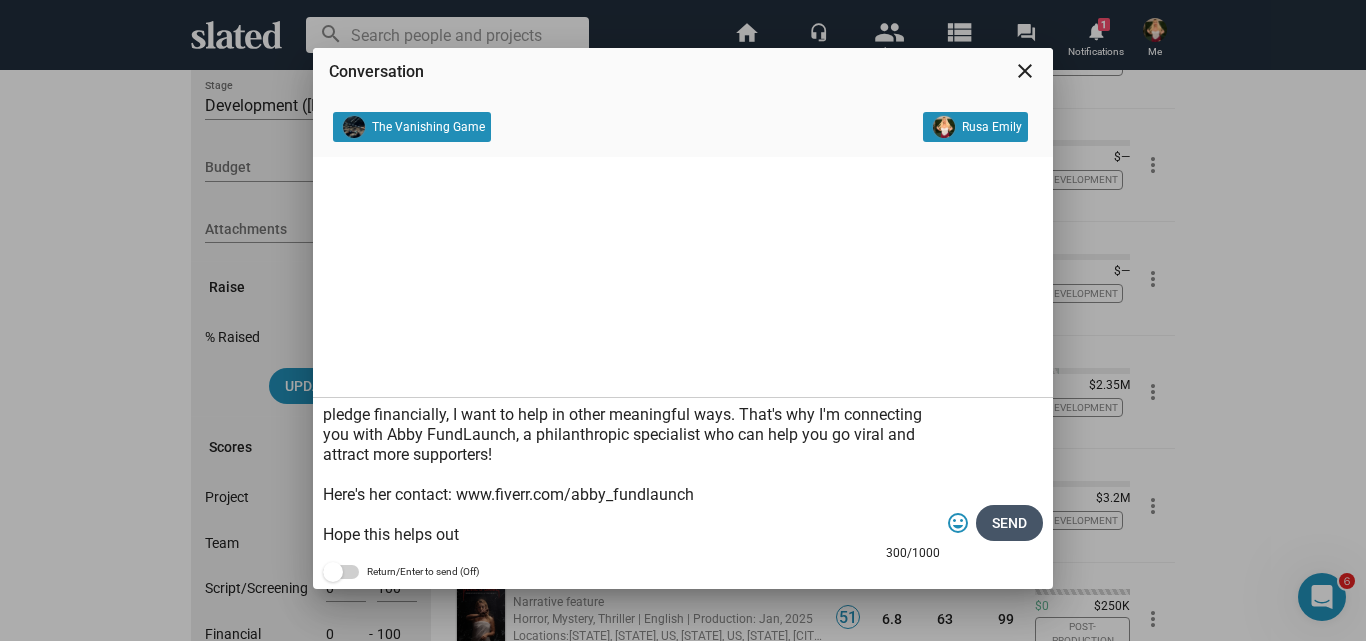 click on "Send" 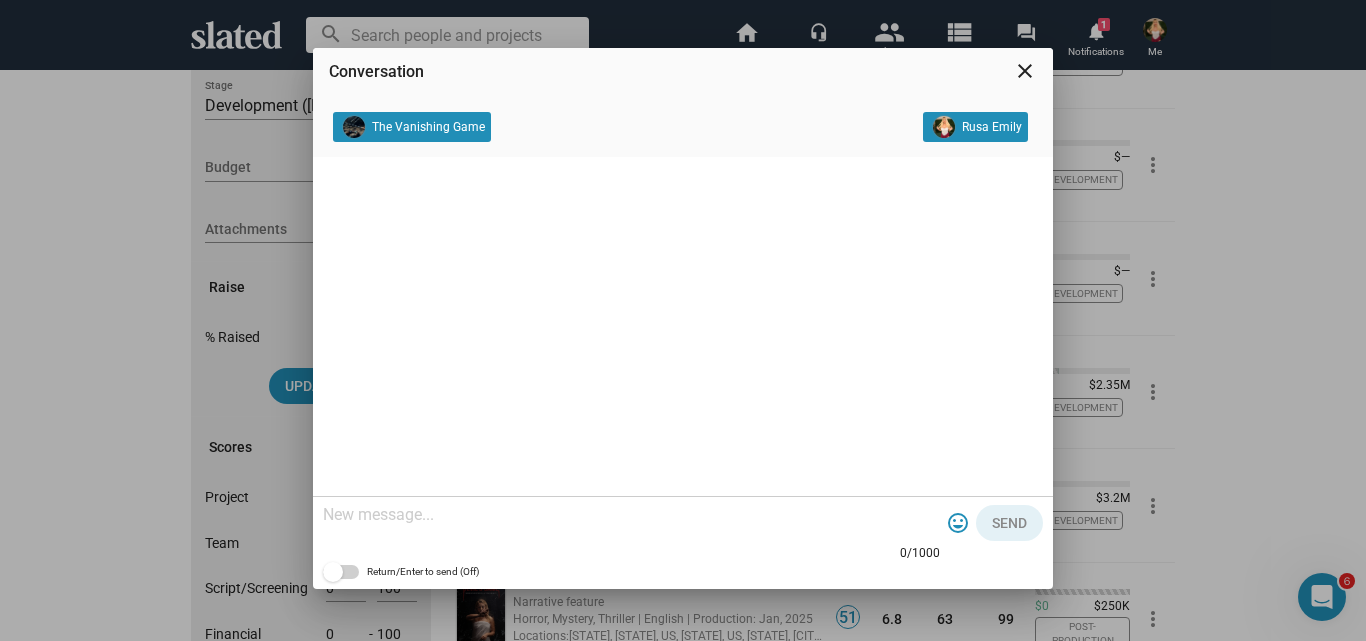 scroll, scrollTop: 0, scrollLeft: 0, axis: both 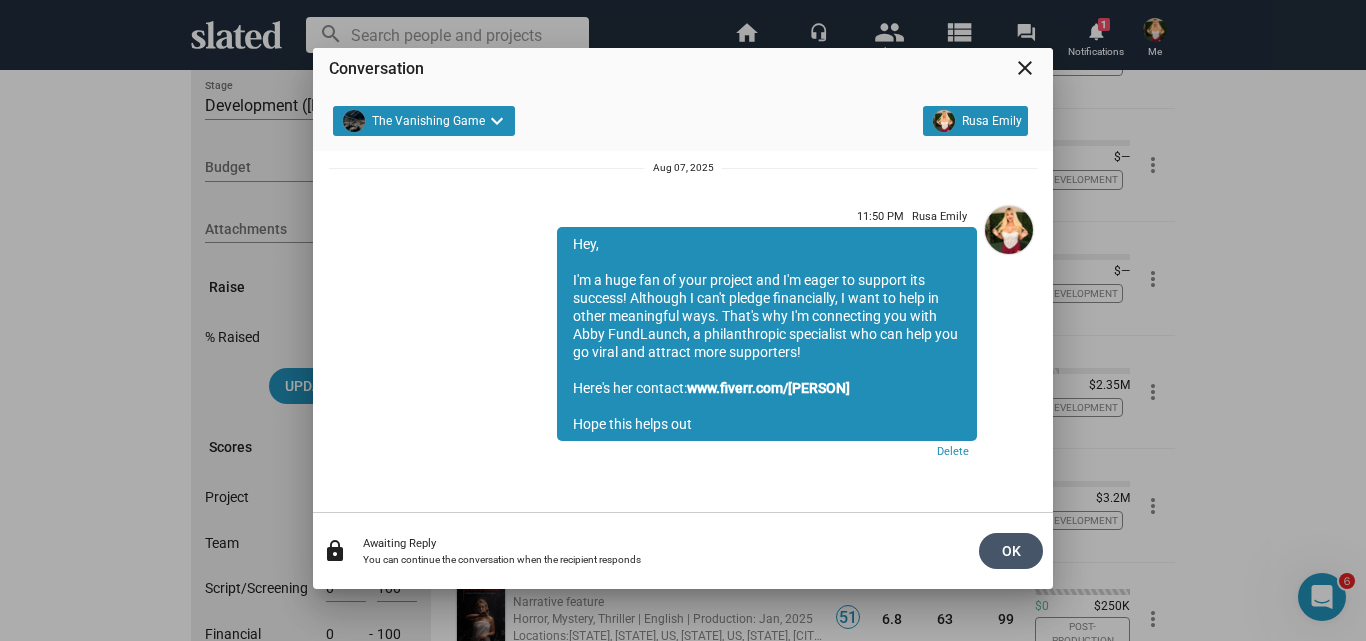 click on "OK" 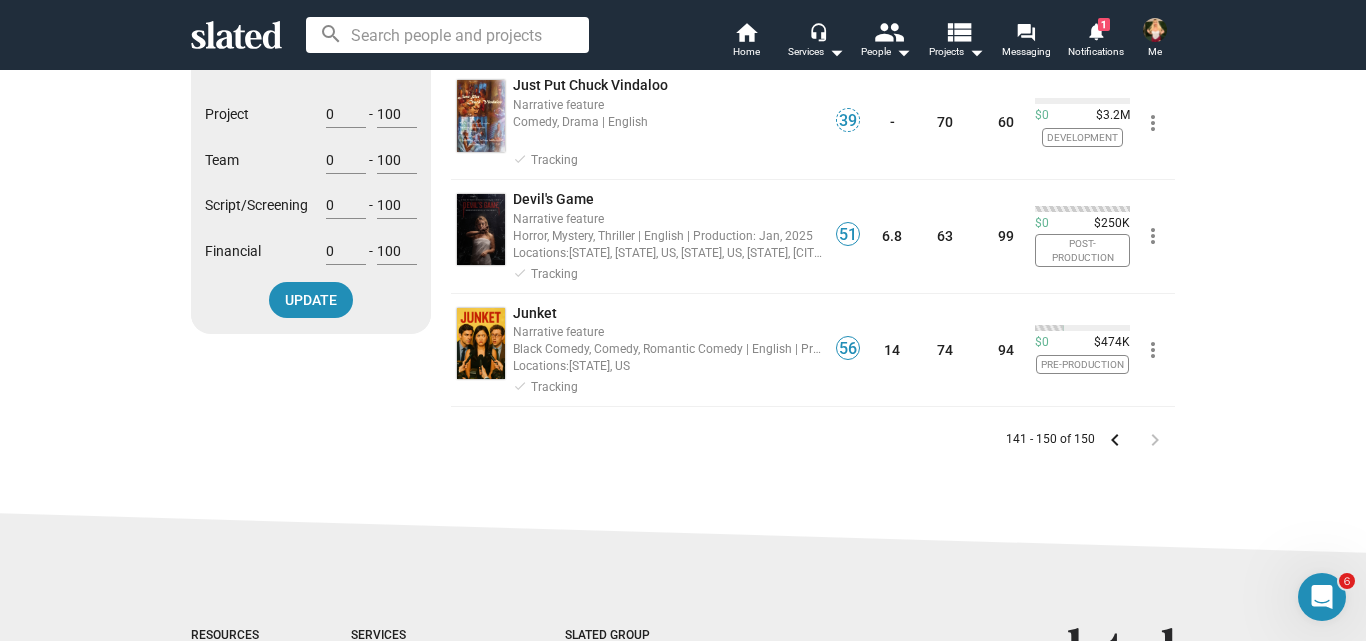 scroll, scrollTop: 1288, scrollLeft: 0, axis: vertical 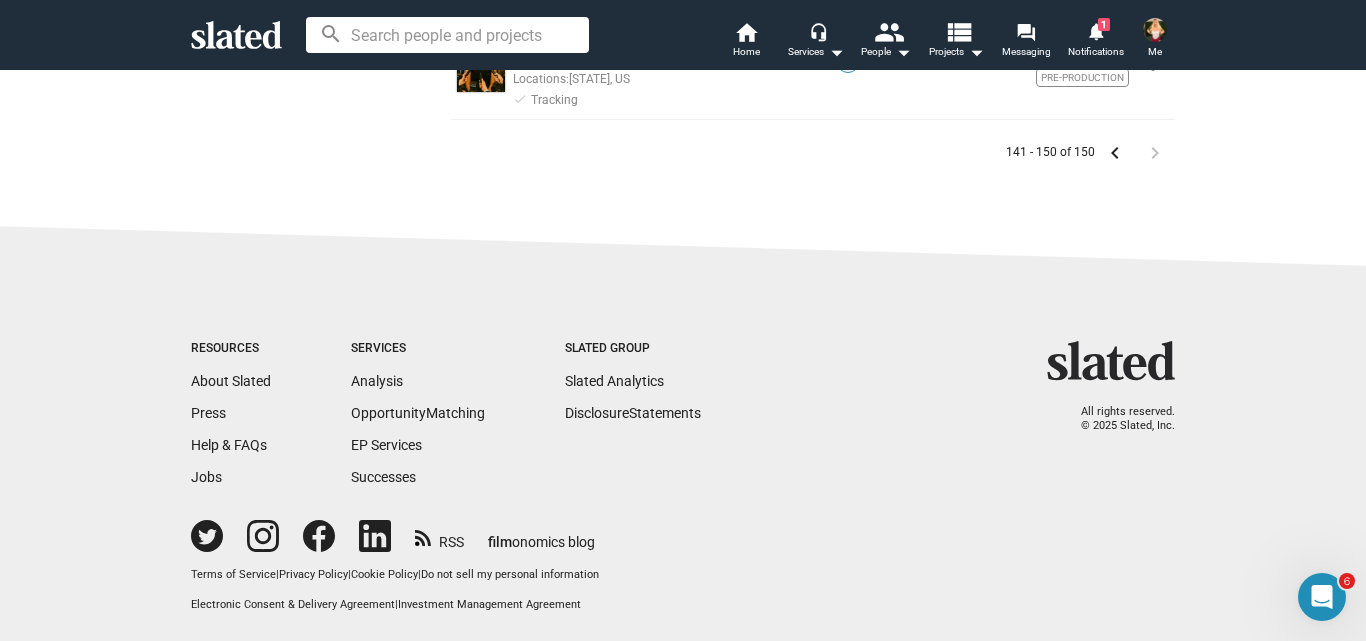 click on "keyboard_arrow_left" 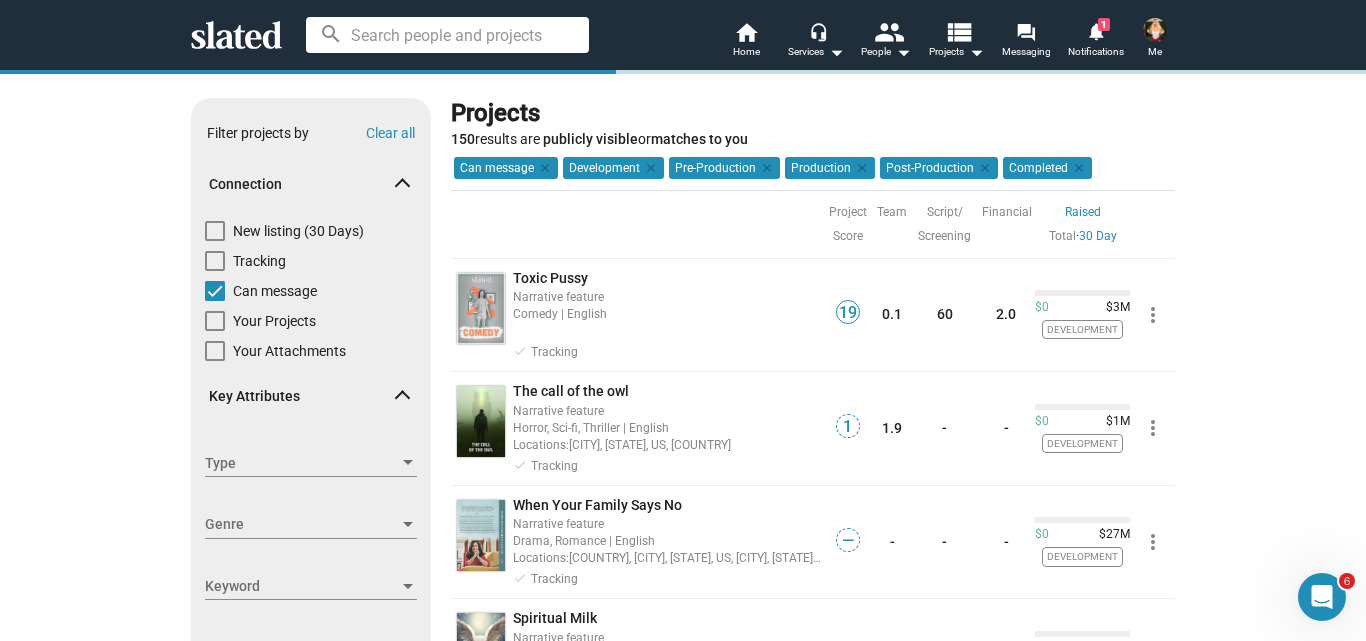 scroll, scrollTop: 0, scrollLeft: 0, axis: both 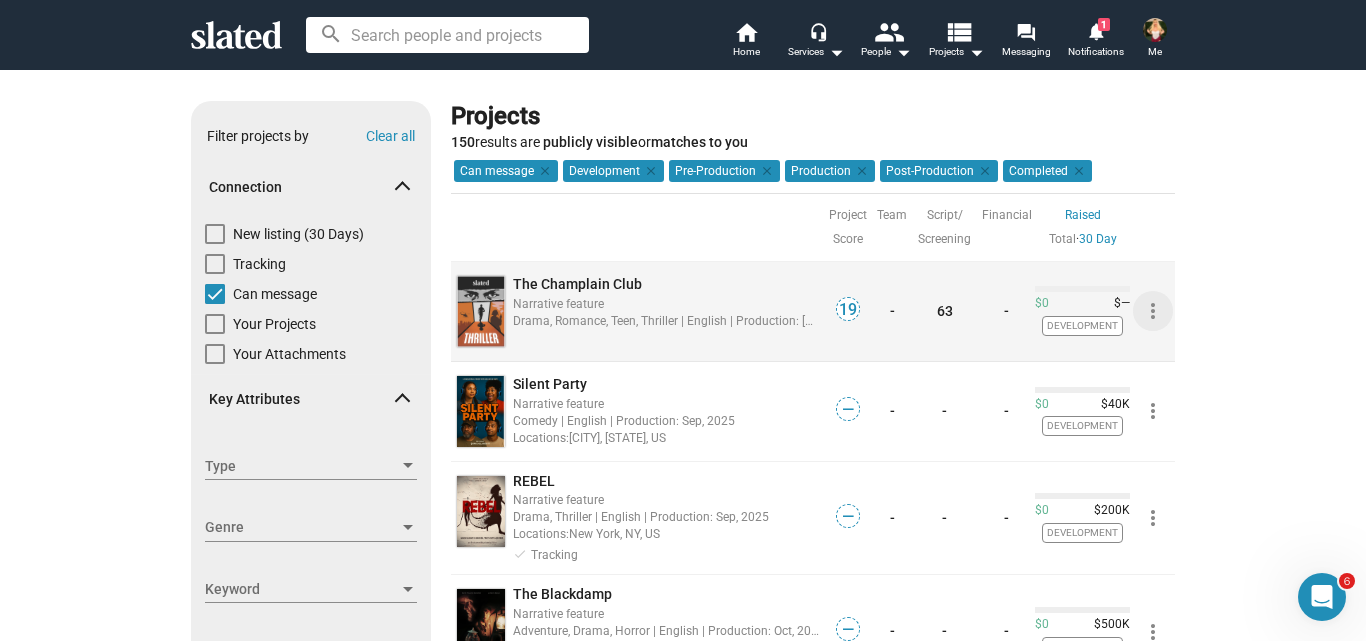 click on "more_vert" 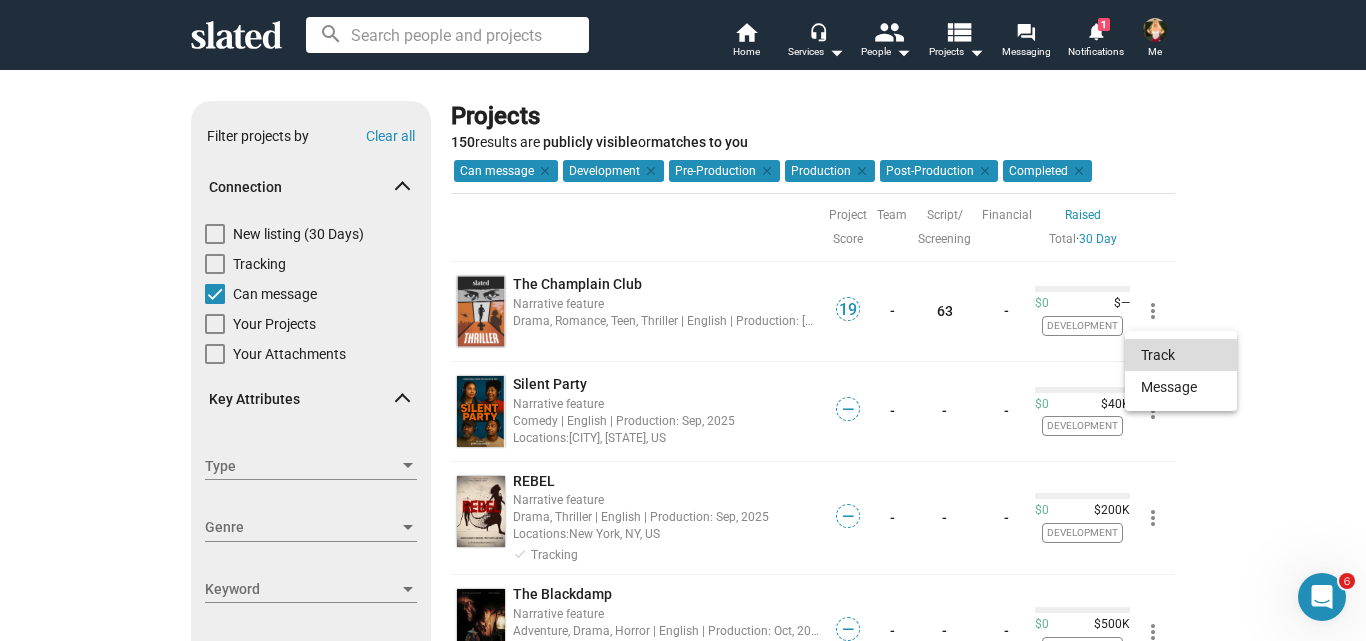 click on "Track" at bounding box center [1181, 355] 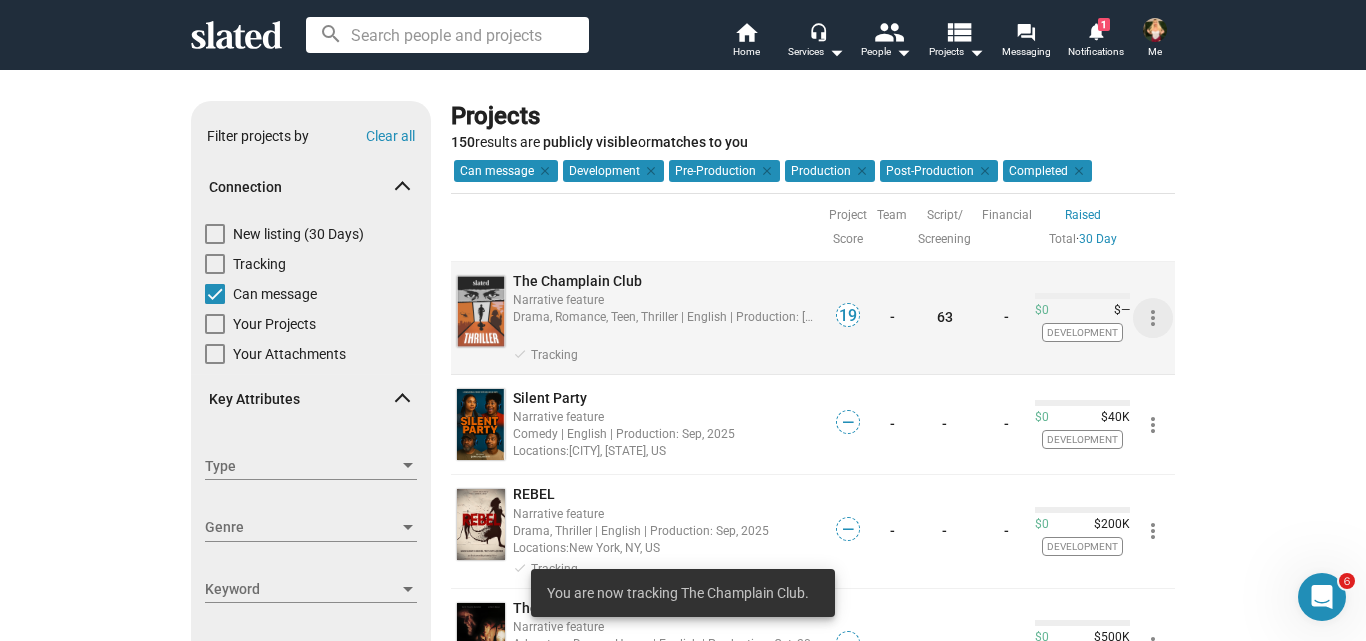 click on "more_vert" 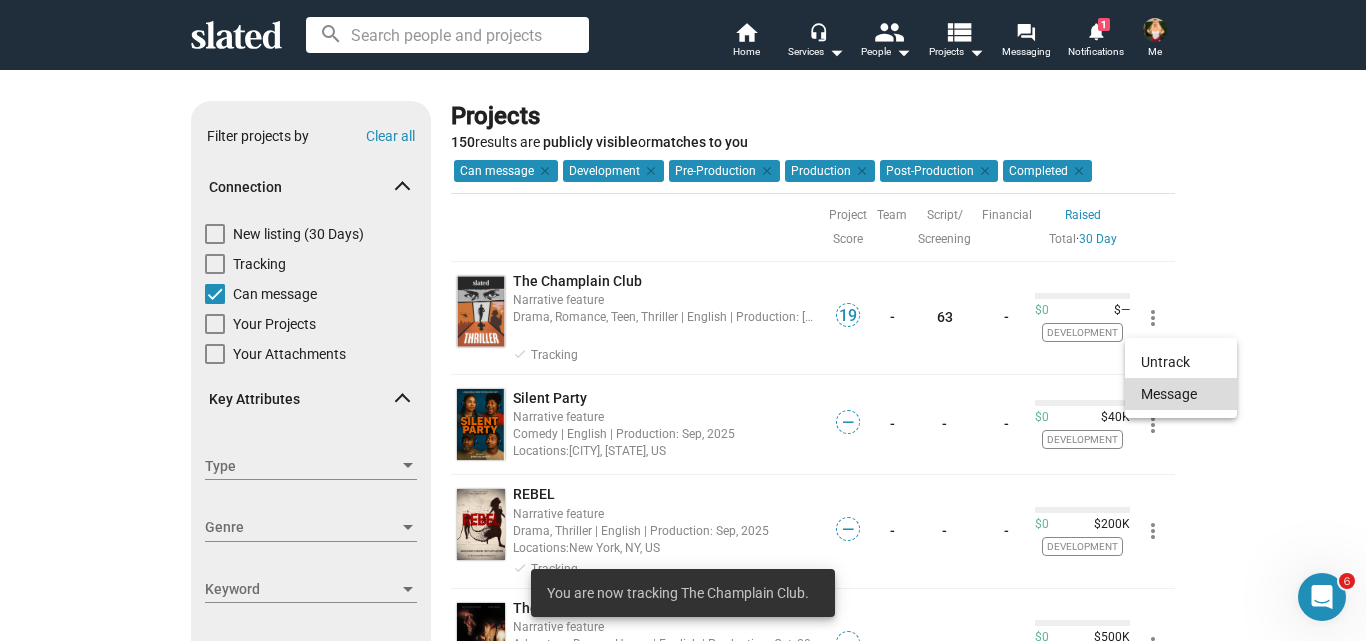 click on "Message" 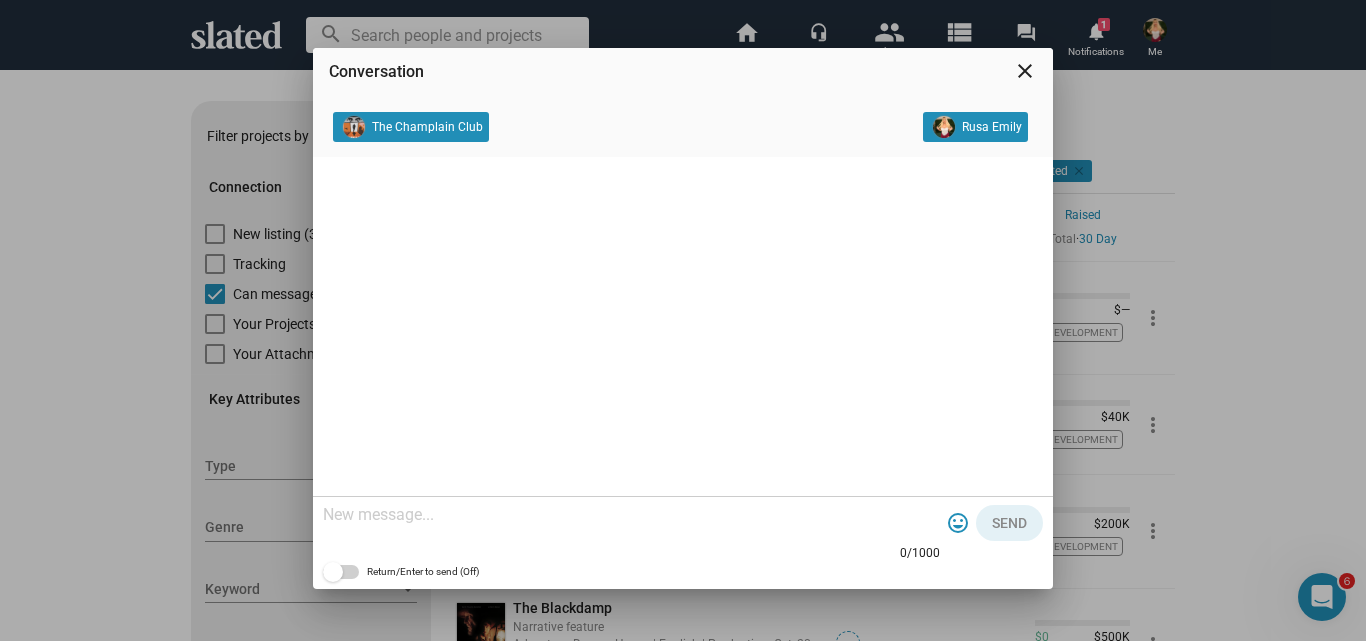 click 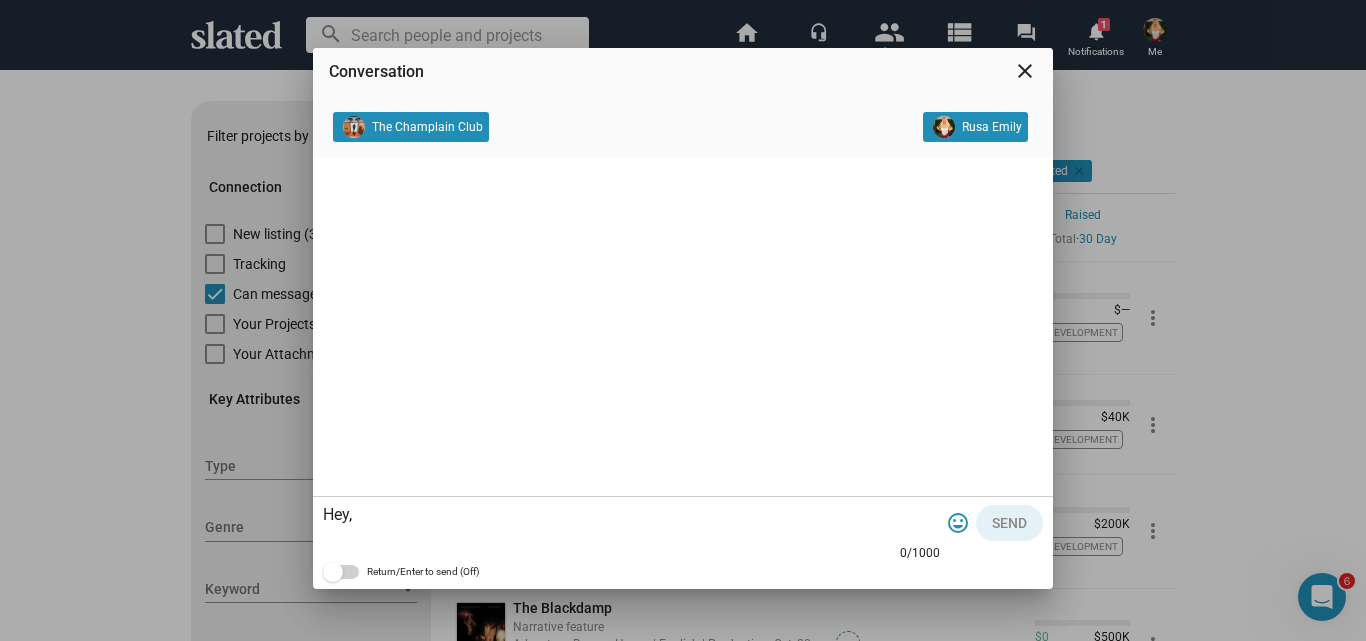 paste on "Hey,
I'm a huge fan of your project and I'm eager to support its success! Although I can't pledge financially, I want to help in other meaningful ways. That's why I'm connecting you with Abby FundLaunch, a philanthropic specialist who can help you go viral and attract more supporters!
Here's her contact: www.fiverr.com/abby_fundlaunch
Hope this helps out" 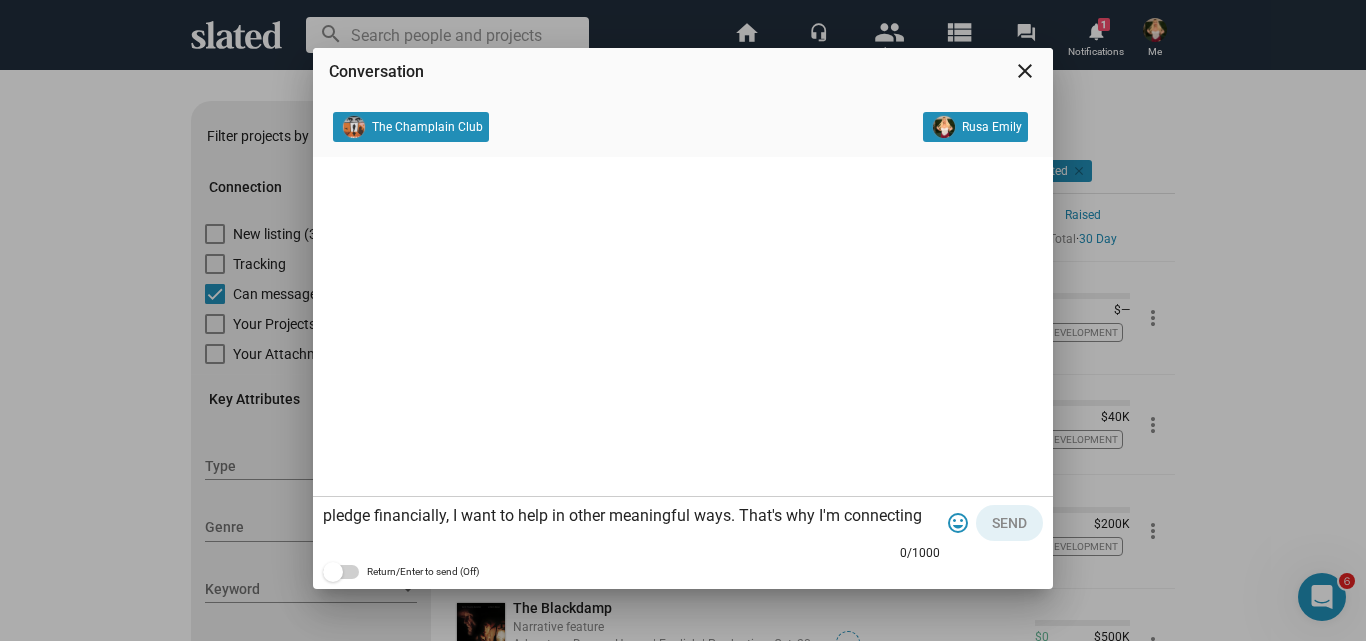 paste on "Hey,
I'm a huge fan of your project and I'm eager to support its success! Although I can't pledge financially, I want to help in other meaningful ways. That's why I'm connecting you with Abby FundLaunch, a philanthropic specialist who can help you go viral and attract more supporters!
Here's her contact: www.fiverr.com/abby_fundlaunch
Hope this helps out" 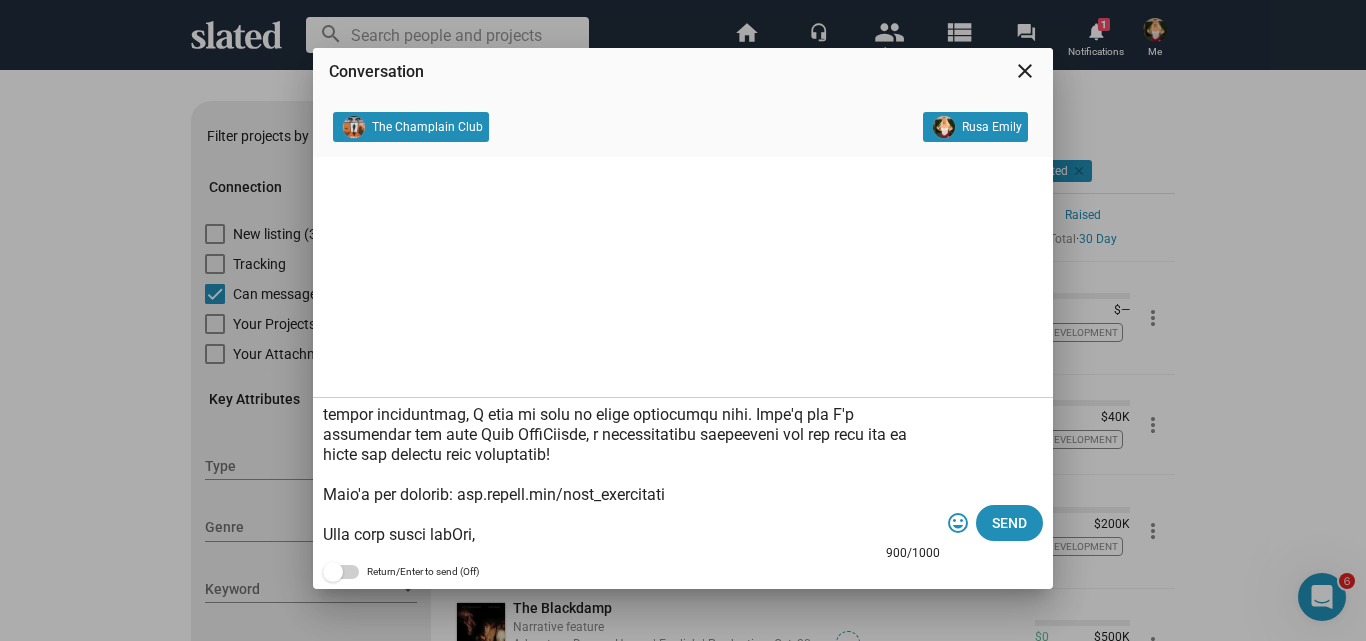 scroll, scrollTop: 419, scrollLeft: 0, axis: vertical 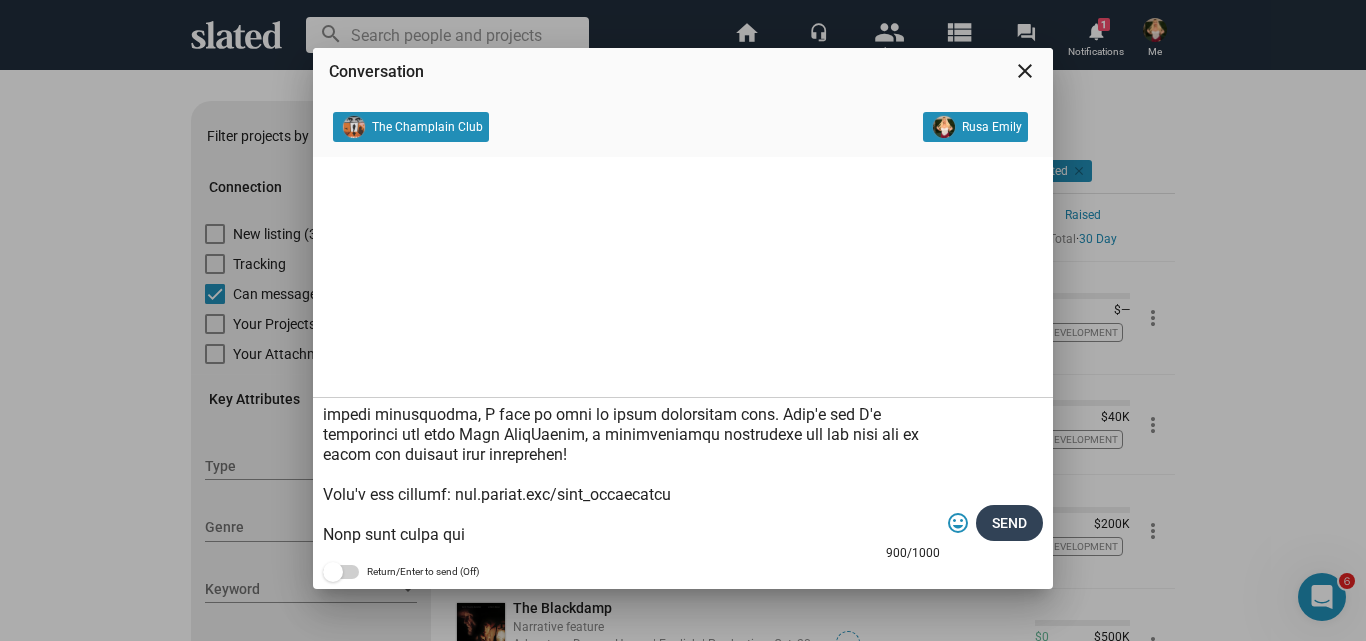 type on "Hey,
I'm a huge fan of your project and I'm eager to support its success! Although I can't pledge financially, I want to help in other meaningful ways. That's why I'm connecting you with Abby FundLaunch, a philanthropic specialist who can help you go viral and attract more supporters!
Here's her contact: www.fiverr.com/abby_fundlaunch
Hope this helps outHey,
I'm a huge fan of your project and I'm eager to support its success! Although I can't pledge financially, I want to help in other meaningful ways. That's why I'm connecting you with Abby FundLaunch, a philanthropic specialist who can help you go viral and attract more supporters!
Here's her contact: www.fiverr.com/abby_fundlaunch
Hope this helps outHey,
I'm a huge fan of your project and I'm eager to support its success! Although I can't pledge financially, I want to help in other meaningful ways. That's why I'm connecting you with Abby FundLaunch, a philanthropic specialist who can help you go viral and attract more supporters!
Here's her cont..." 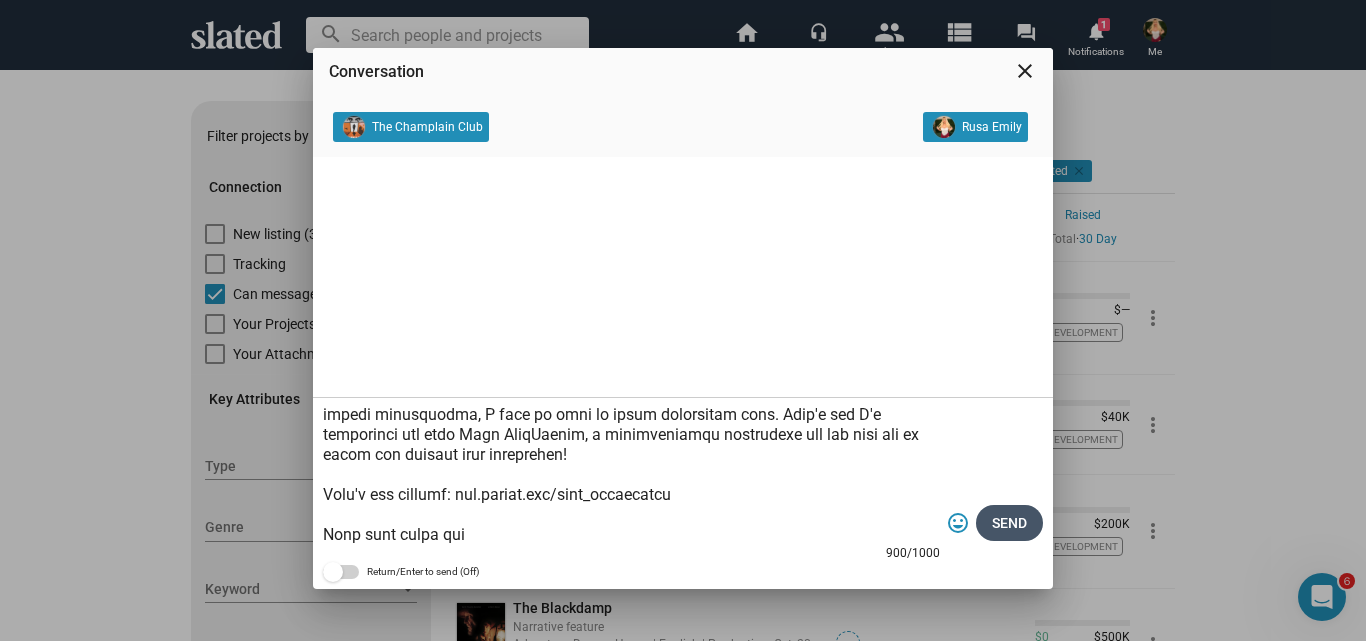 click on "Send" 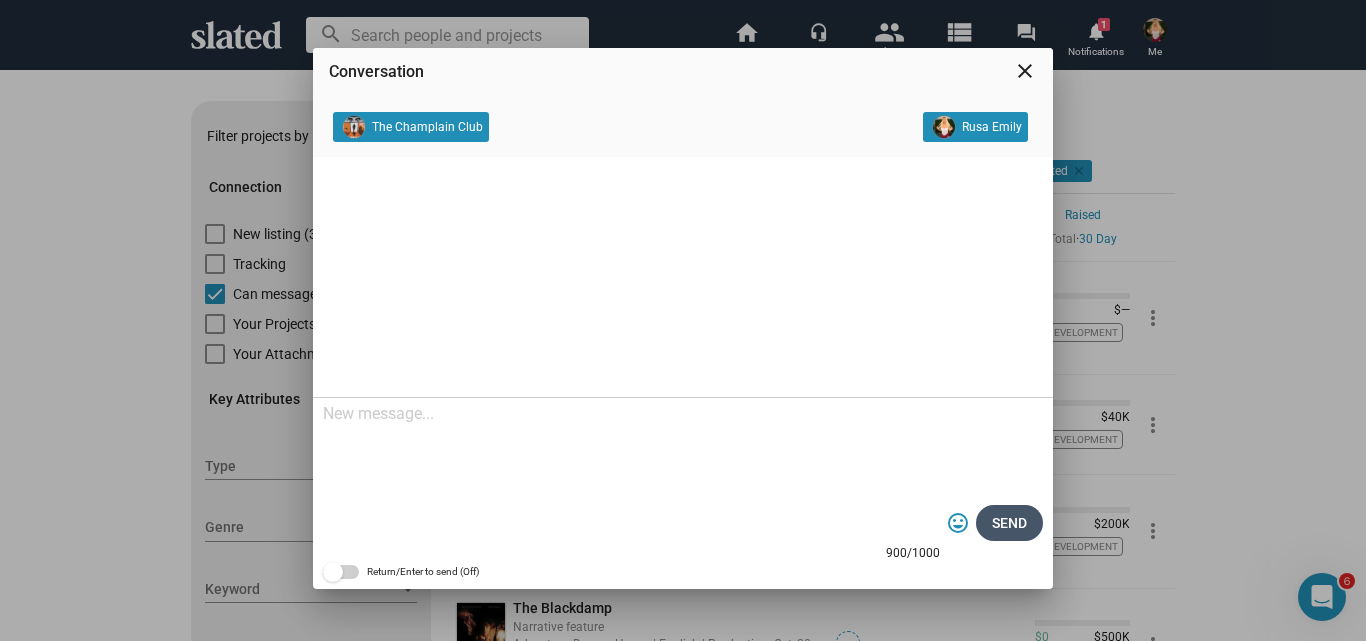 scroll, scrollTop: 0, scrollLeft: 0, axis: both 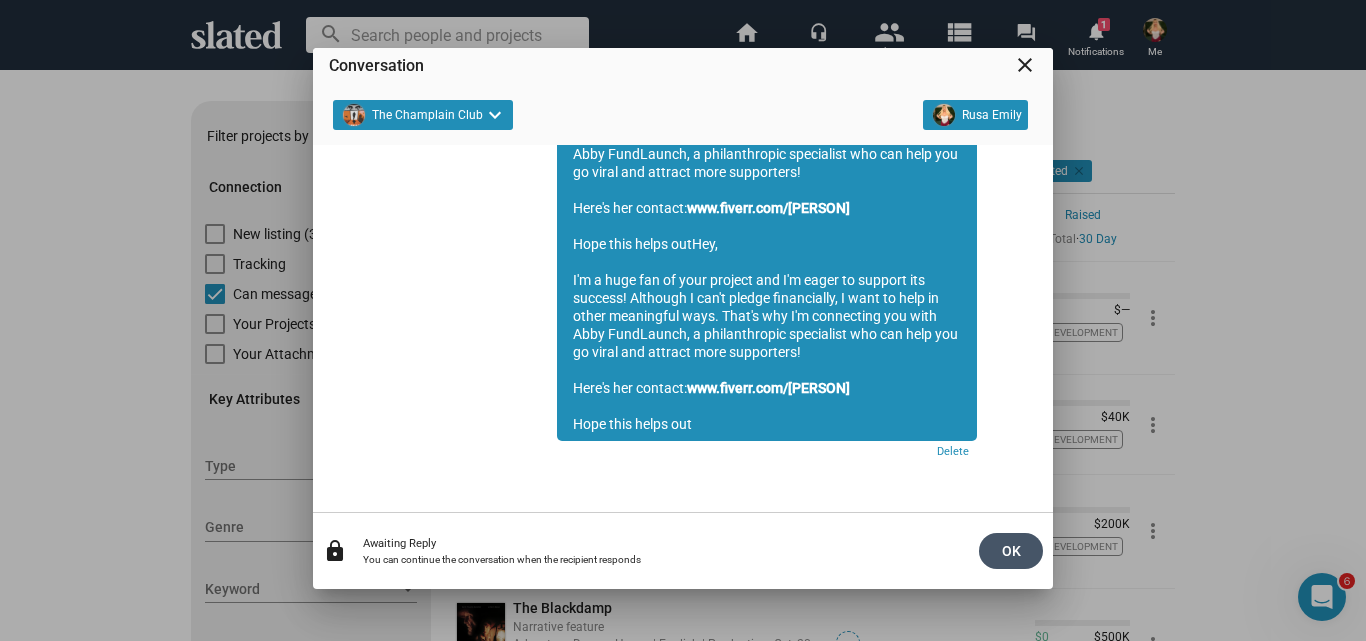 click on "OK" 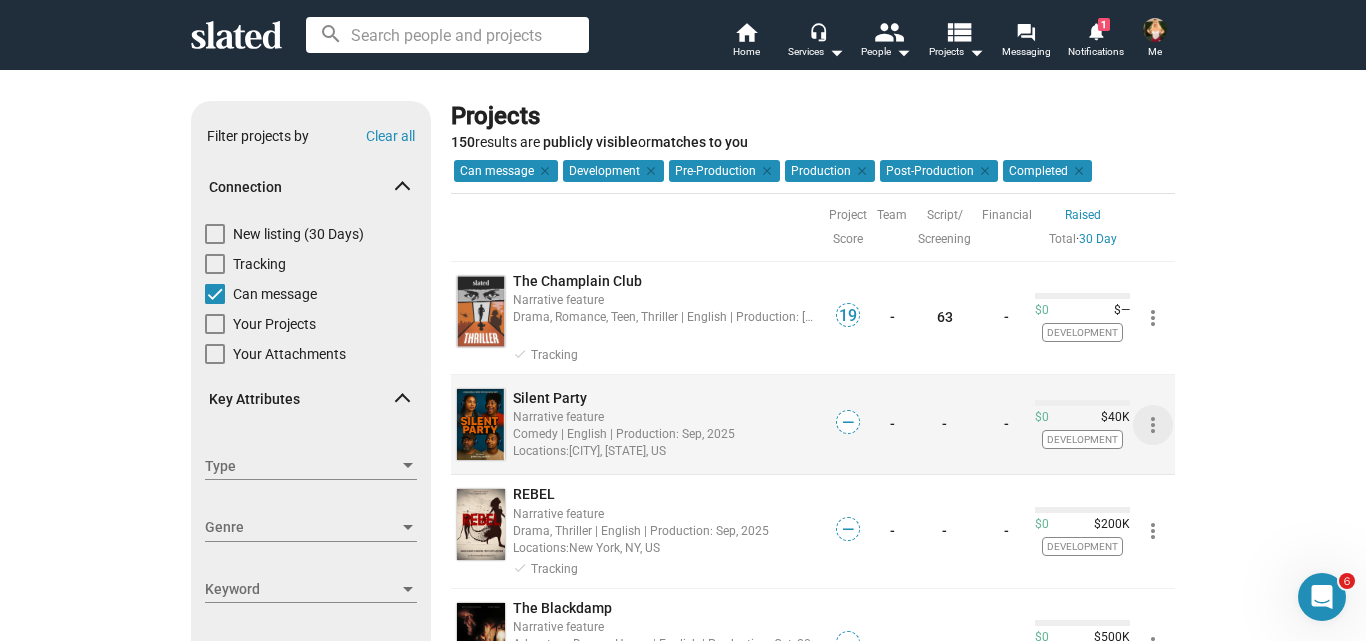 click on "more_vert" 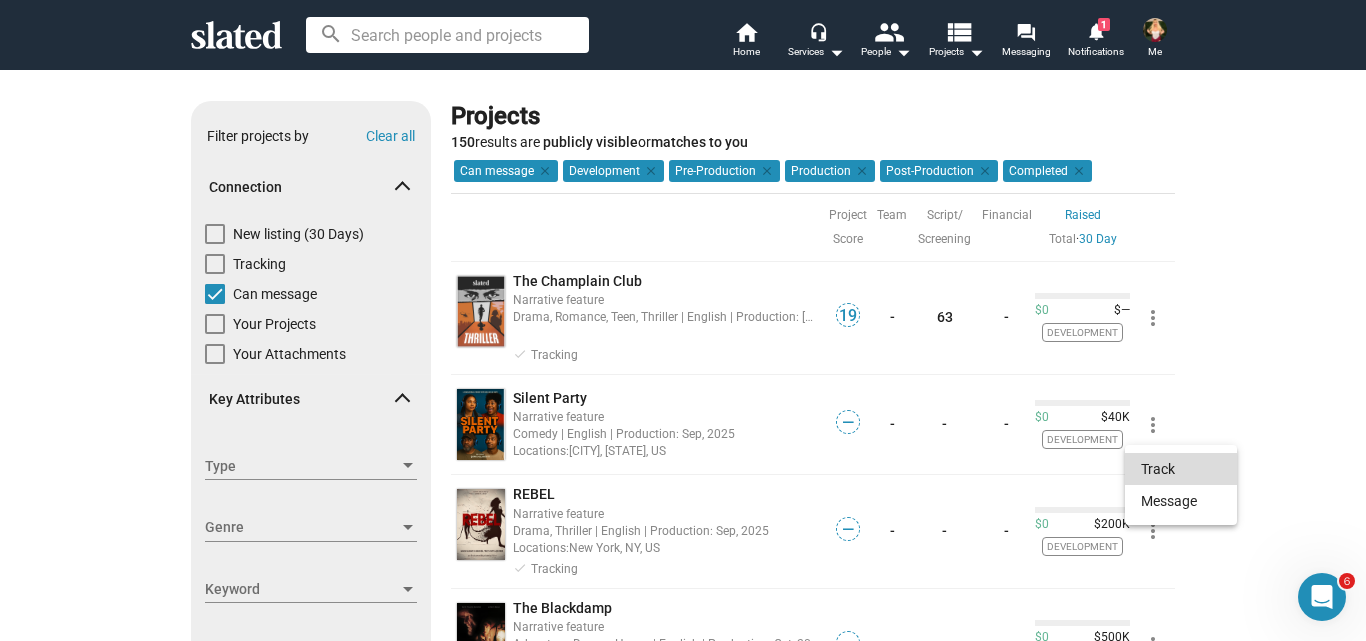click on "Track" at bounding box center [1181, 469] 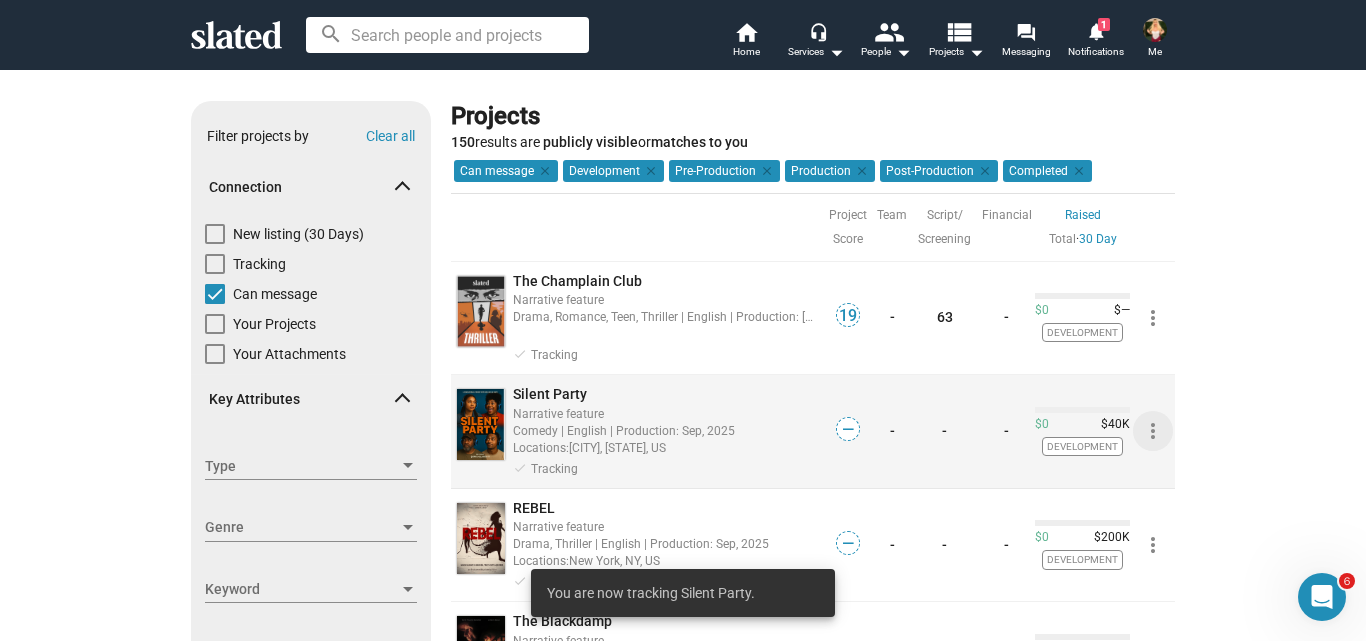 click on "more_vert" 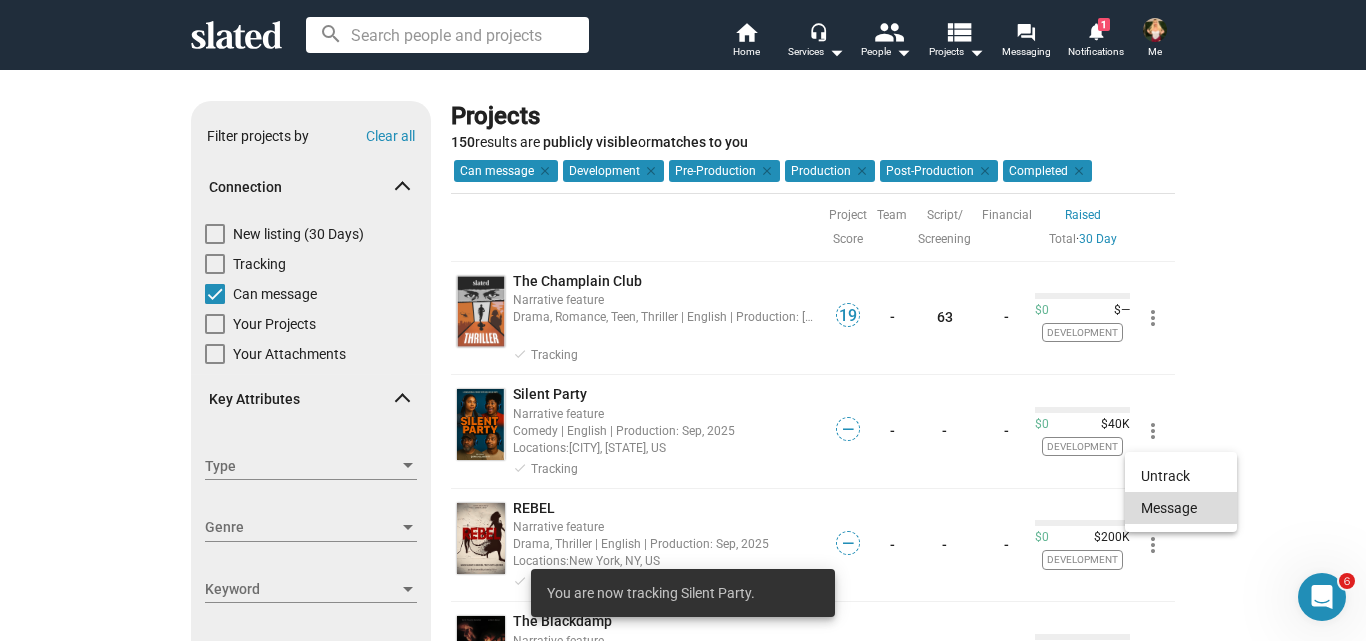 click on "Message" 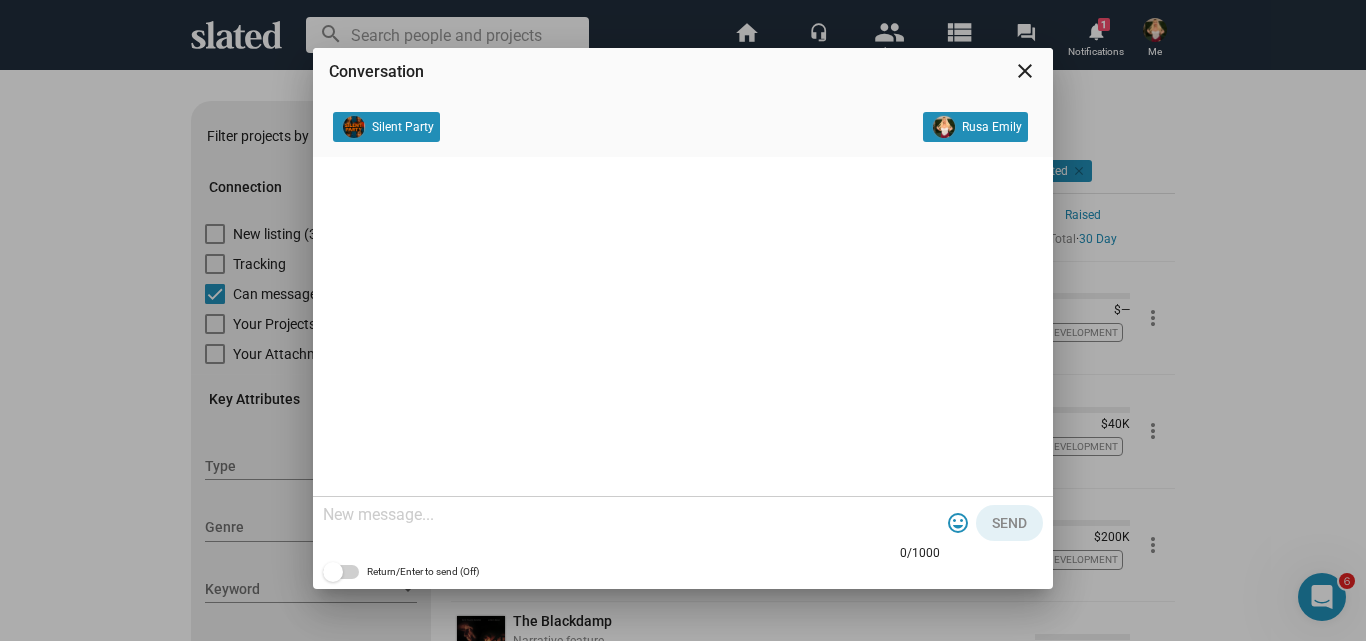 click at bounding box center [631, 515] 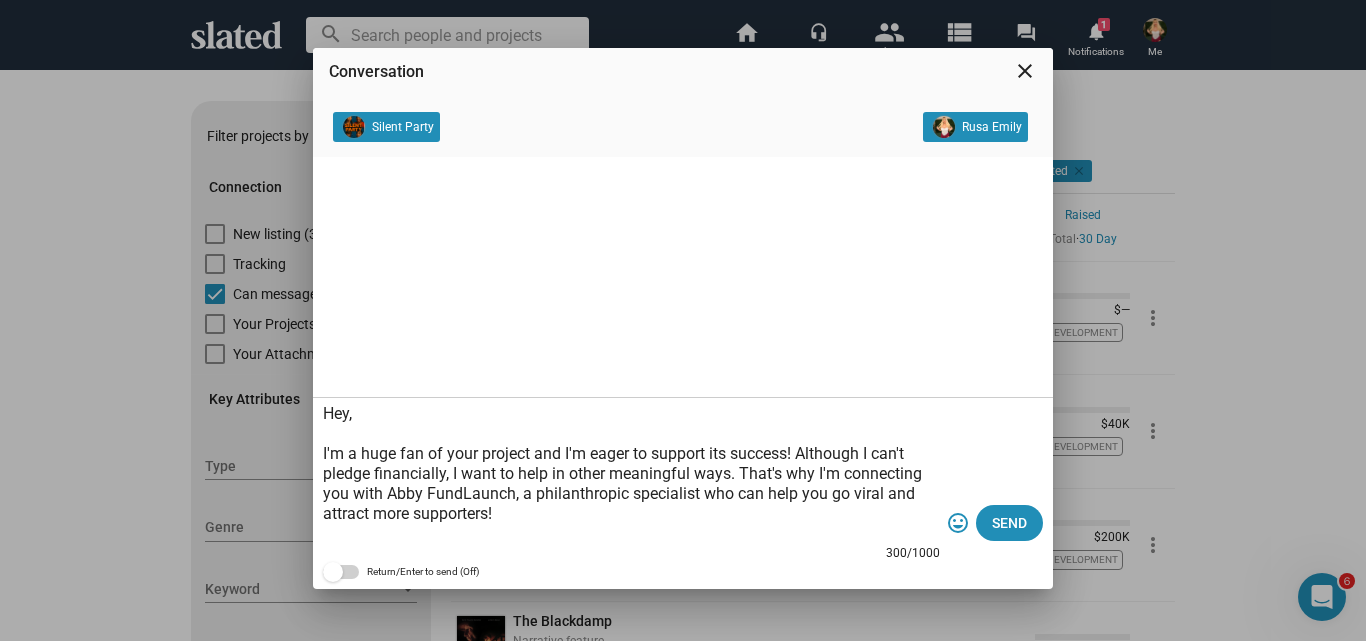 scroll, scrollTop: 59, scrollLeft: 0, axis: vertical 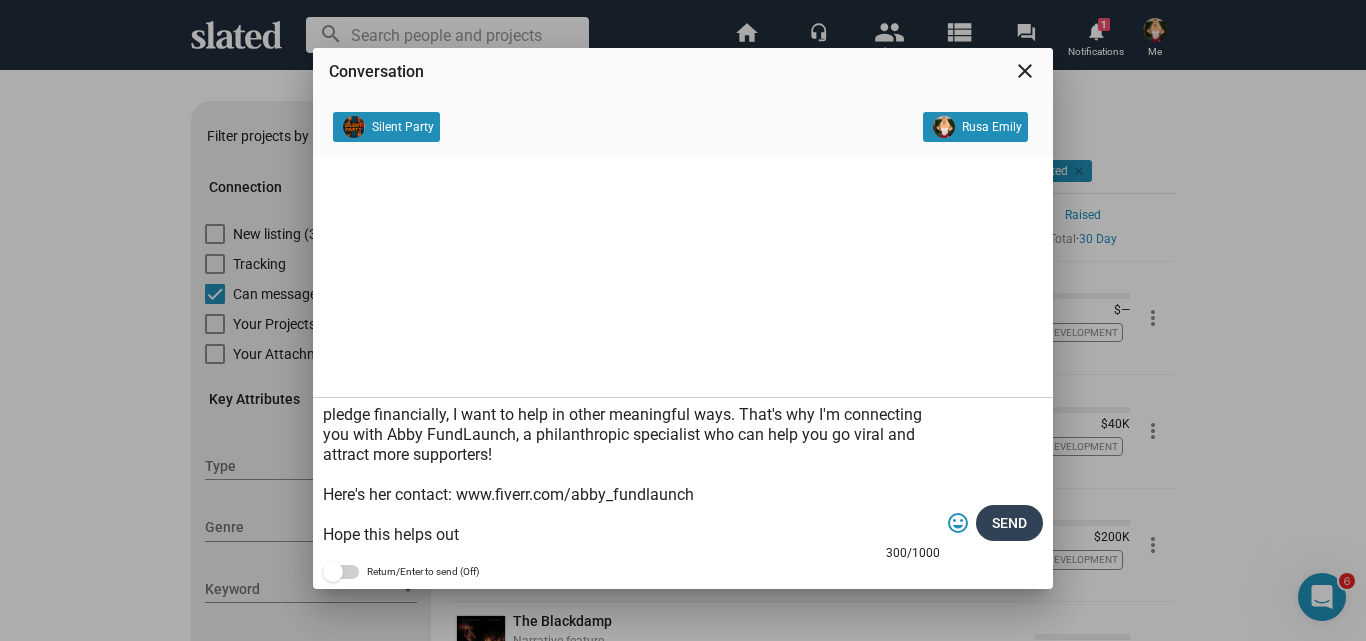 type on "Hey,
I'm a huge fan of your project and I'm eager to support its success! Although I can't pledge financially, I want to help in other meaningful ways. That's why I'm connecting you with Abby FundLaunch, a philanthropic specialist who can help you go viral and attract more supporters!
Here's her contact: www.fiverr.com/abby_fundlaunch
Hope this helps out" 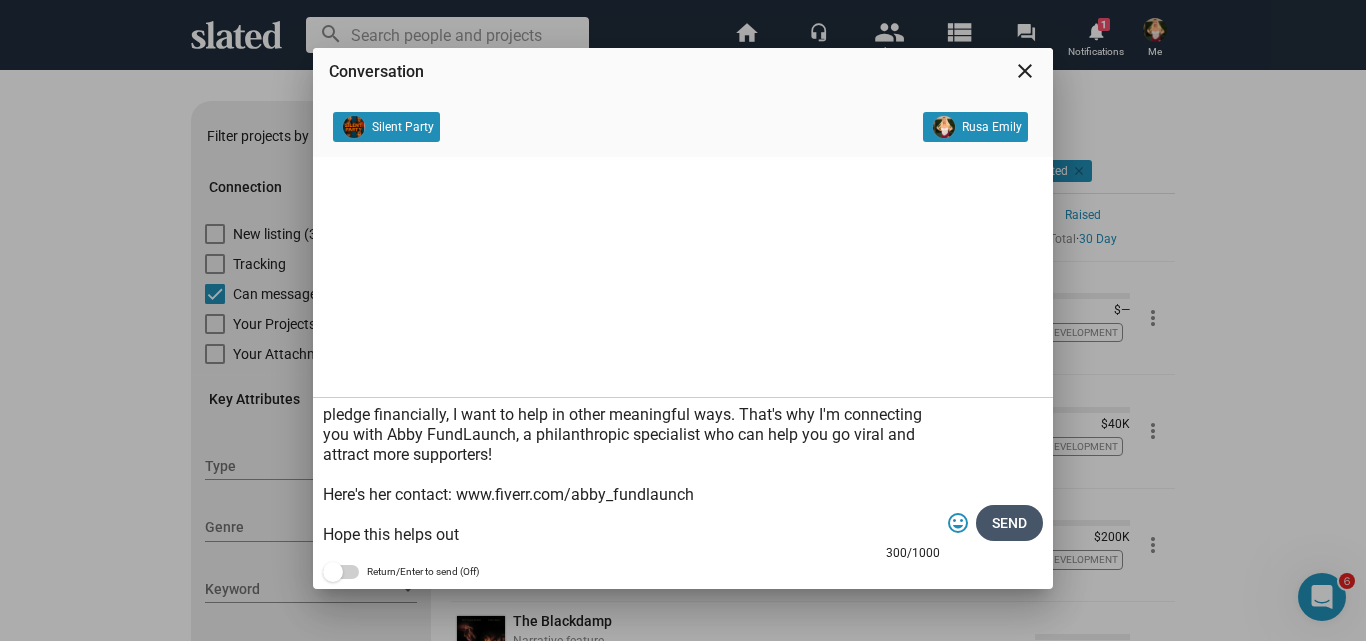 click on "Send" 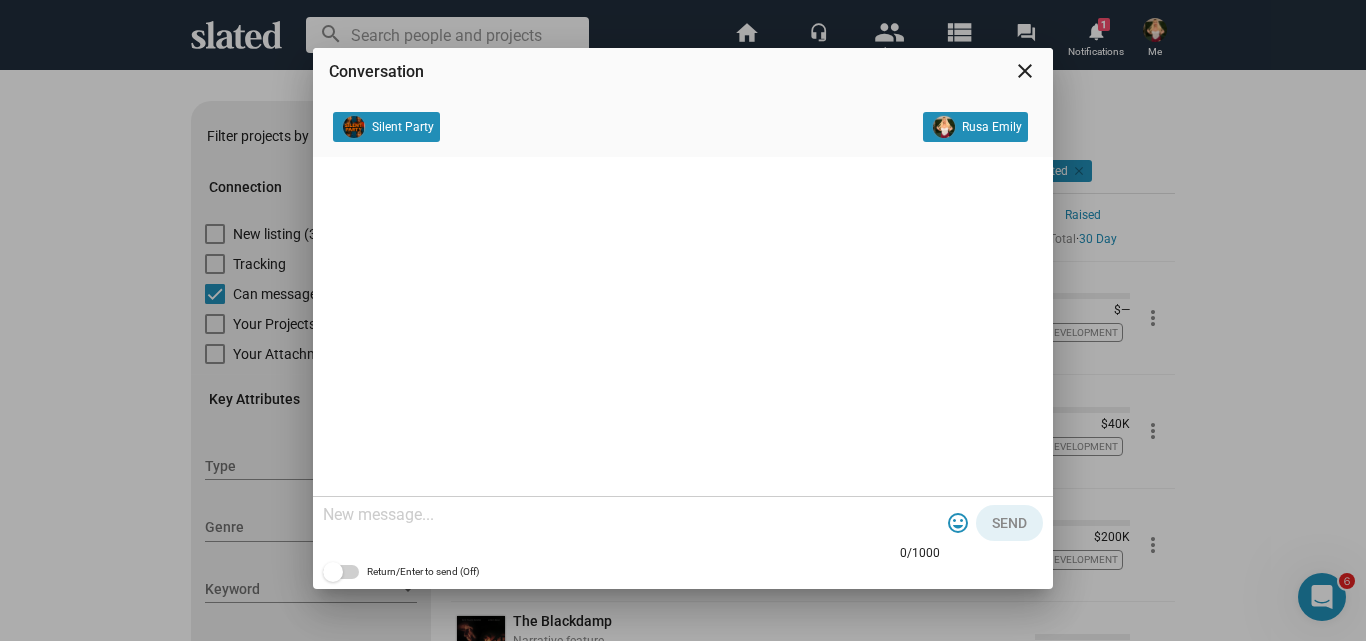 scroll, scrollTop: 0, scrollLeft: 0, axis: both 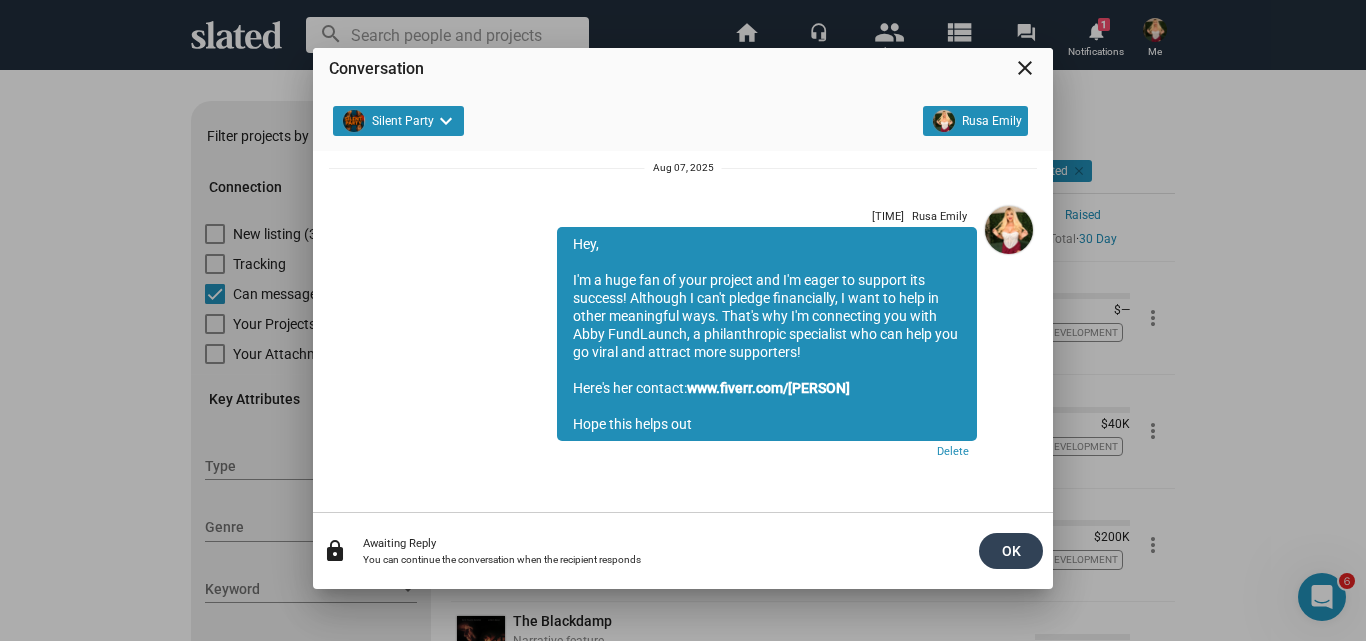 click on "OK" 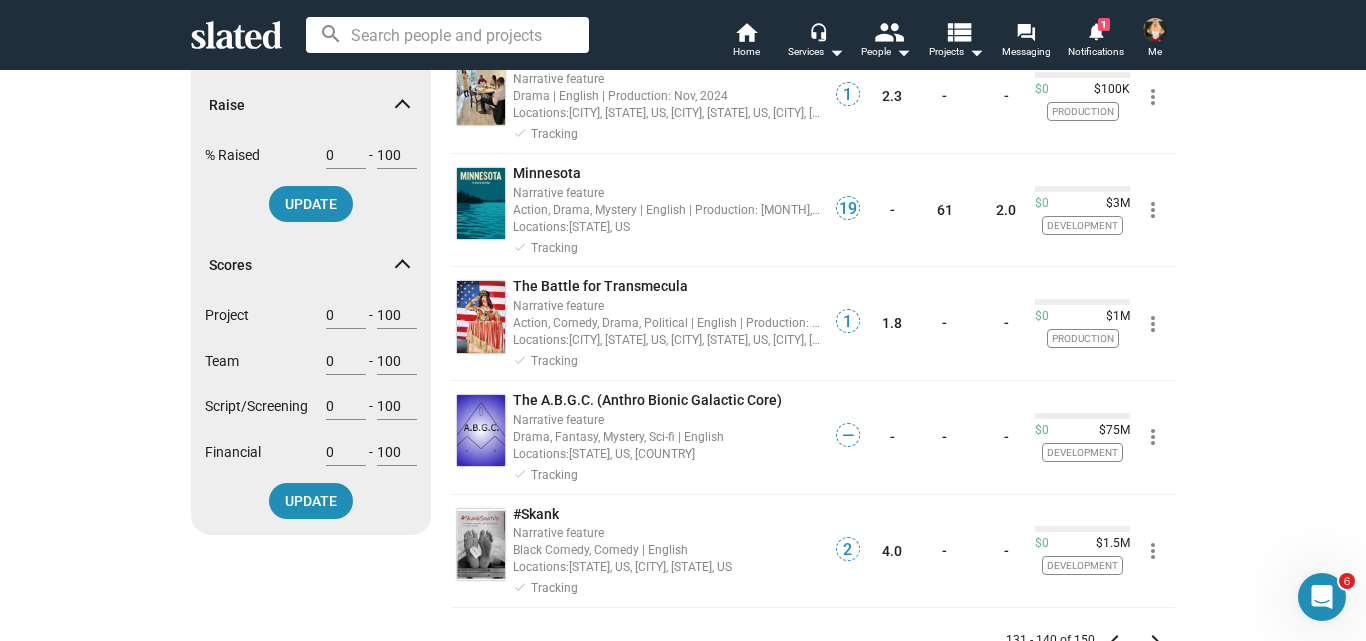 scroll, scrollTop: 794, scrollLeft: 0, axis: vertical 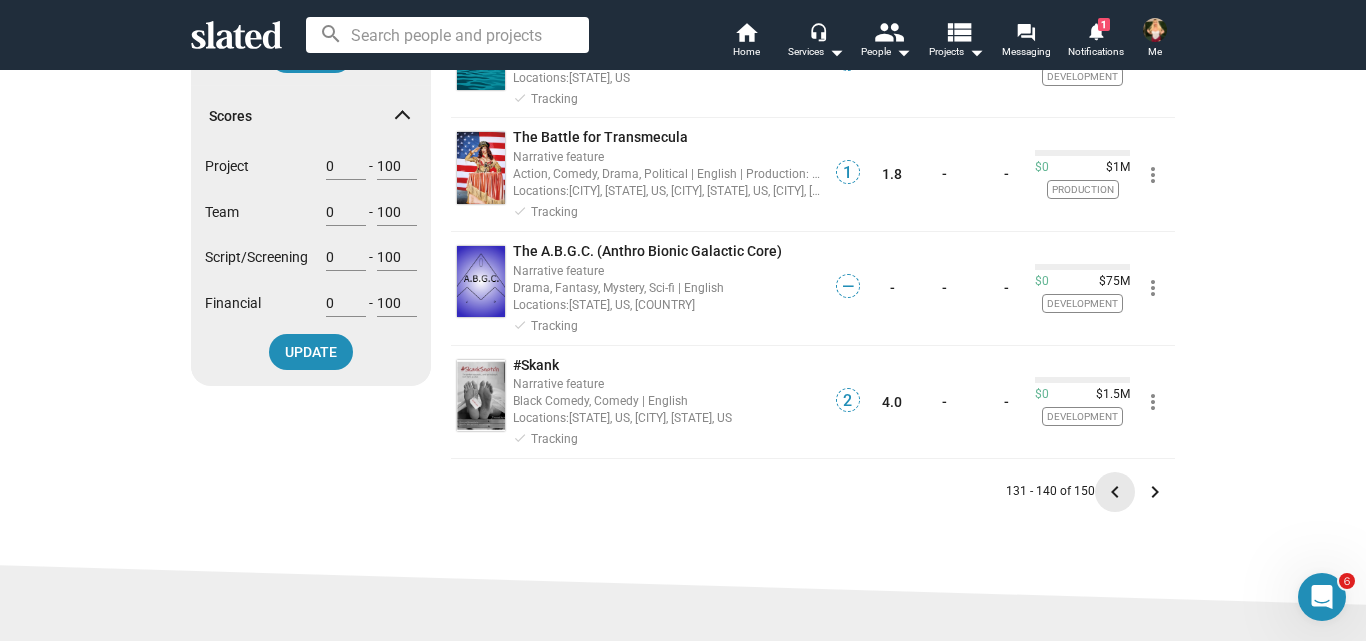 click on "keyboard_arrow_left" 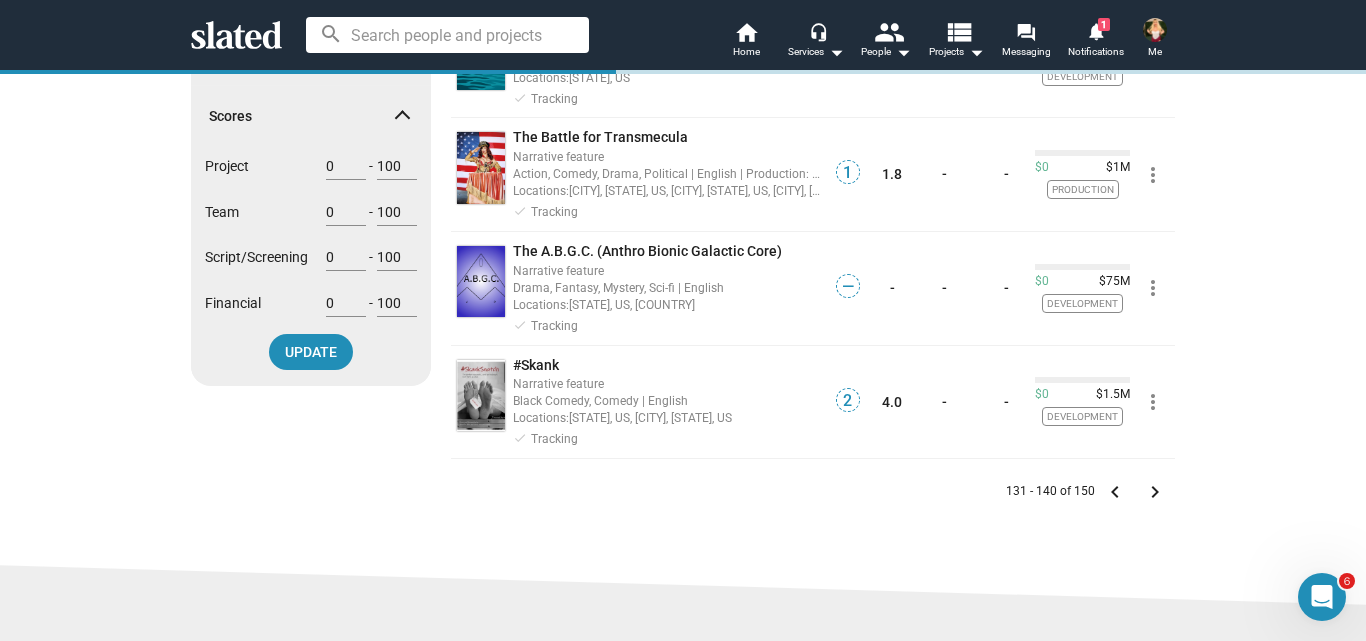 scroll, scrollTop: 0, scrollLeft: 0, axis: both 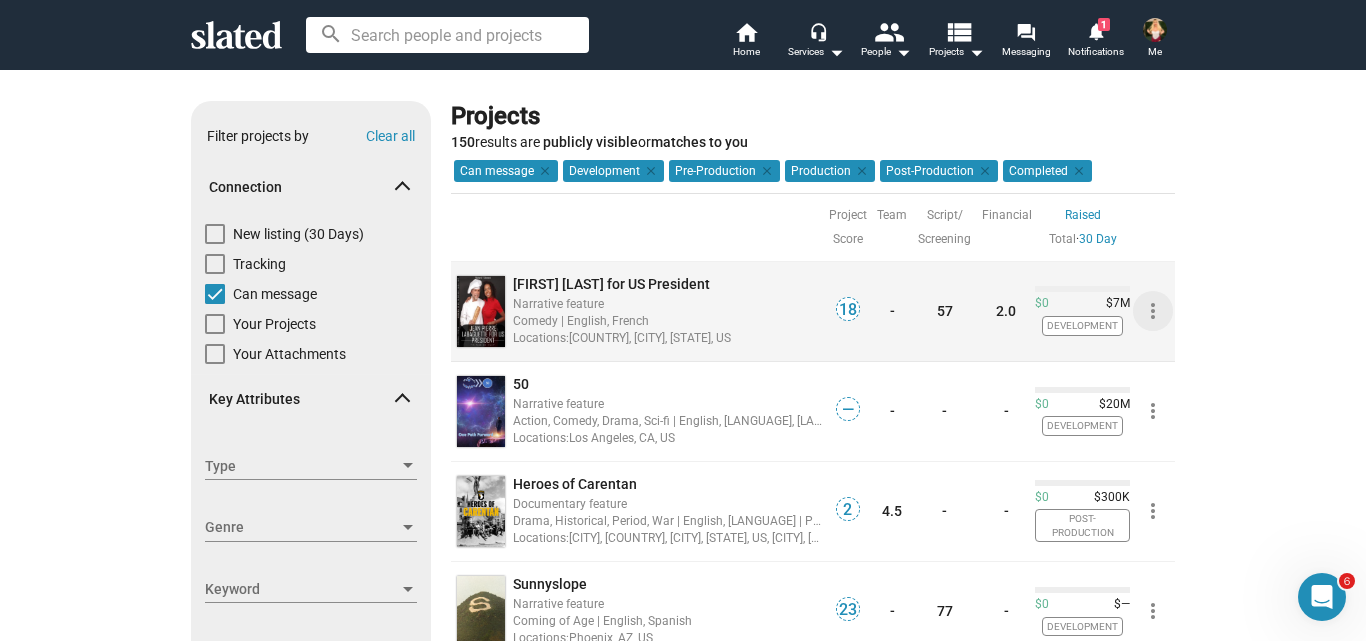 click on "more_vert" 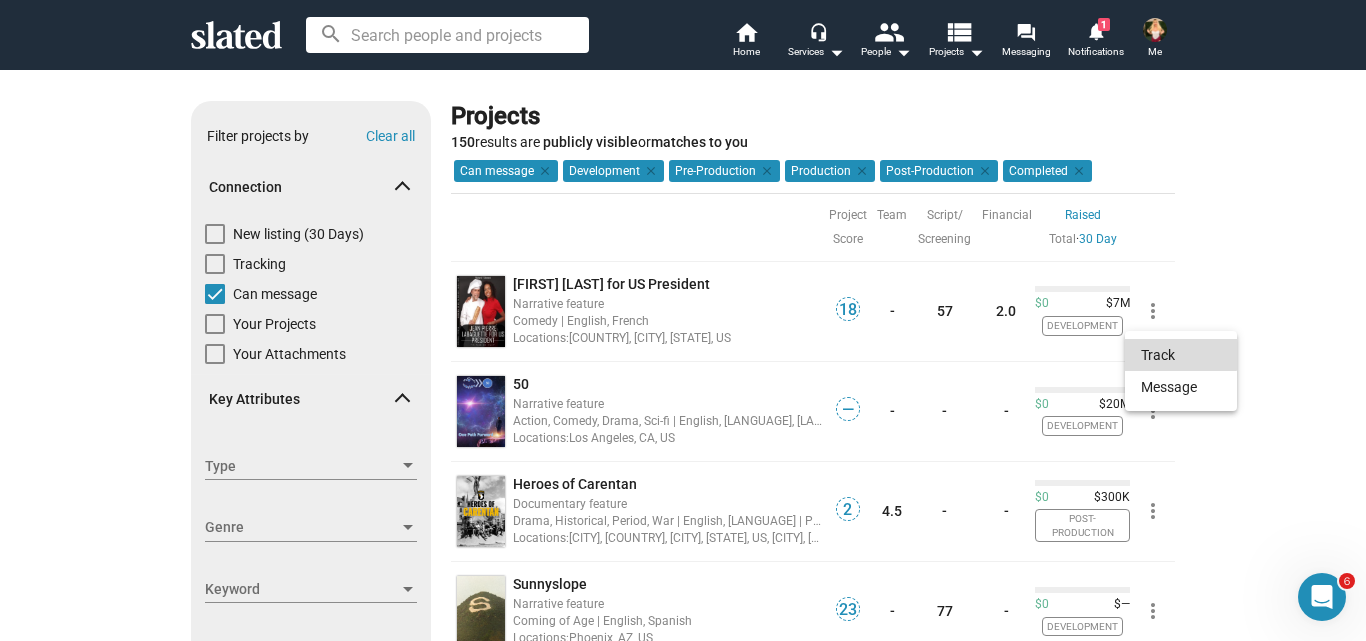 click on "Track" at bounding box center [1181, 355] 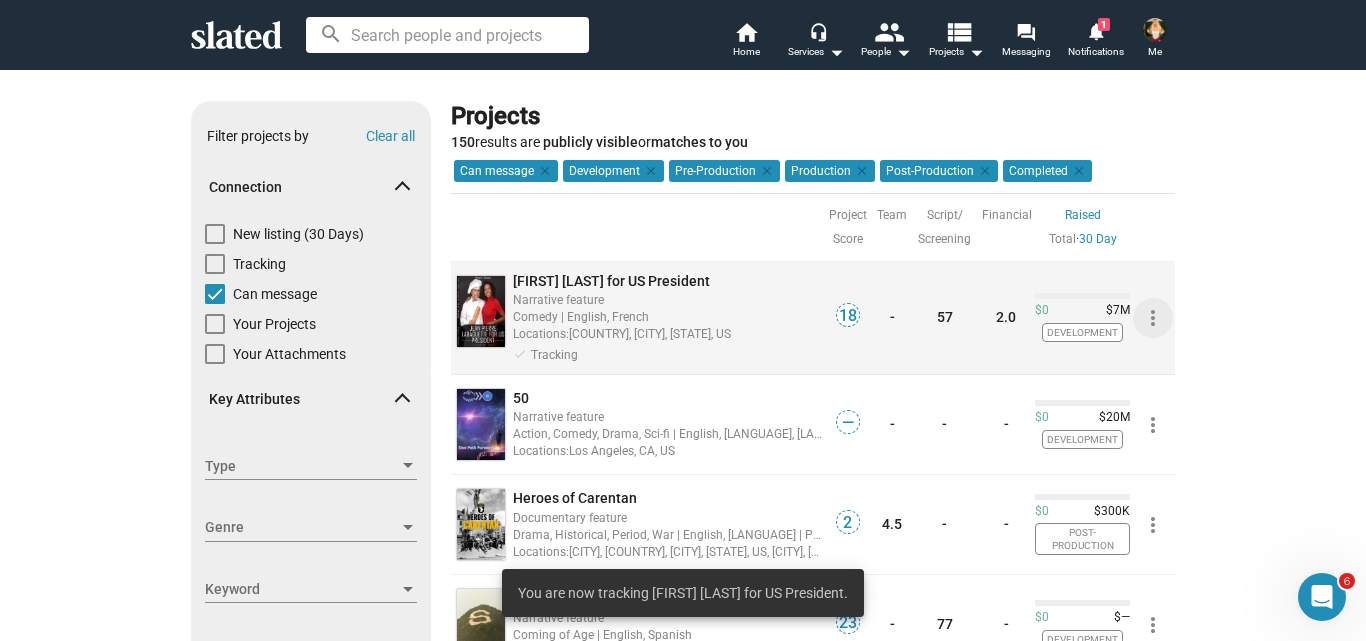 click on "more_vert" 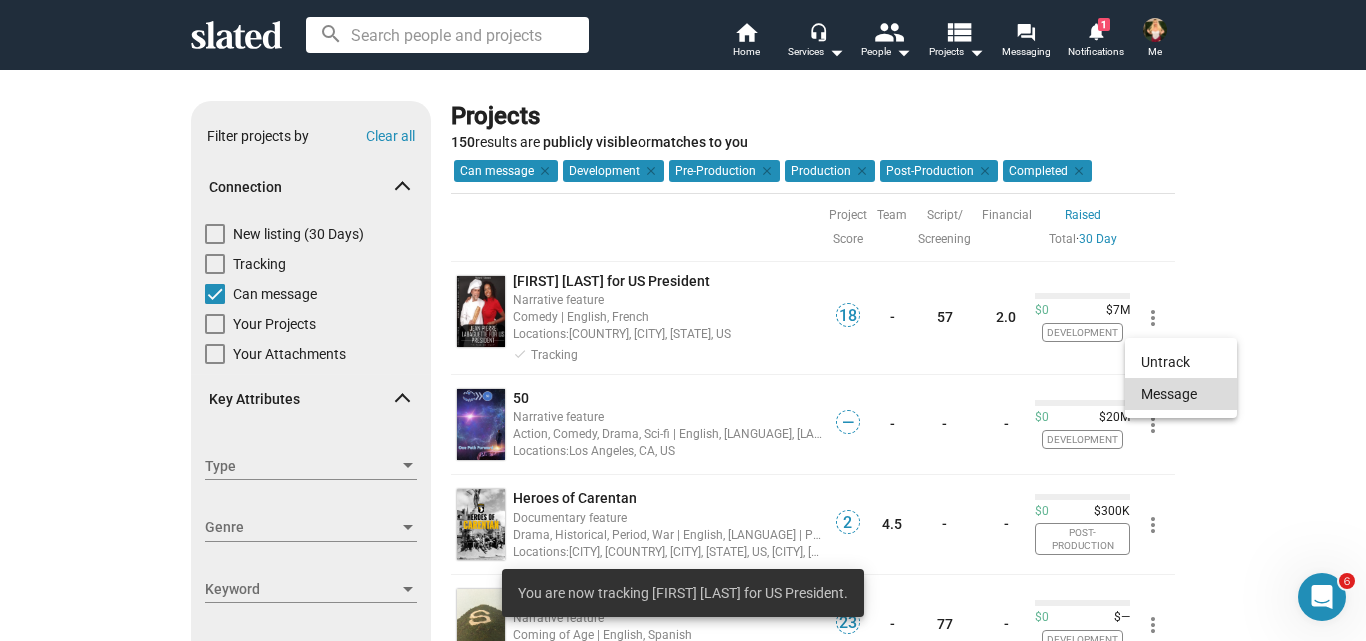 click on "Message" 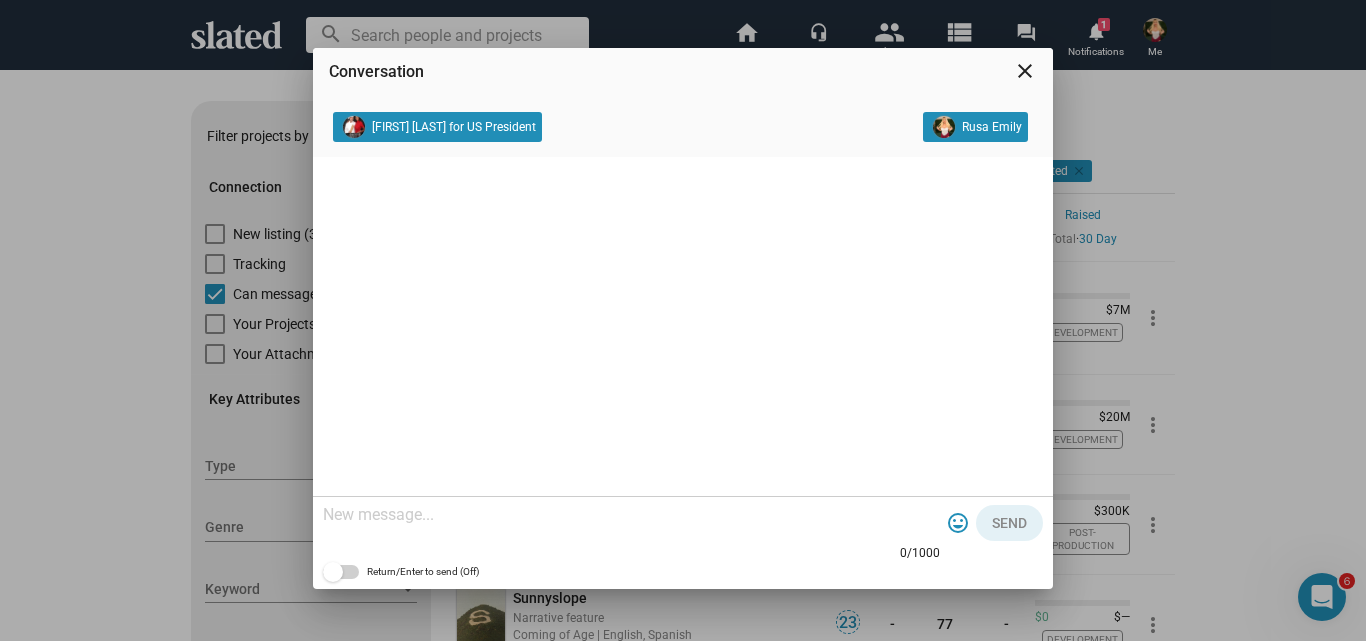 click at bounding box center (631, 515) 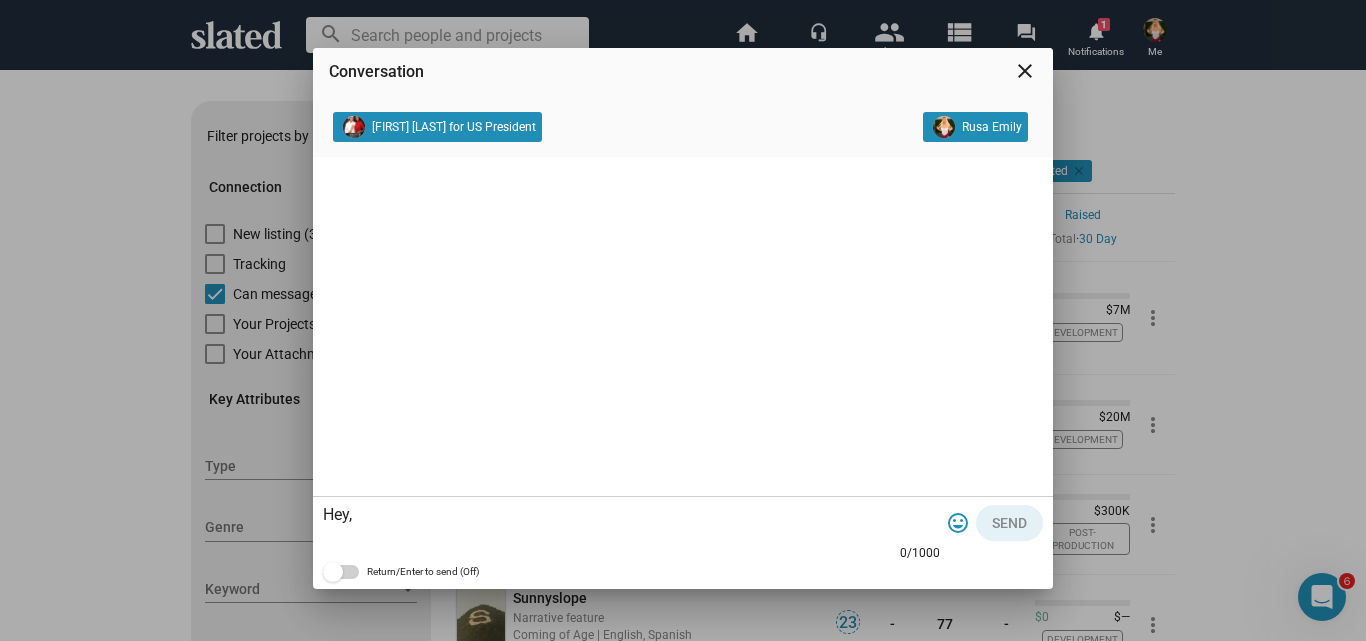 scroll, scrollTop: 59, scrollLeft: 0, axis: vertical 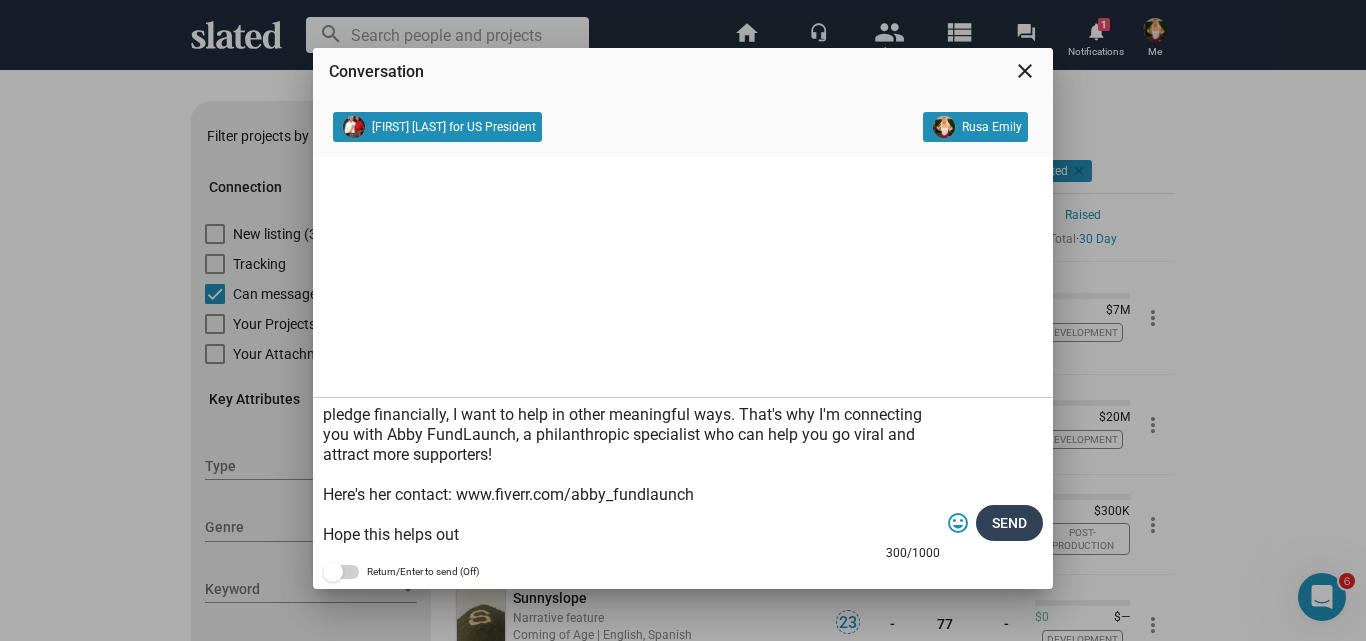 type on "Hey,
I'm a huge fan of your project and I'm eager to support its success! Although I can't pledge financially, I want to help in other meaningful ways. That's why I'm connecting you with Abby FundLaunch, a philanthropic specialist who can help you go viral and attract more supporters!
Here's her contact: www.fiverr.com/abby_fundlaunch
Hope this helps out" 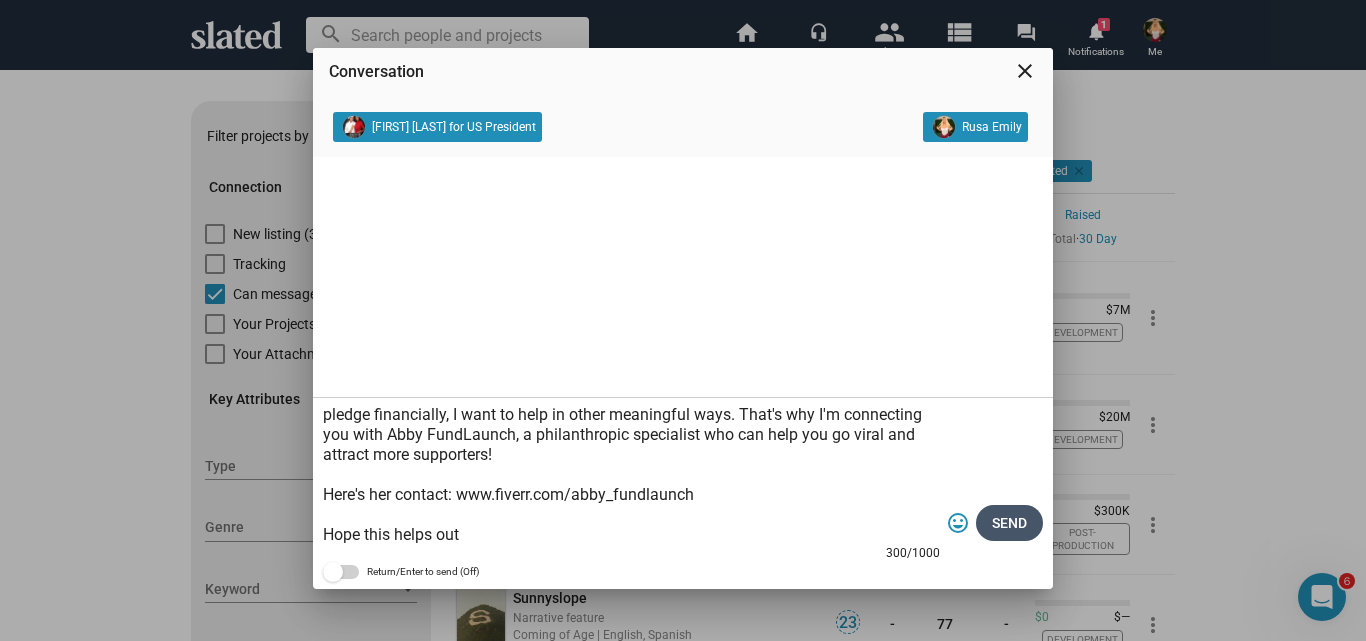click on "Send" 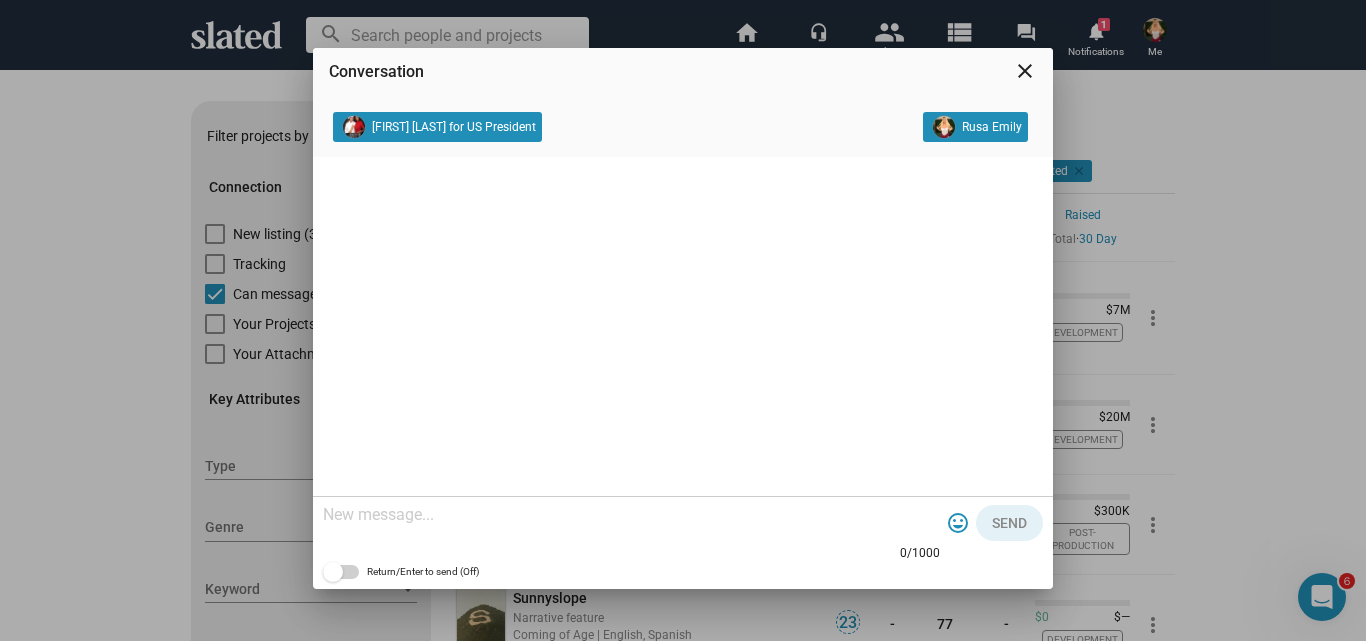 scroll, scrollTop: 0, scrollLeft: 0, axis: both 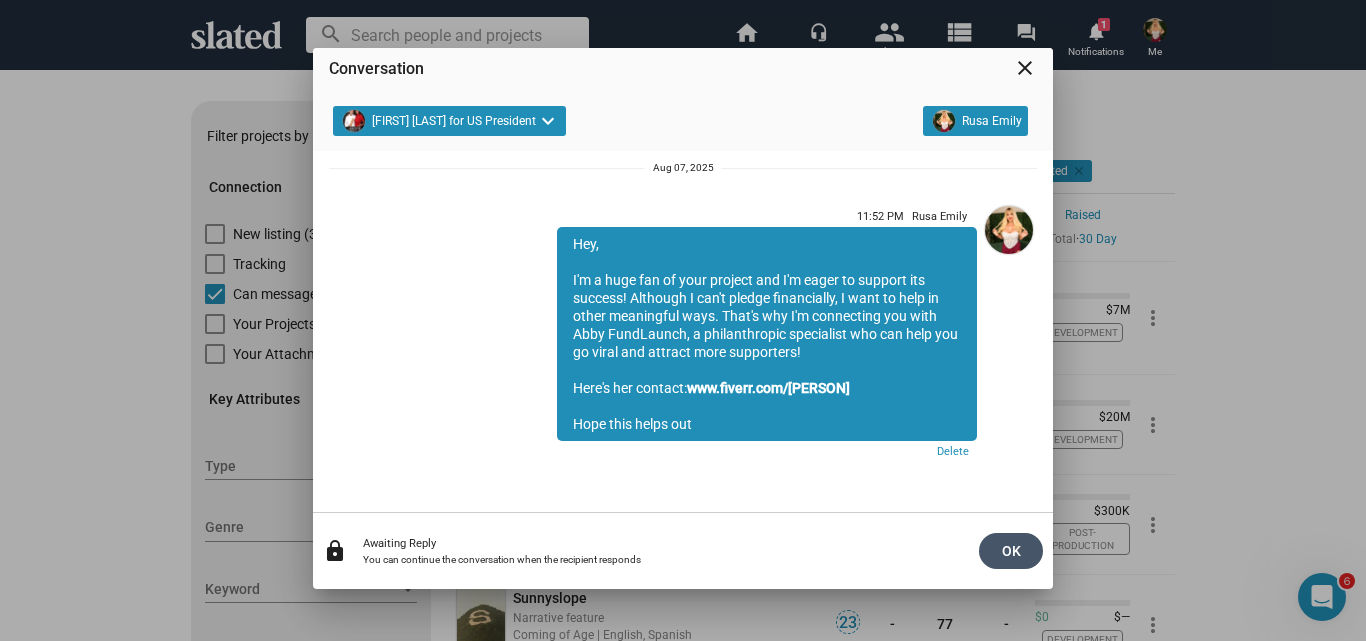 click on "OK" 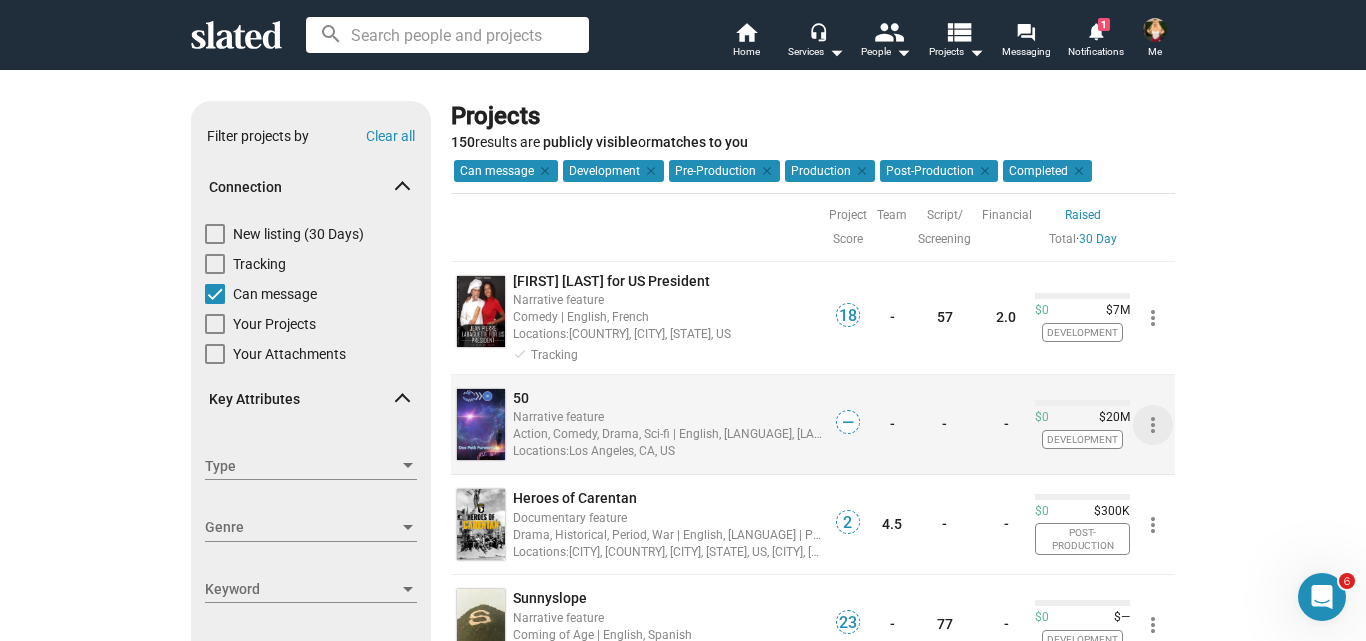 click on "more_vert" 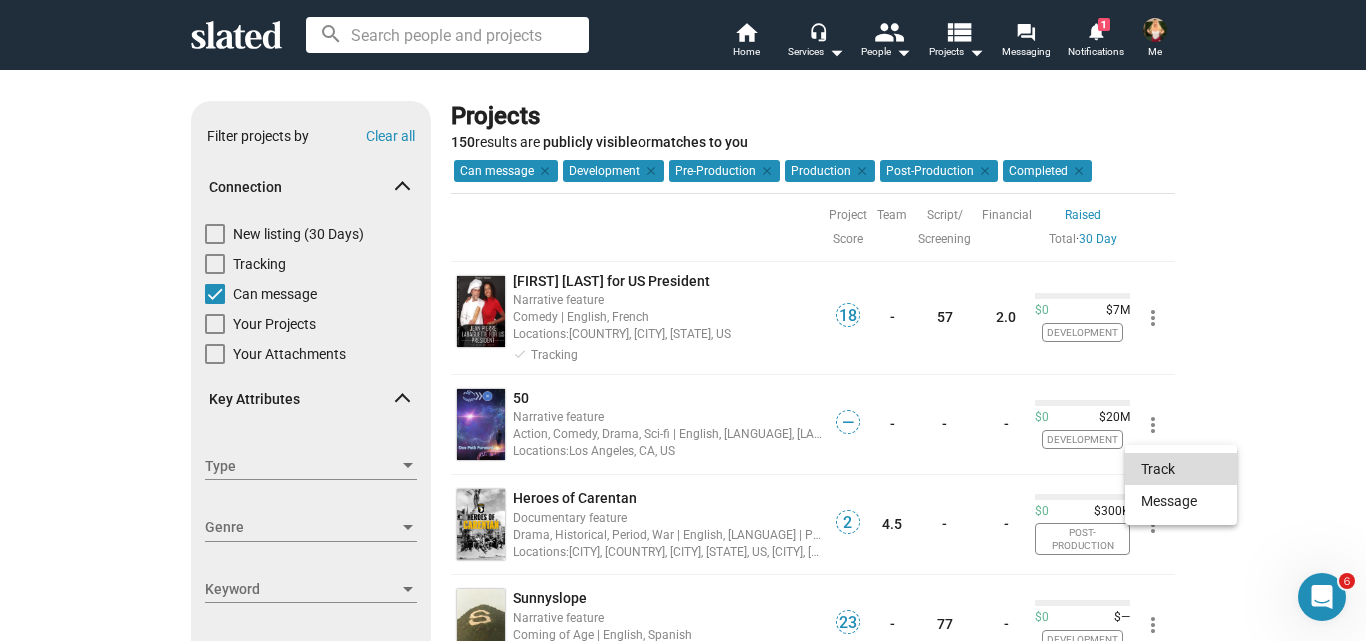 click on "Track" at bounding box center (1181, 469) 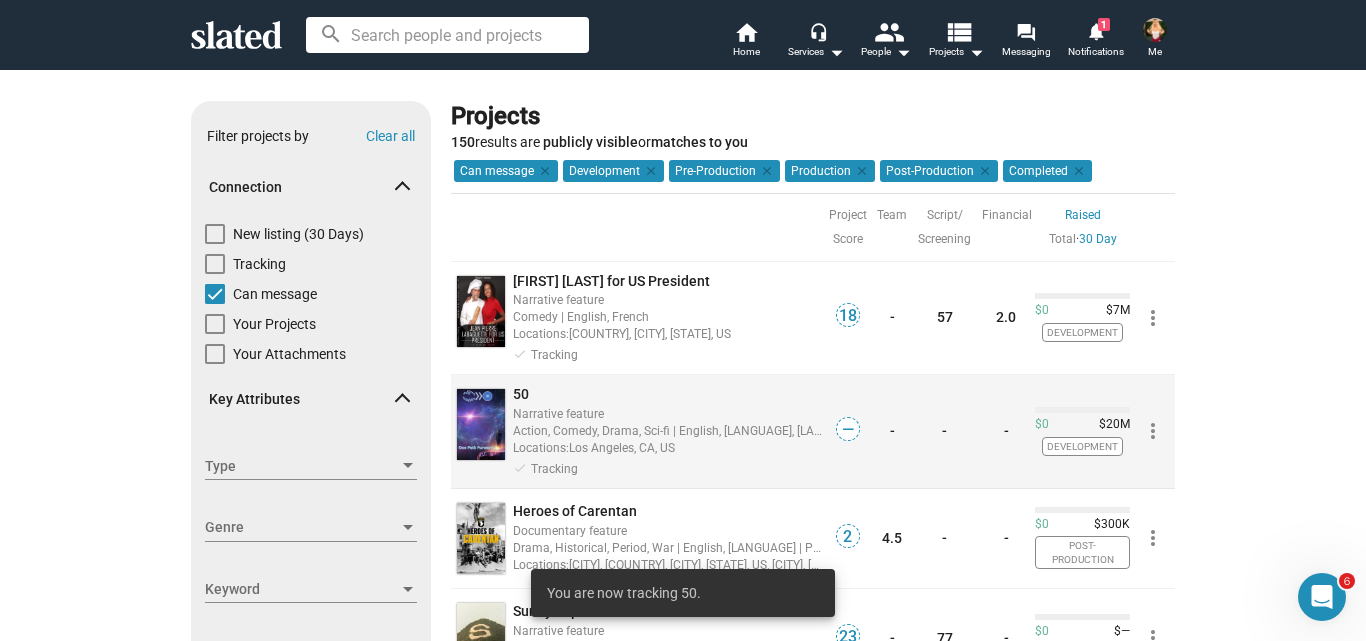 click on "more_vert" 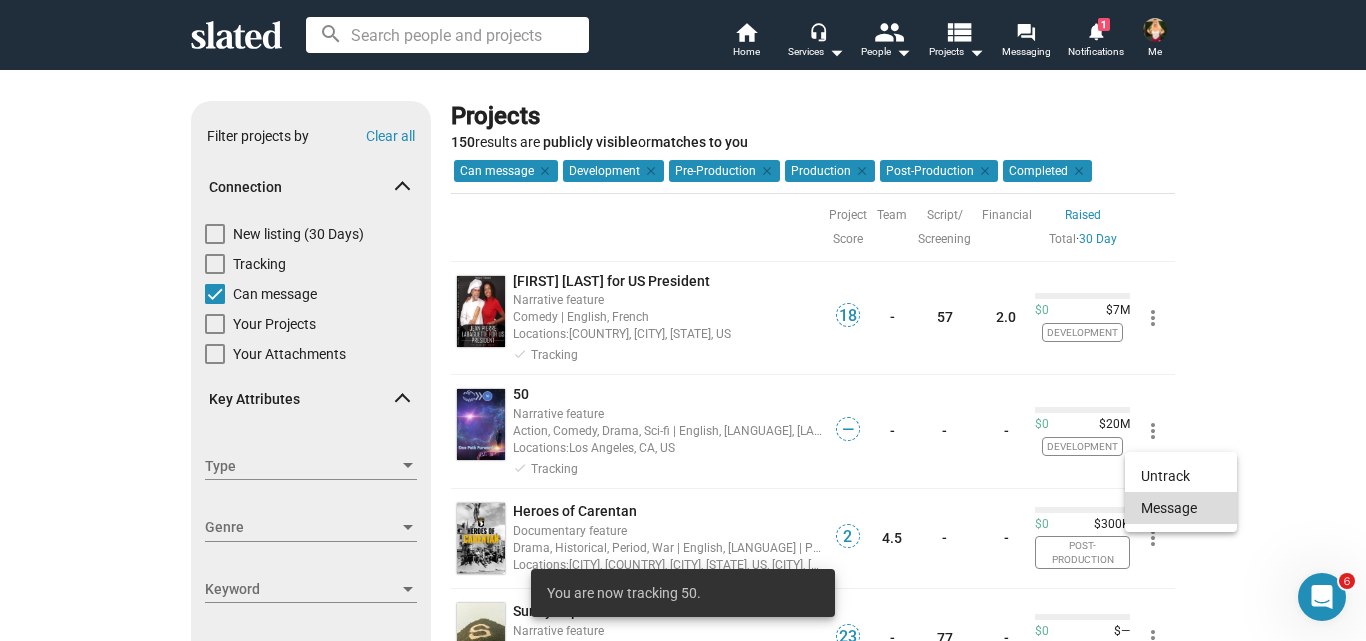 click on "Message" 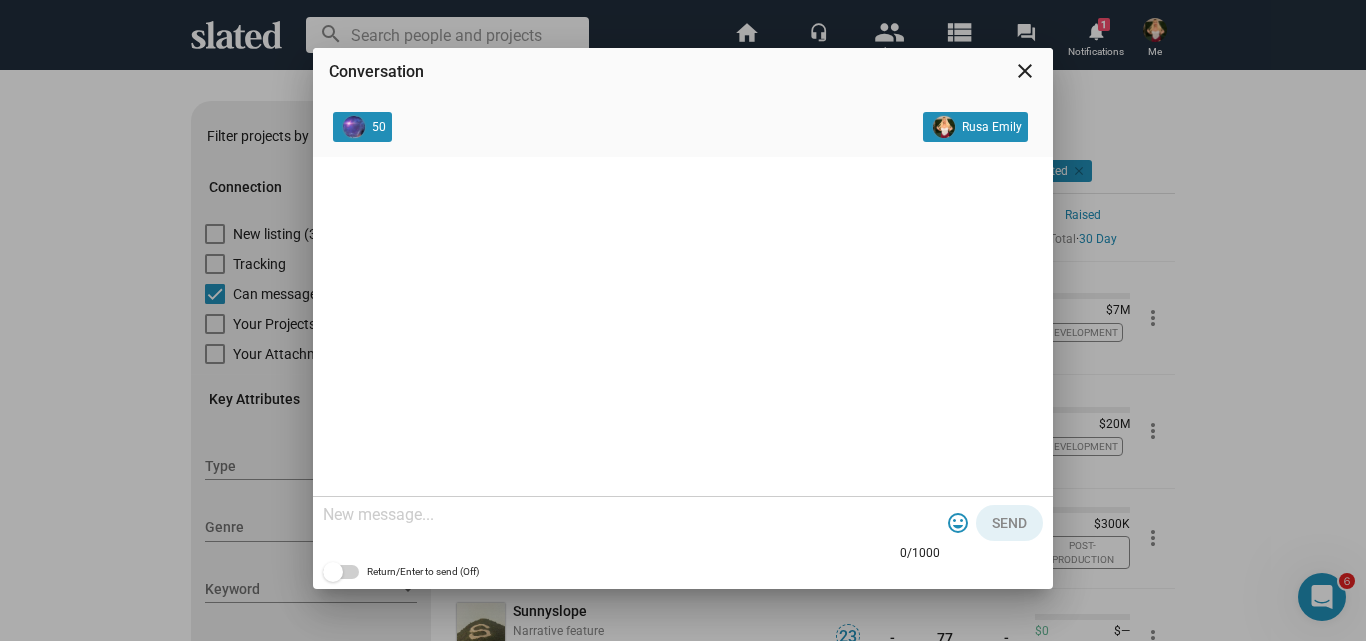 click at bounding box center [631, 515] 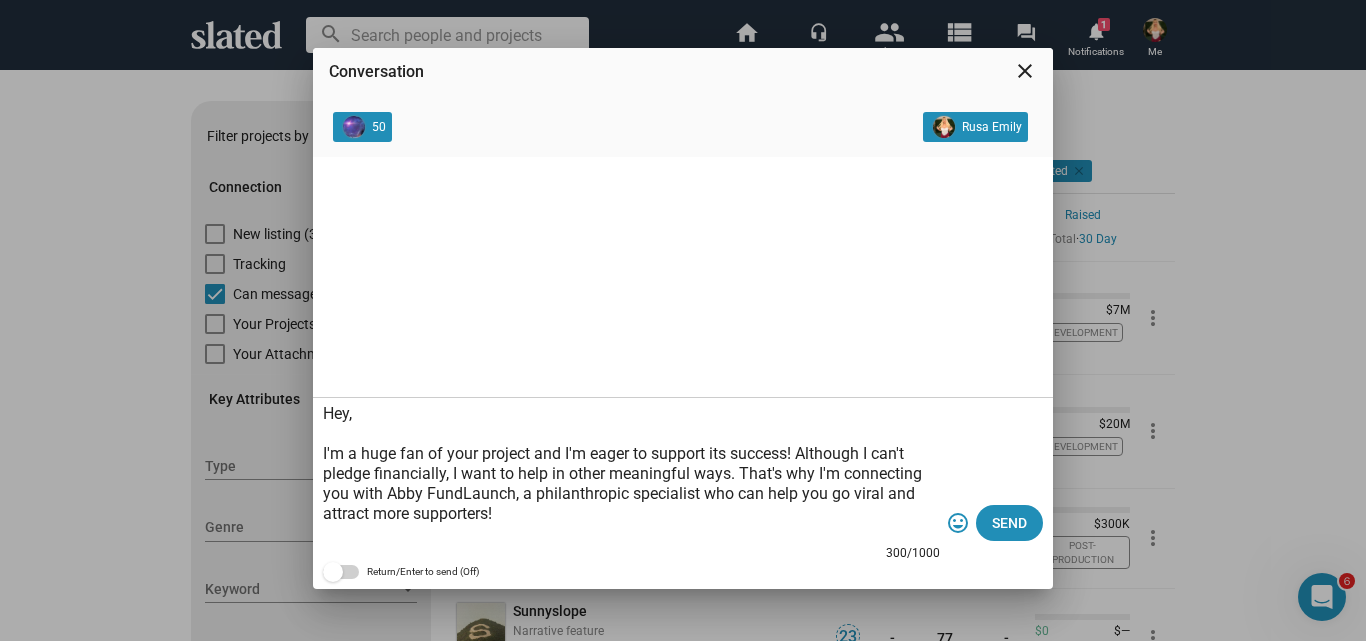 scroll, scrollTop: 59, scrollLeft: 0, axis: vertical 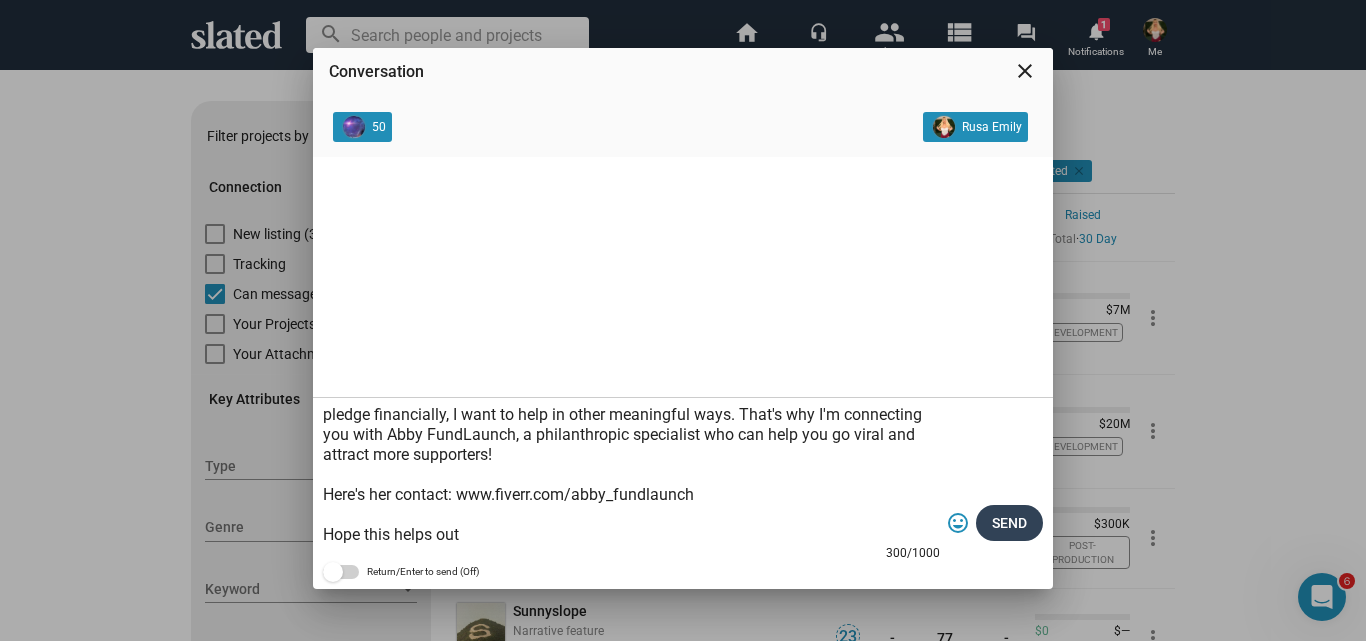 type on "Hey,
I'm a huge fan of your project and I'm eager to support its success! Although I can't pledge financially, I want to help in other meaningful ways. That's why I'm connecting you with Abby FundLaunch, a philanthropic specialist who can help you go viral and attract more supporters!
Here's her contact: www.fiverr.com/abby_fundlaunch
Hope this helps out" 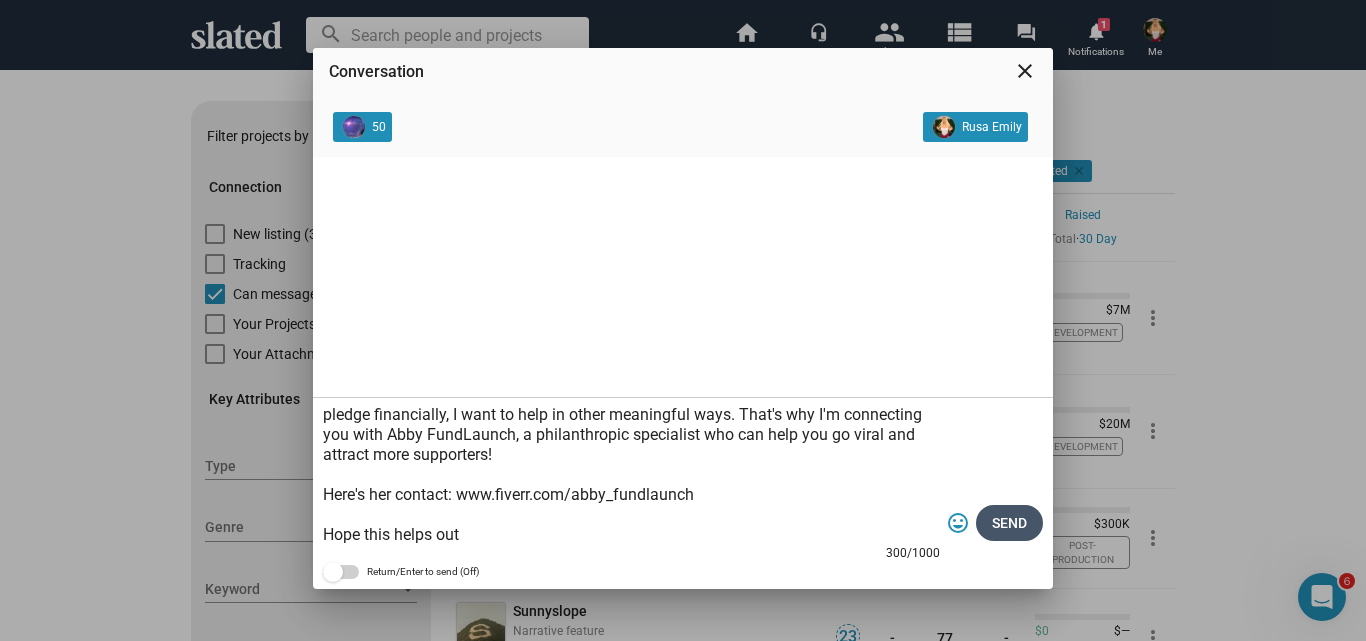 click on "Send" 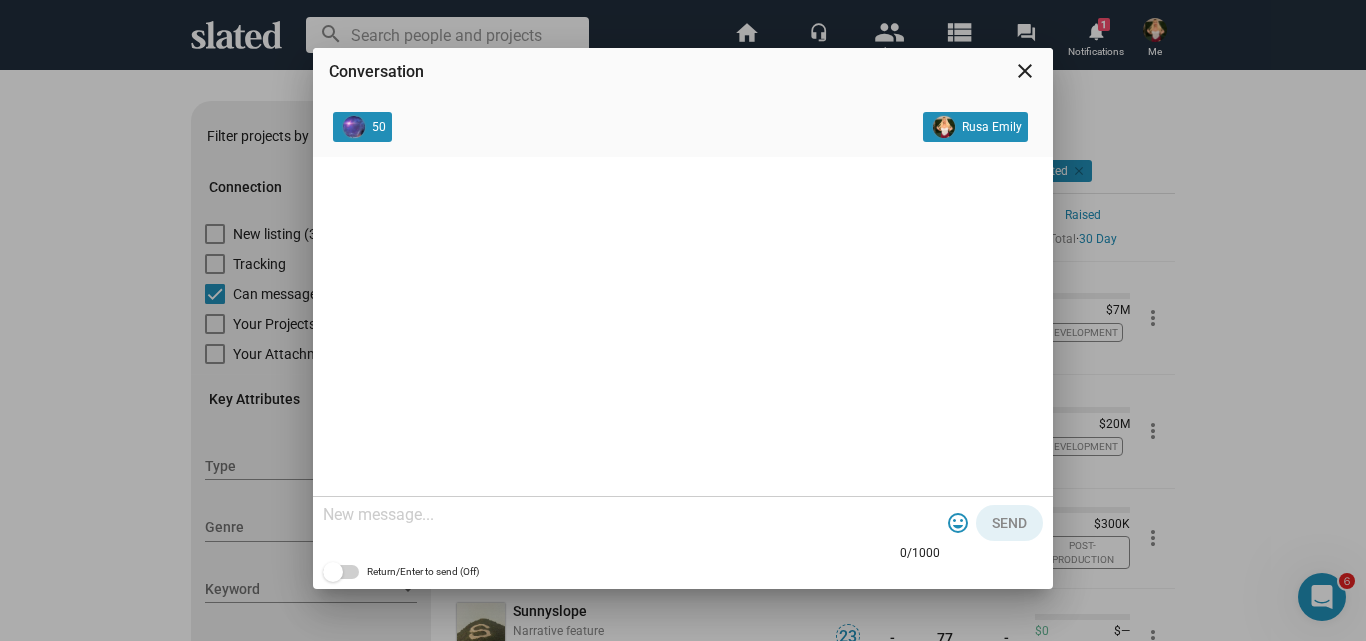 scroll, scrollTop: 0, scrollLeft: 0, axis: both 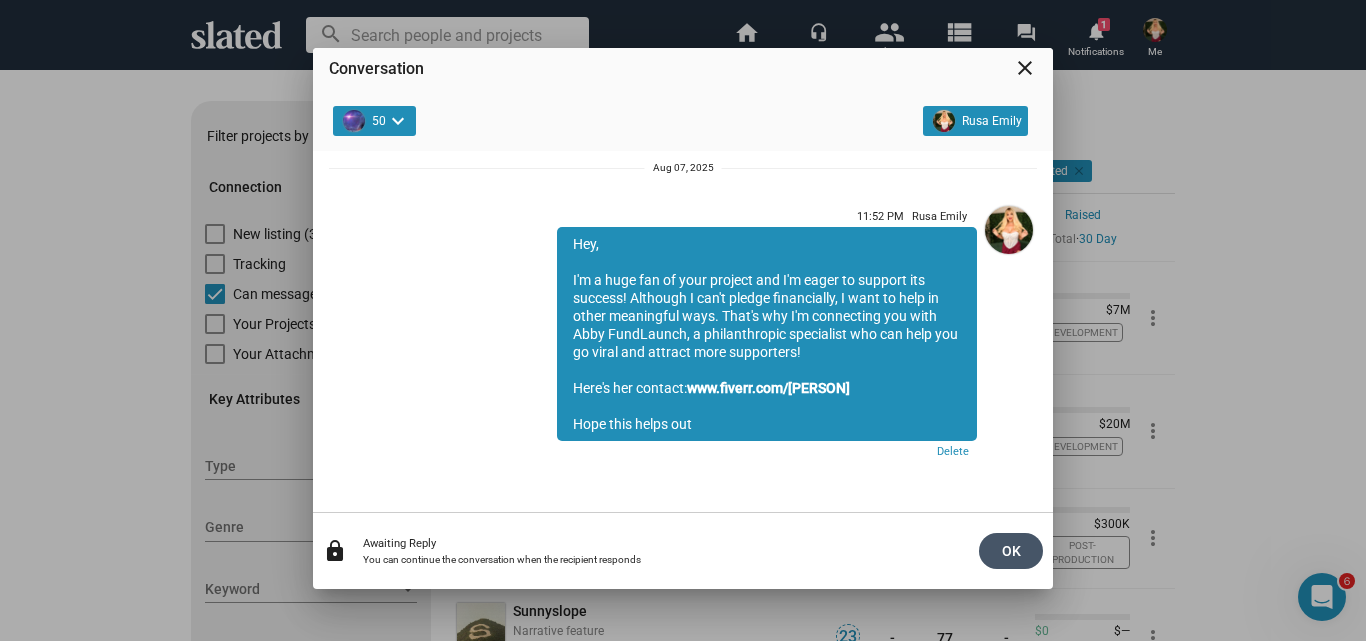 click on "OK" 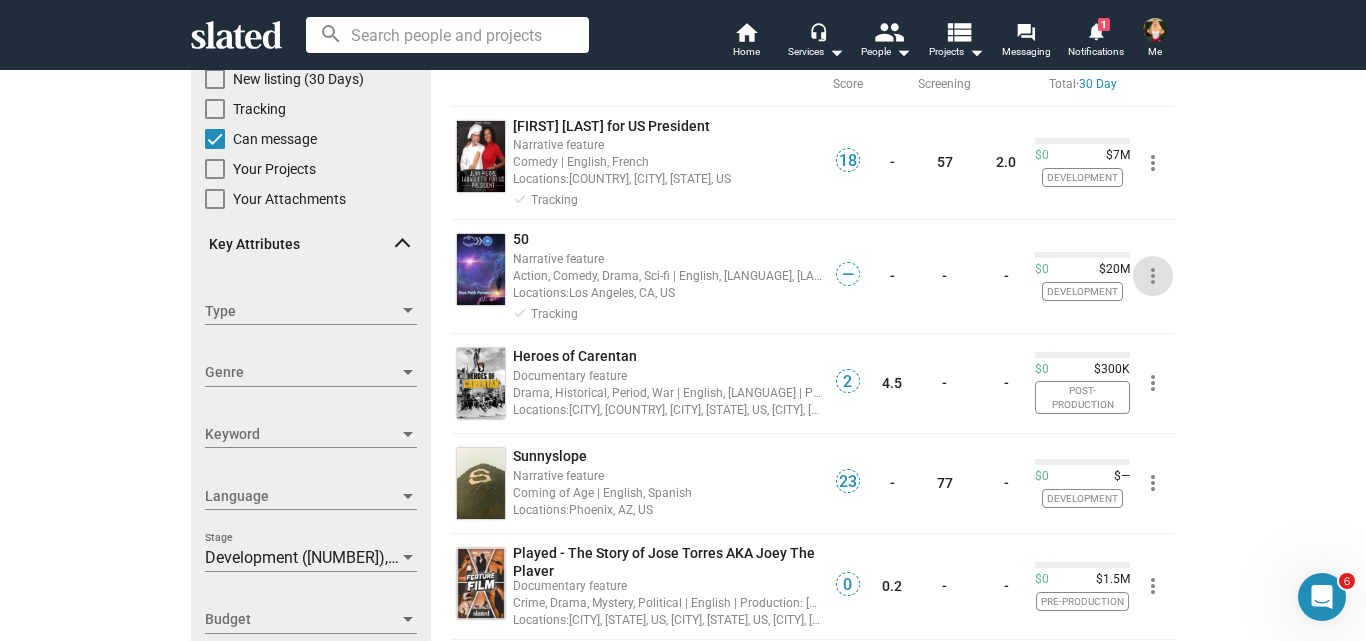 scroll, scrollTop: 193, scrollLeft: 0, axis: vertical 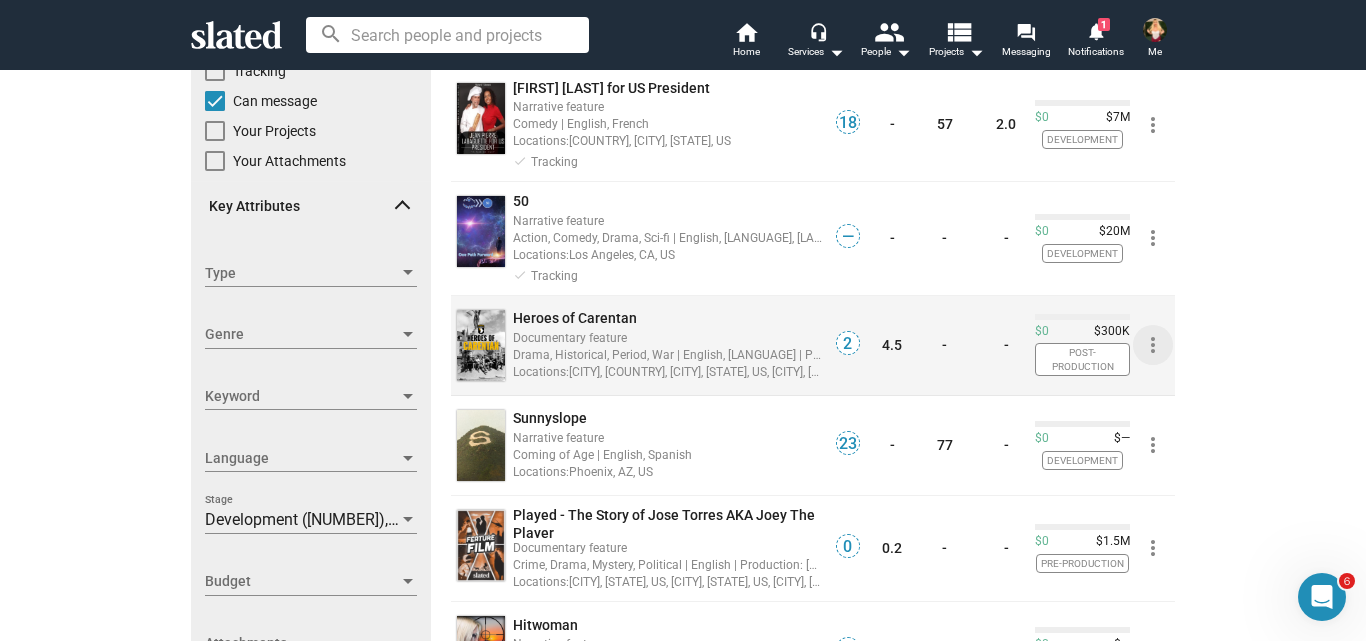 click on "more_vert" 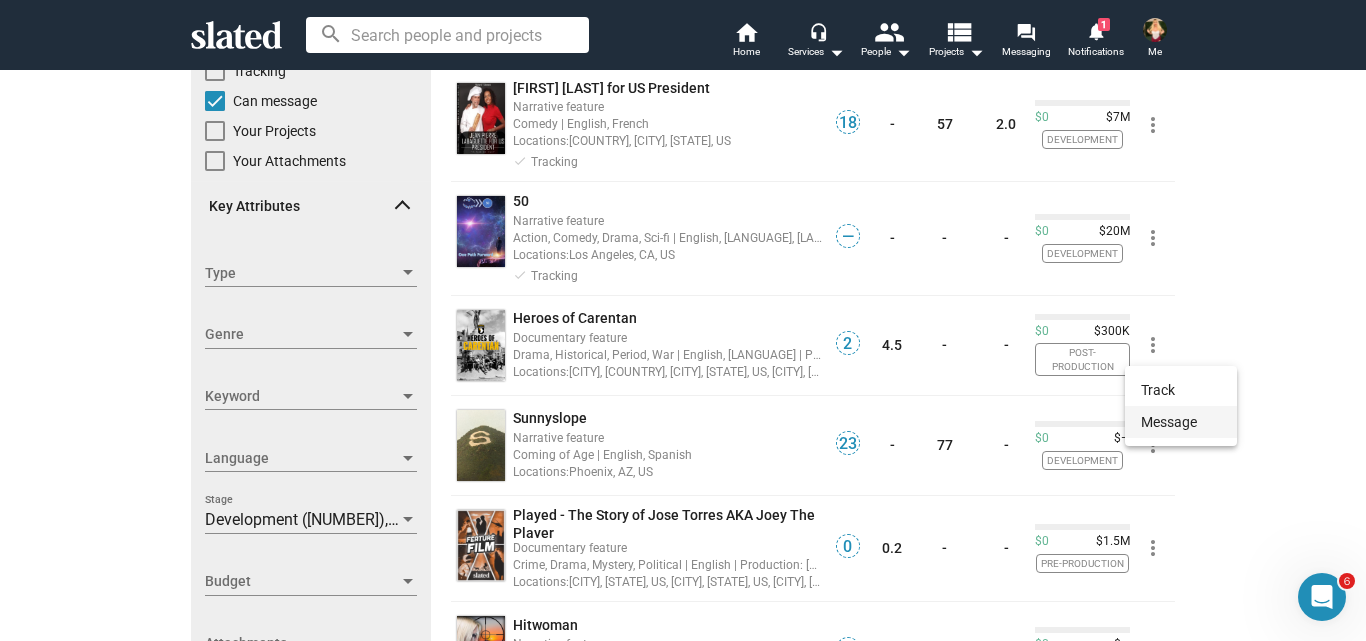 click on "Message" 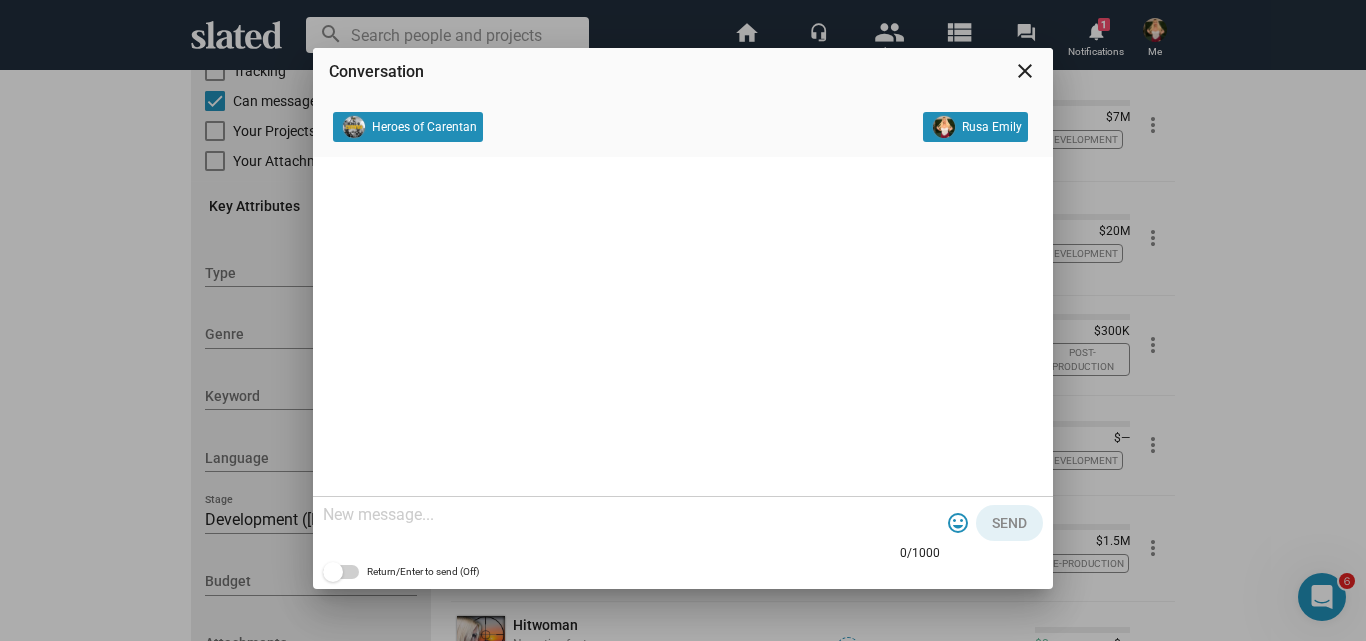 click 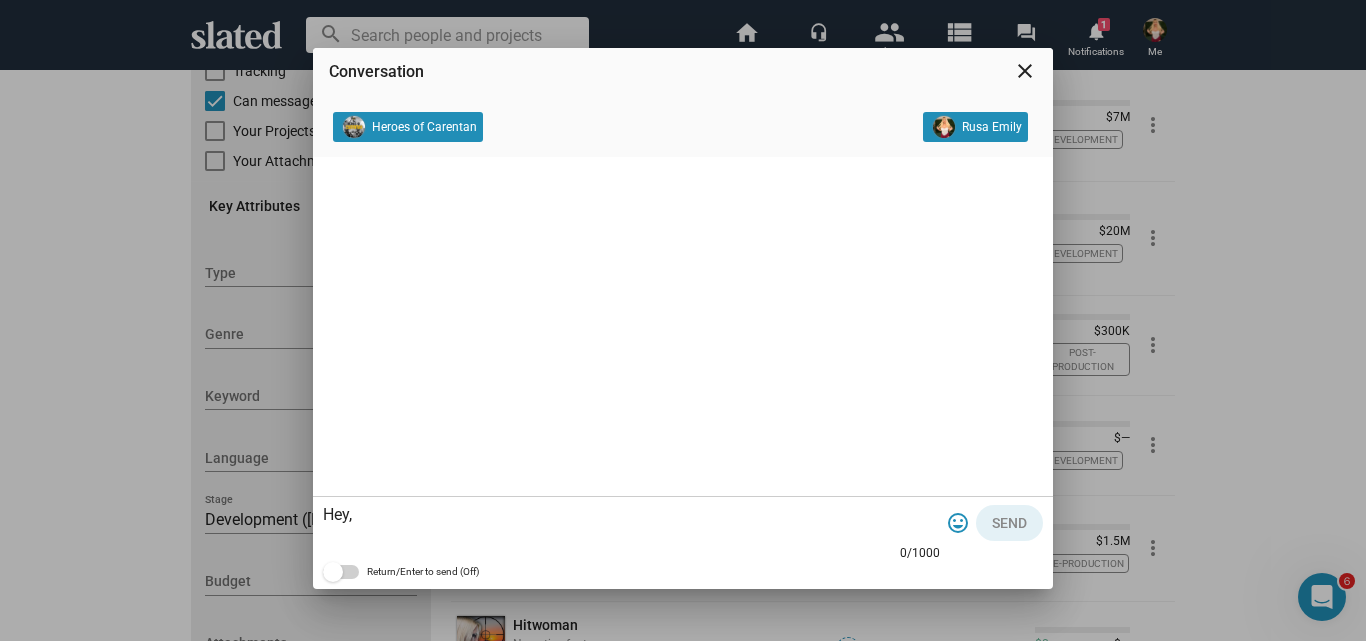 scroll, scrollTop: 59, scrollLeft: 0, axis: vertical 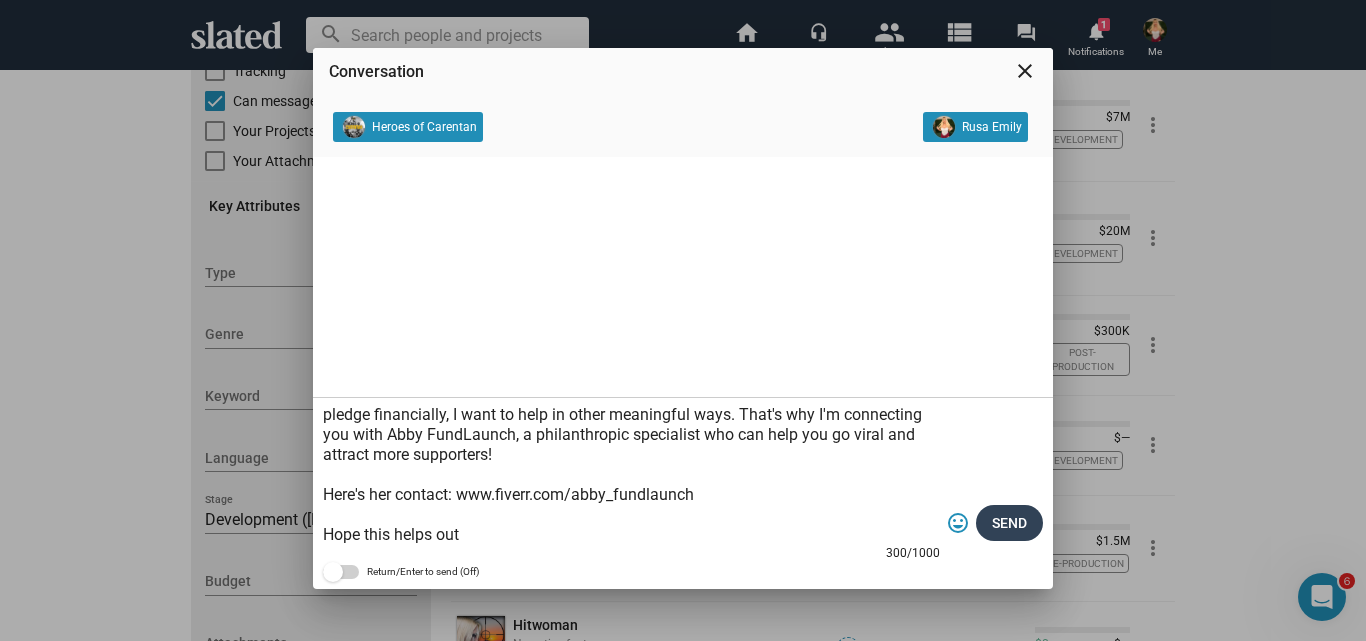 type on "Hey,
I'm a huge fan of your project and I'm eager to support its success! Although I can't pledge financially, I want to help in other meaningful ways. That's why I'm connecting you with Abby FundLaunch, a philanthropic specialist who can help you go viral and attract more supporters!
Here's her contact: www.fiverr.com/abby_fundlaunch
Hope this helps out" 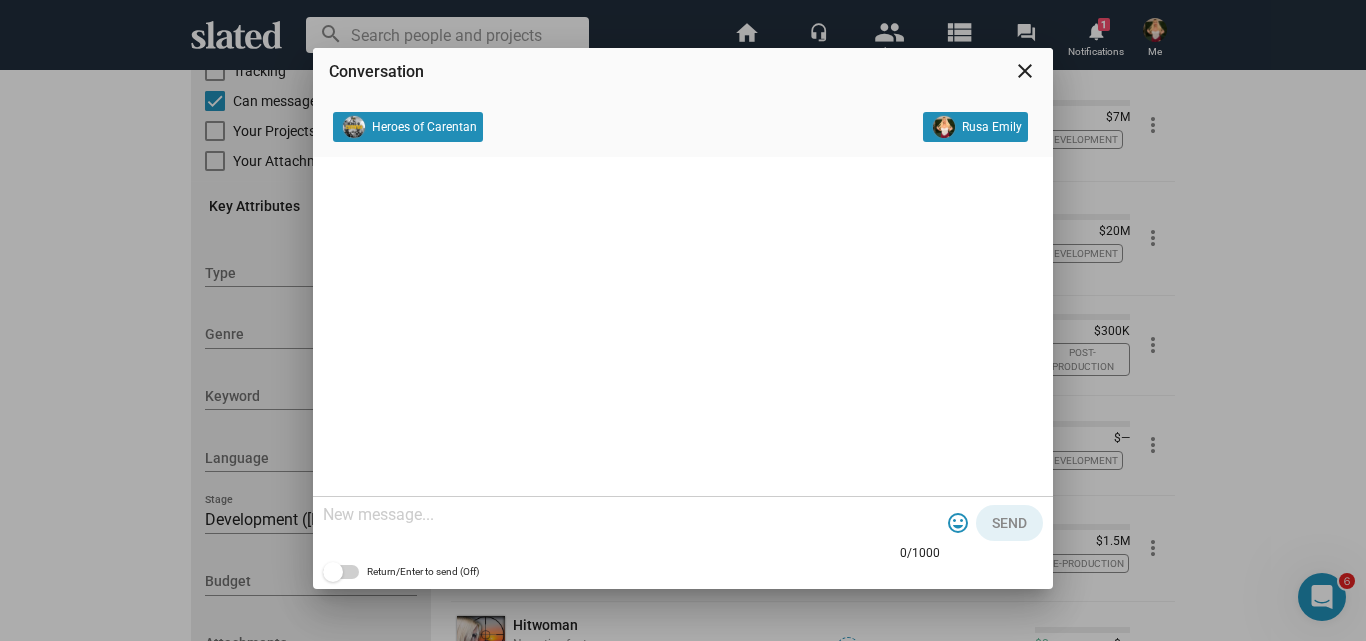 scroll, scrollTop: 0, scrollLeft: 0, axis: both 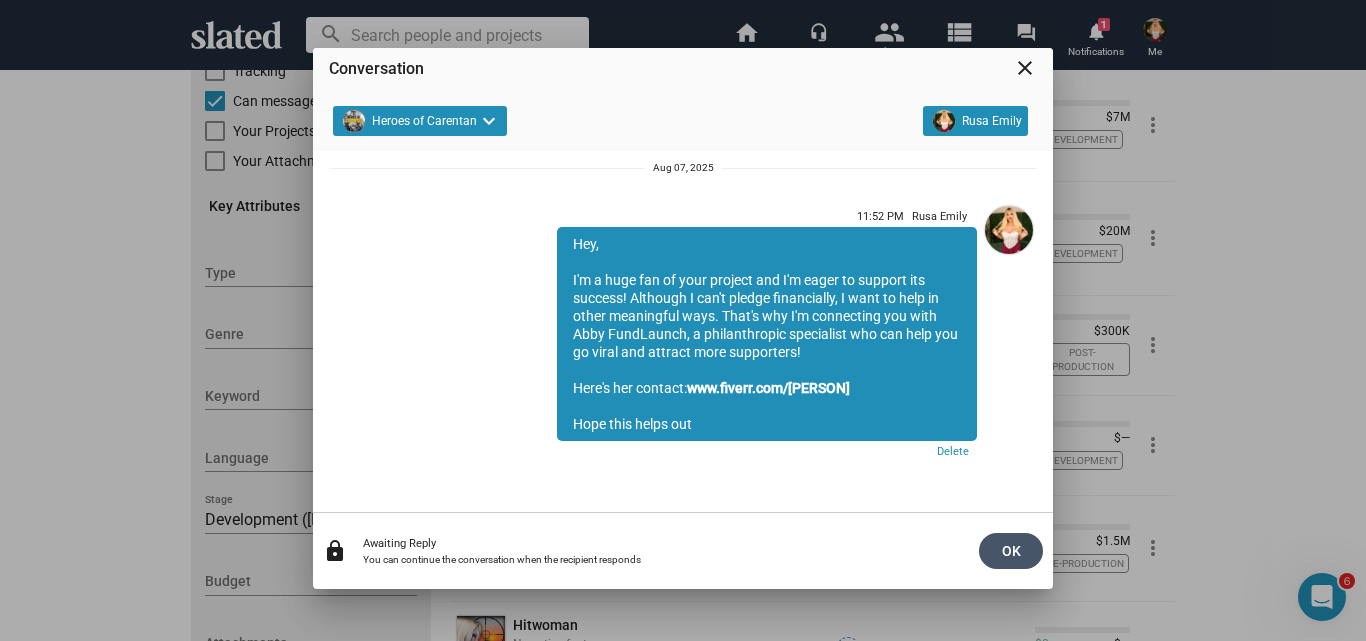 click on "OK" 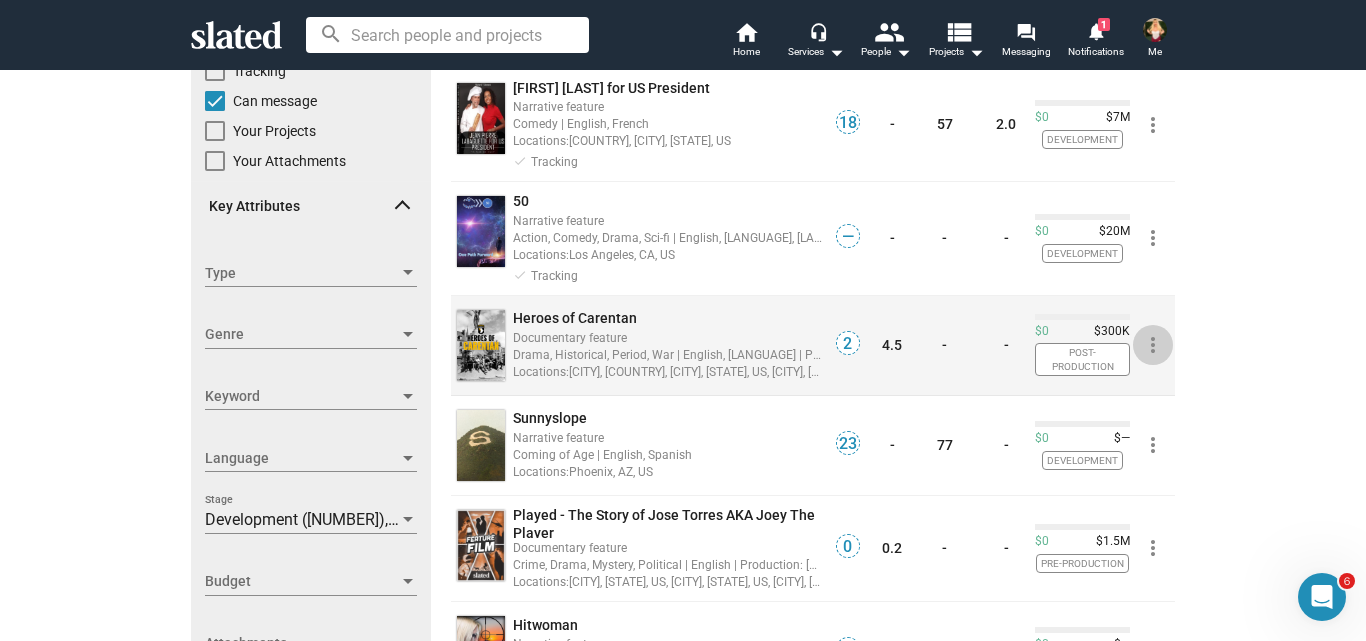 click on "more_vert" 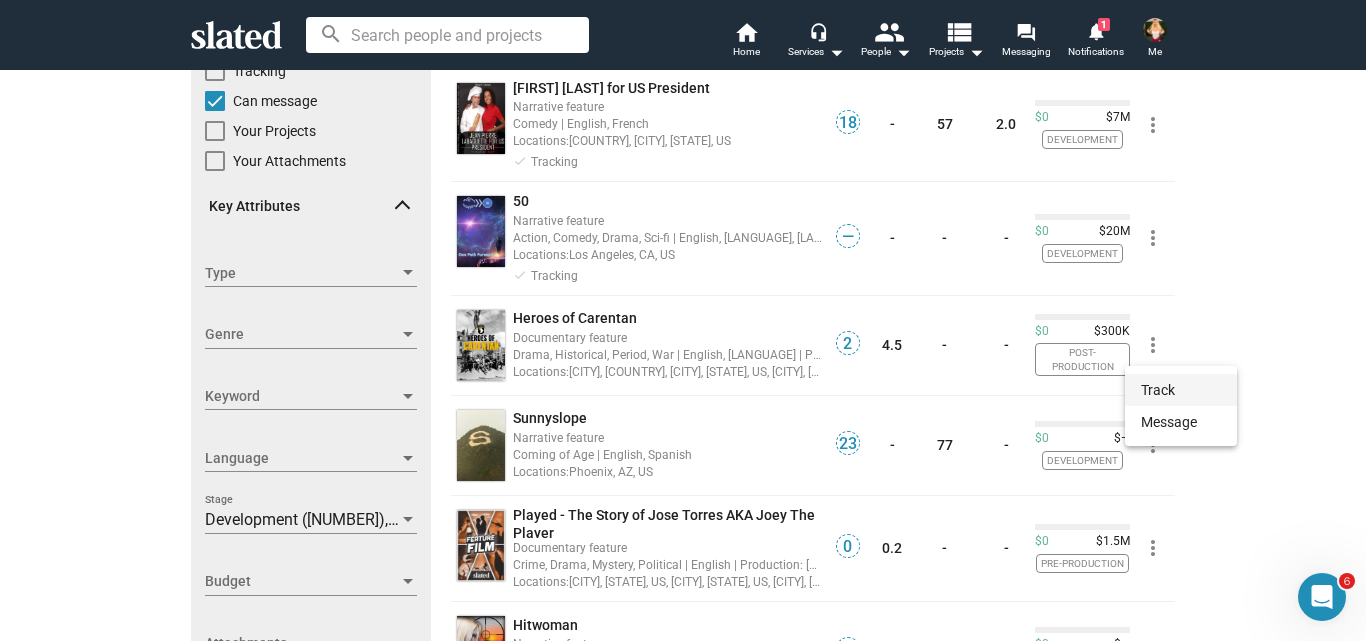 click on "Track" at bounding box center [1181, 390] 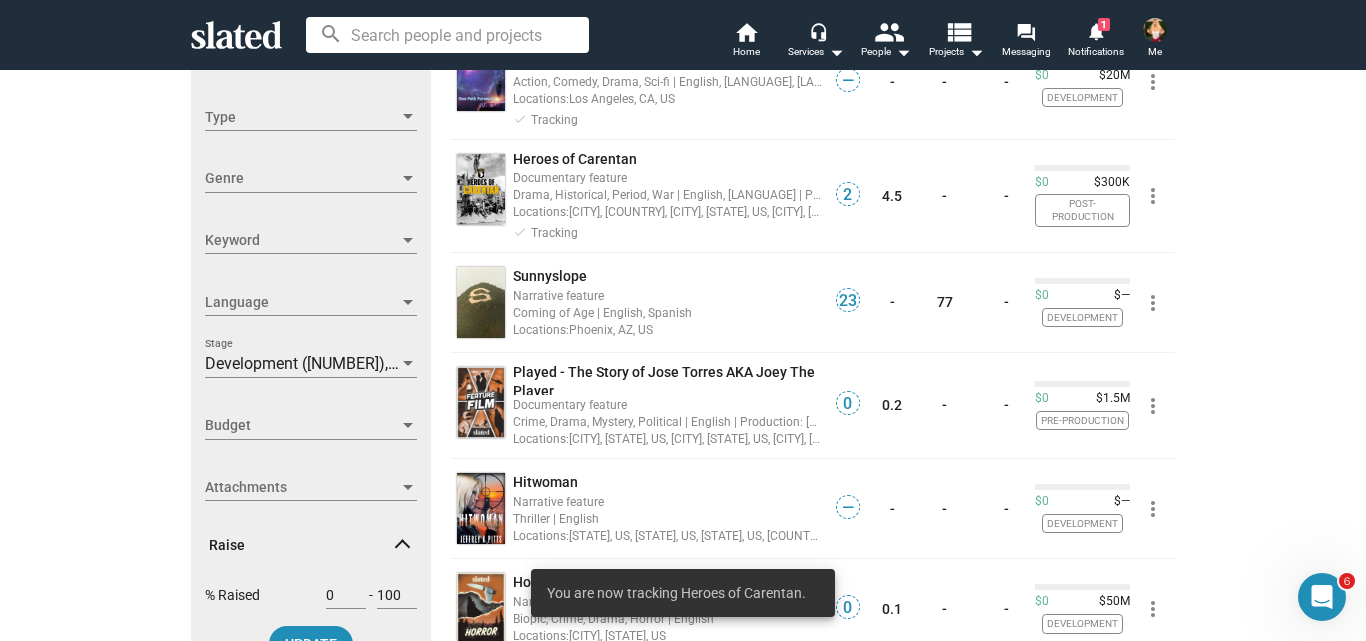 scroll, scrollTop: 354, scrollLeft: 0, axis: vertical 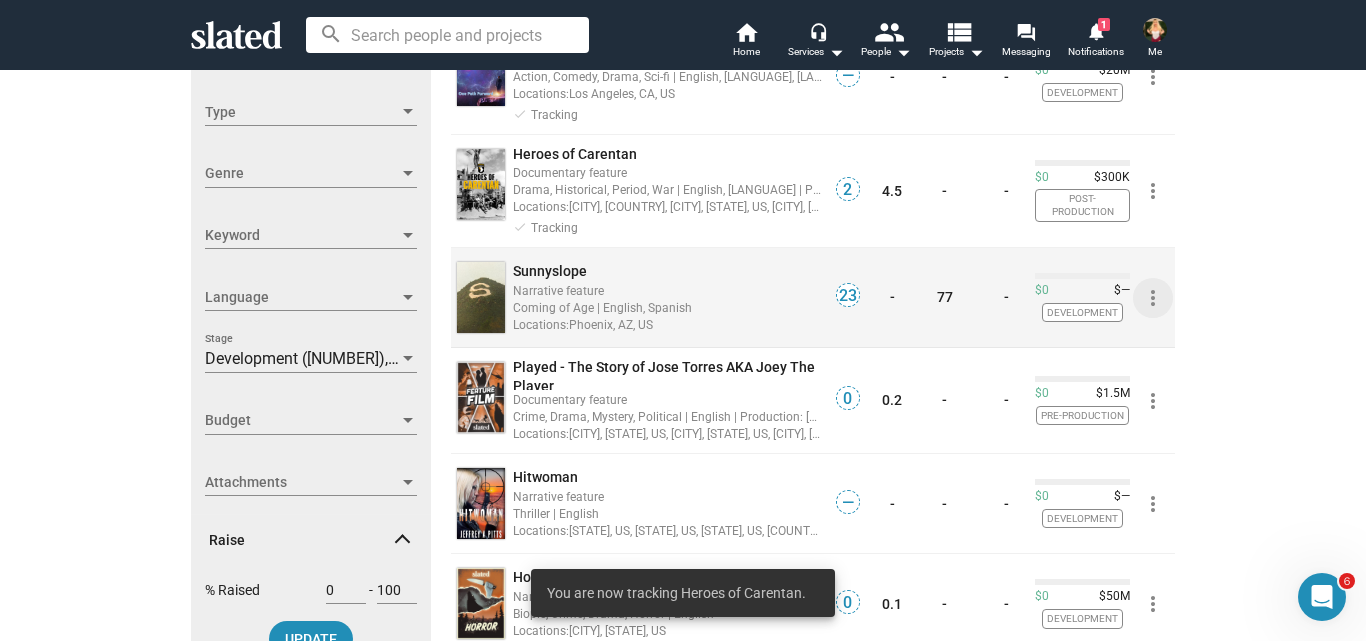 click on "more_vert" 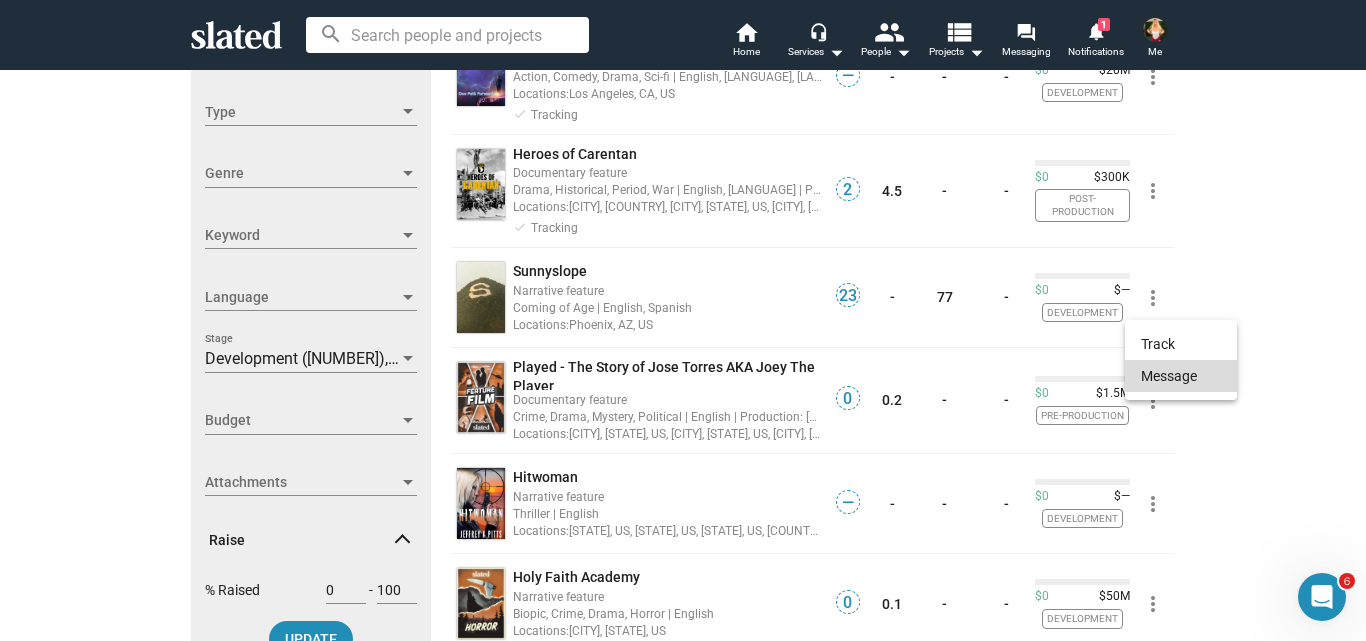 click on "Message" 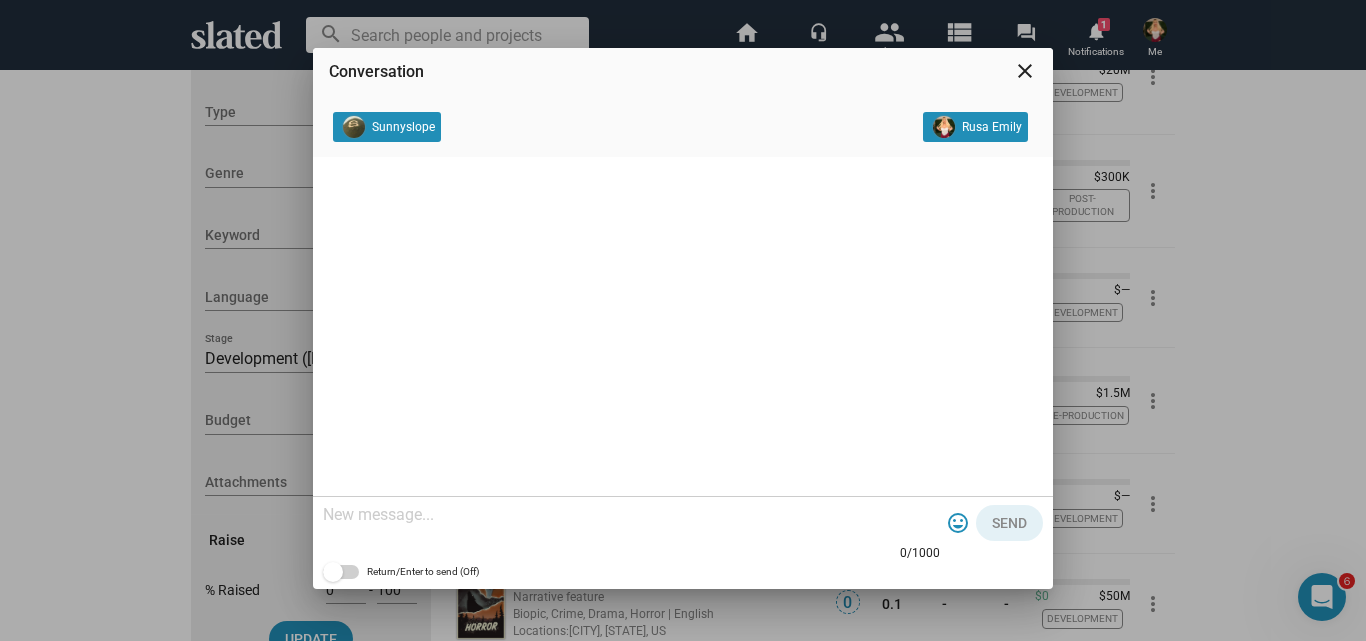 click at bounding box center (631, 515) 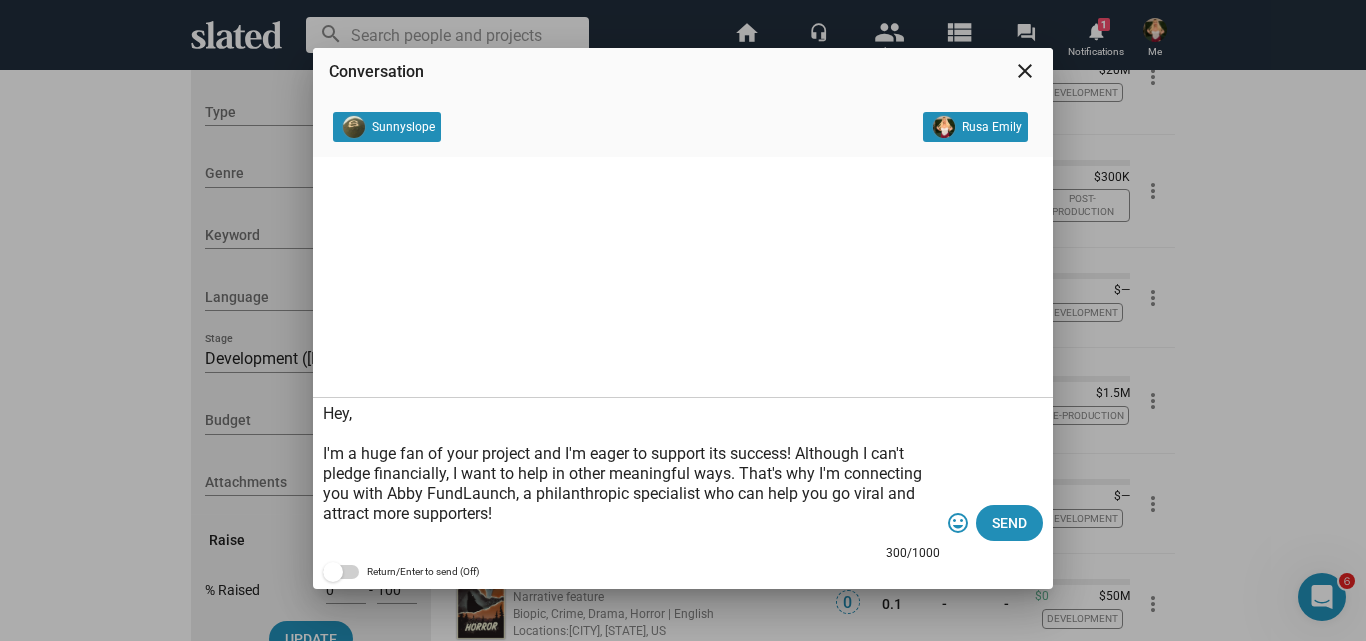 scroll, scrollTop: 59, scrollLeft: 0, axis: vertical 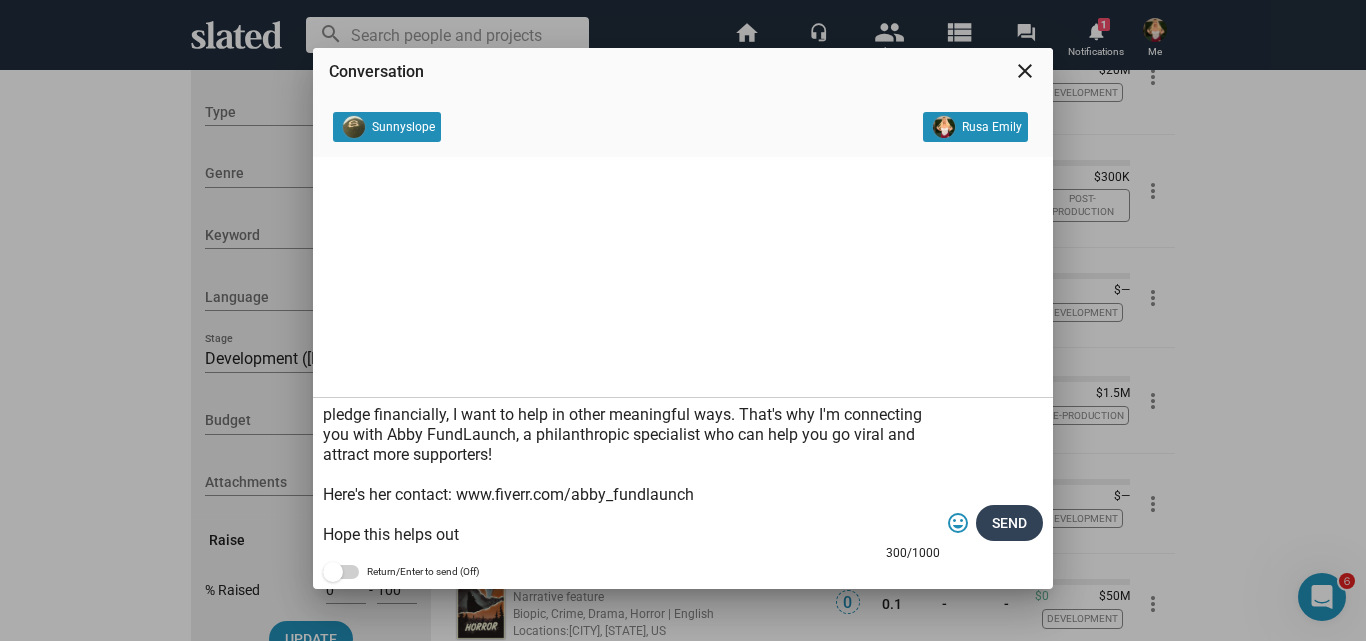 type on "Hey,
I'm a huge fan of your project and I'm eager to support its success! Although I can't pledge financially, I want to help in other meaningful ways. That's why I'm connecting you with Abby FundLaunch, a philanthropic specialist who can help you go viral and attract more supporters!
Here's her contact: www.fiverr.com/abby_fundlaunch
Hope this helps out" 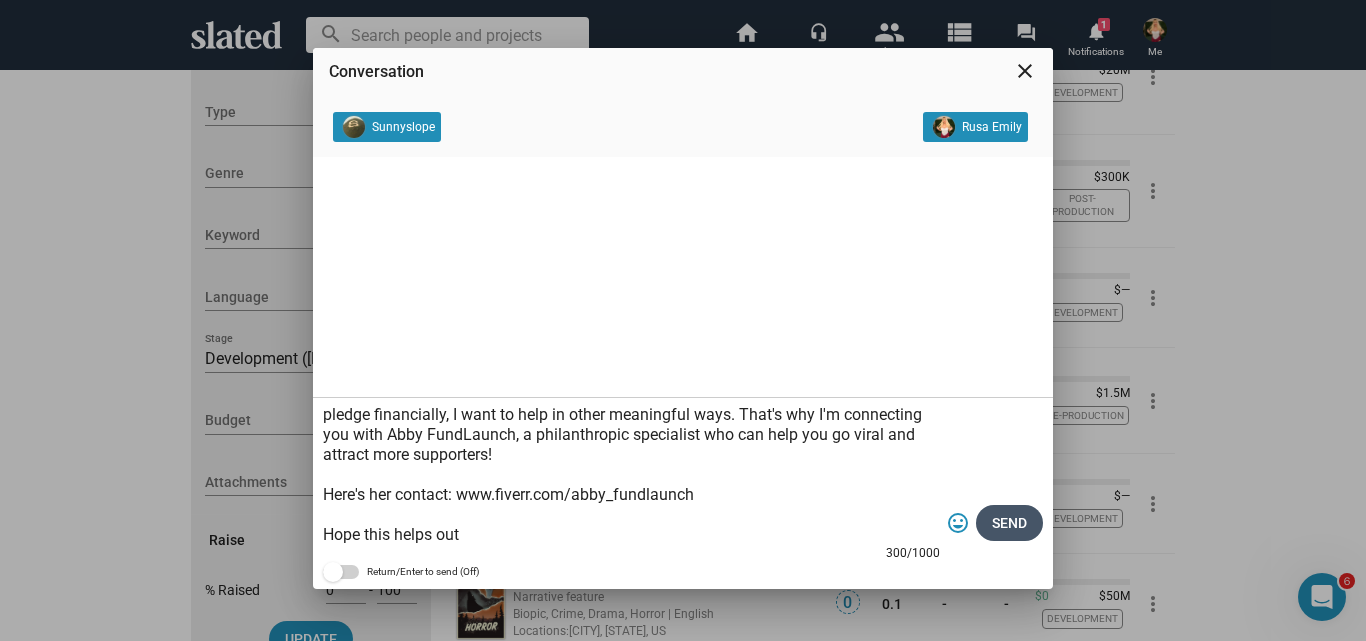 click on "Send" 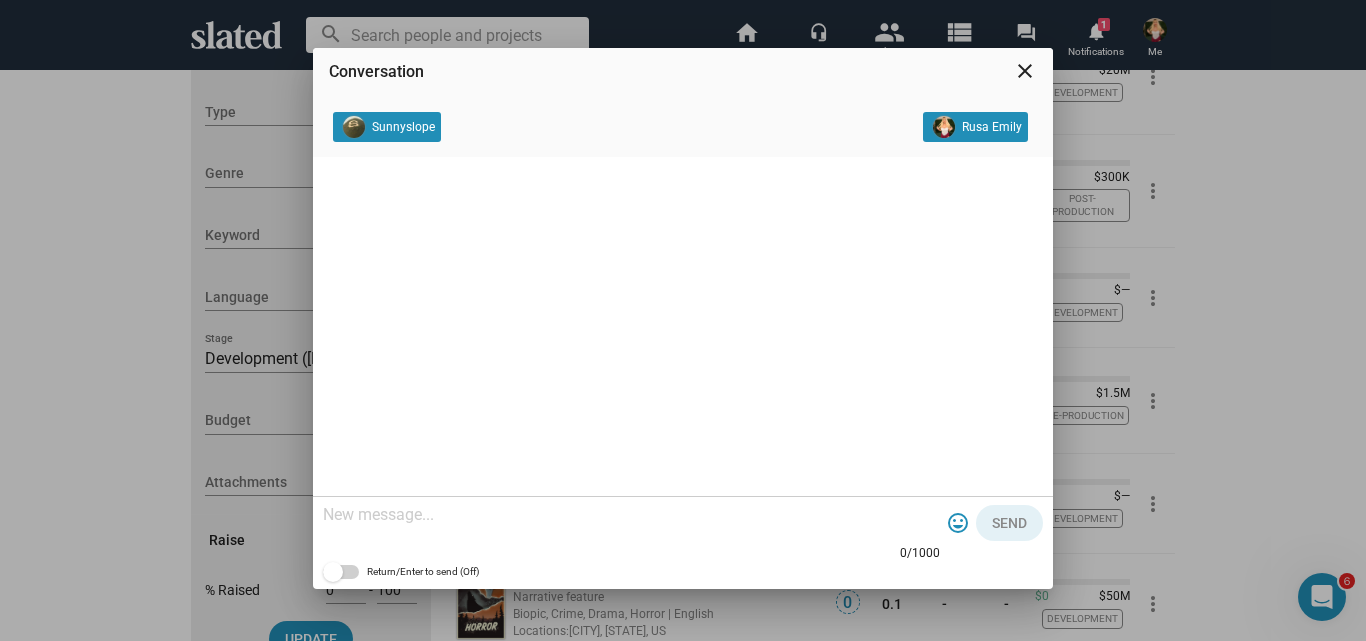 scroll, scrollTop: 0, scrollLeft: 0, axis: both 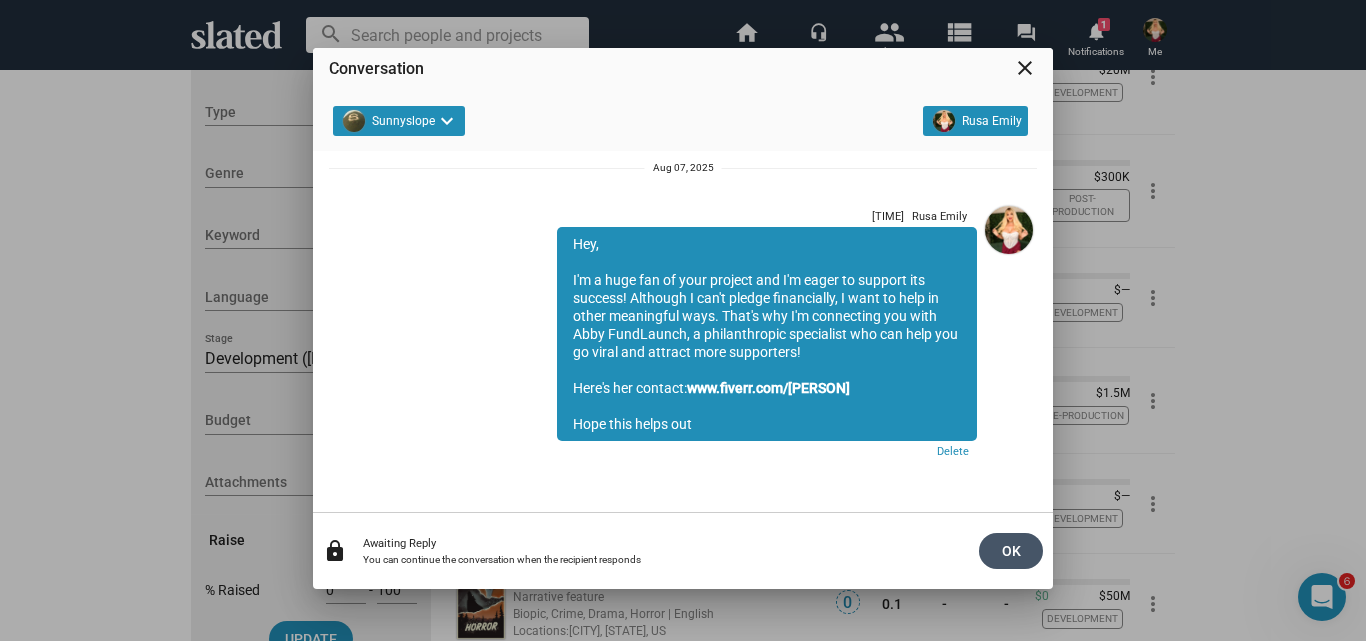 click on "OK" 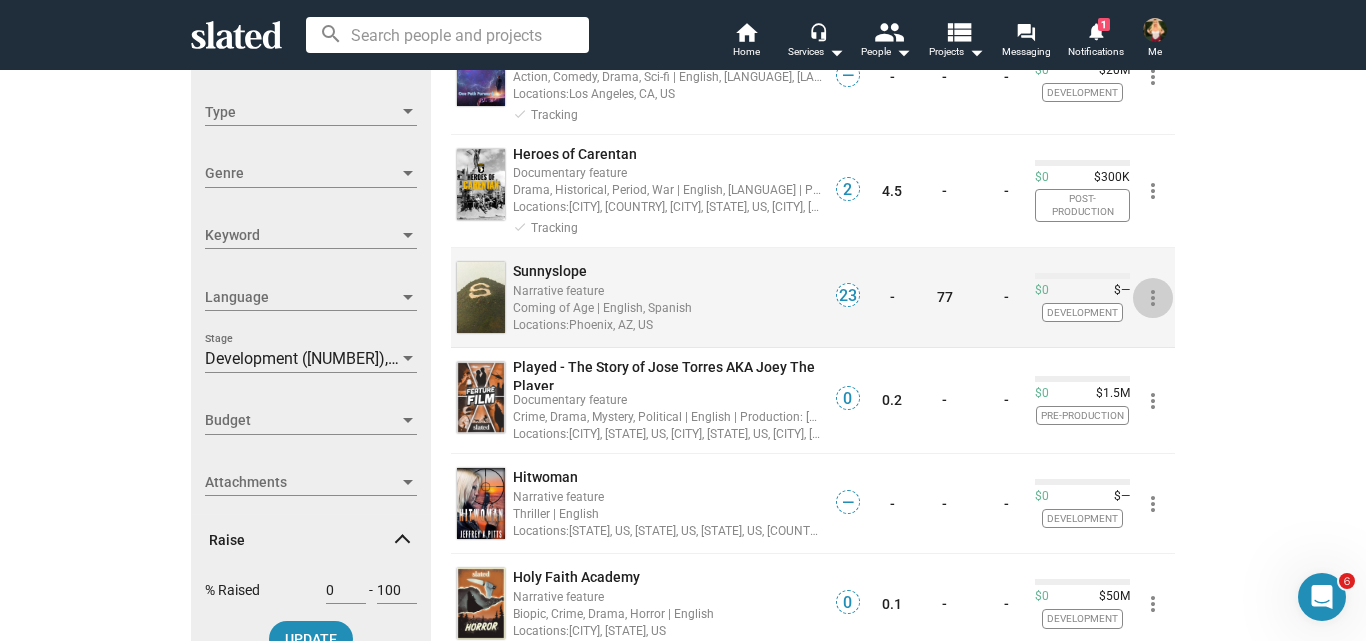 click on "more_vert" 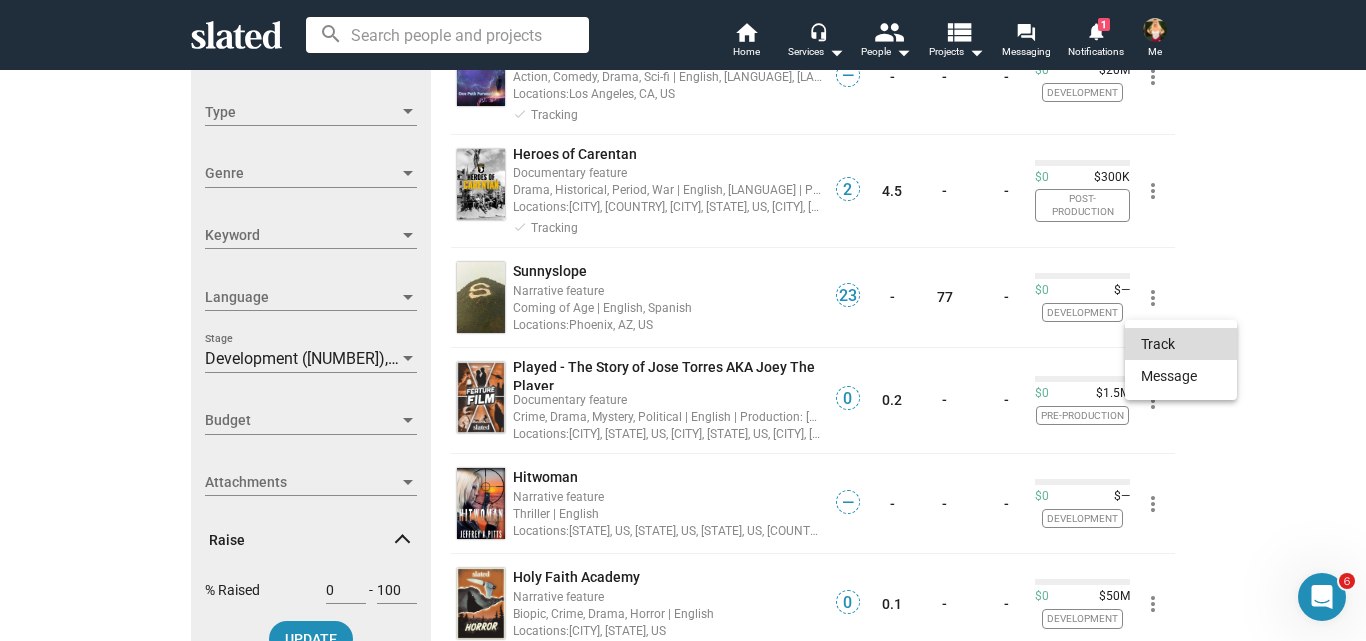 click on "Track" at bounding box center [1181, 344] 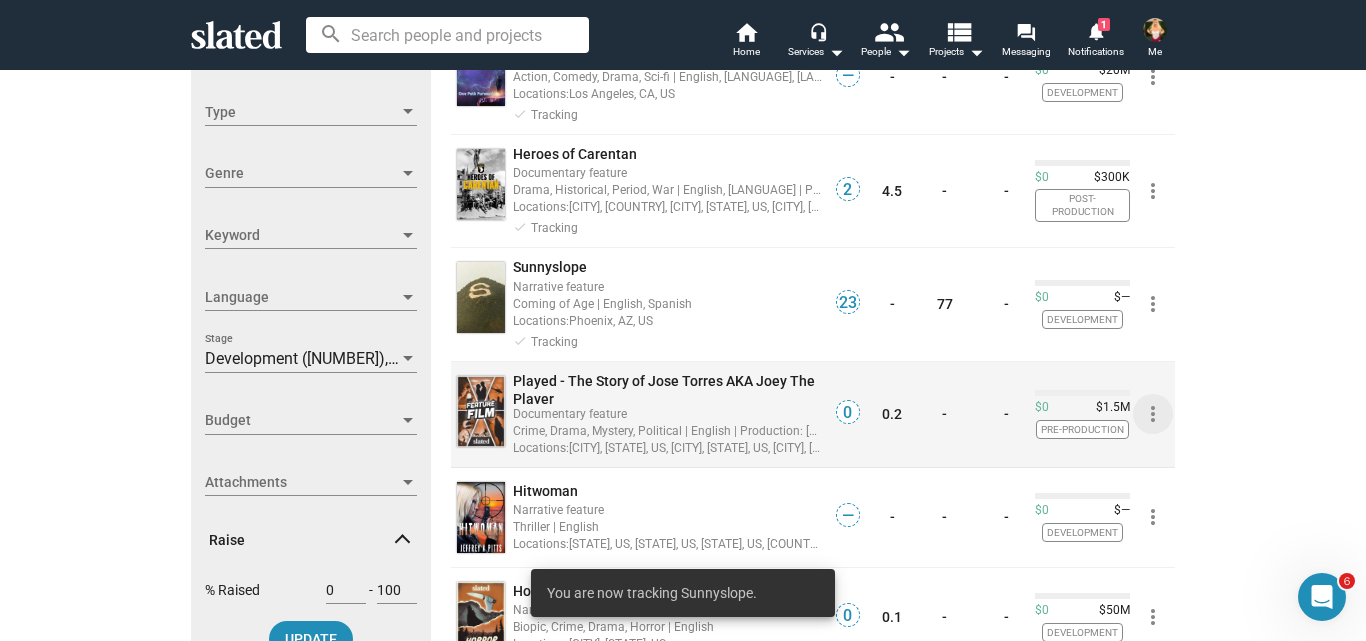 click on "more_vert" 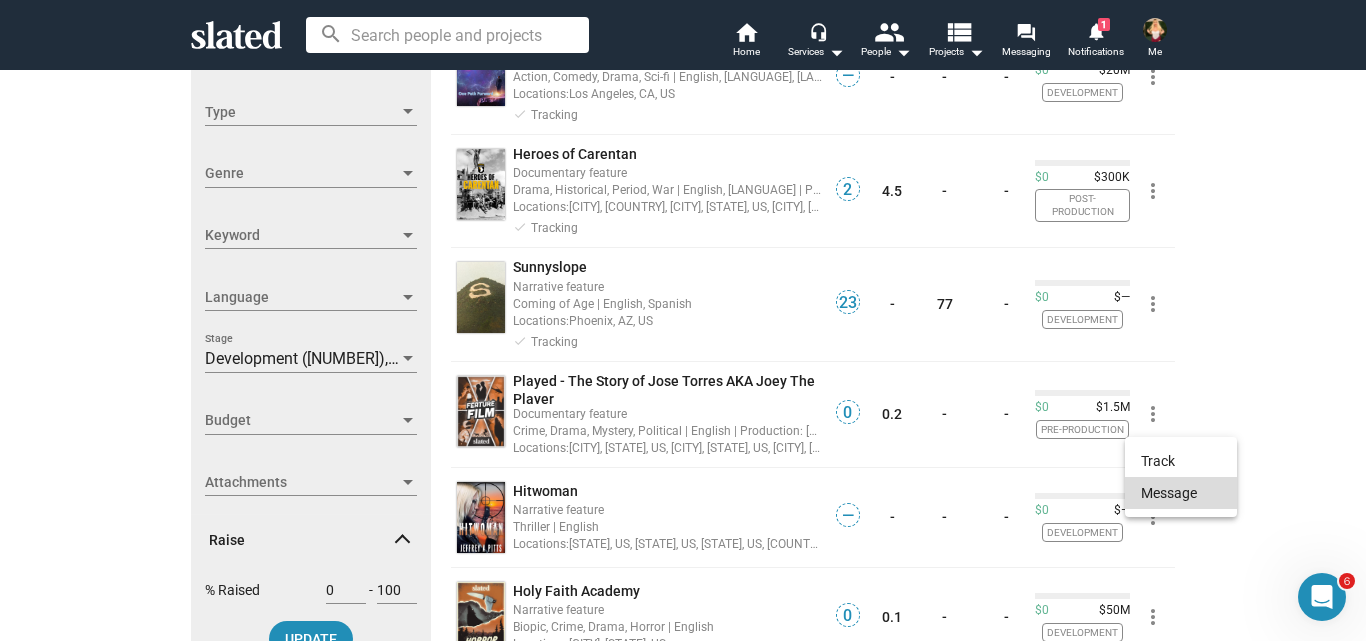 click on "Message" 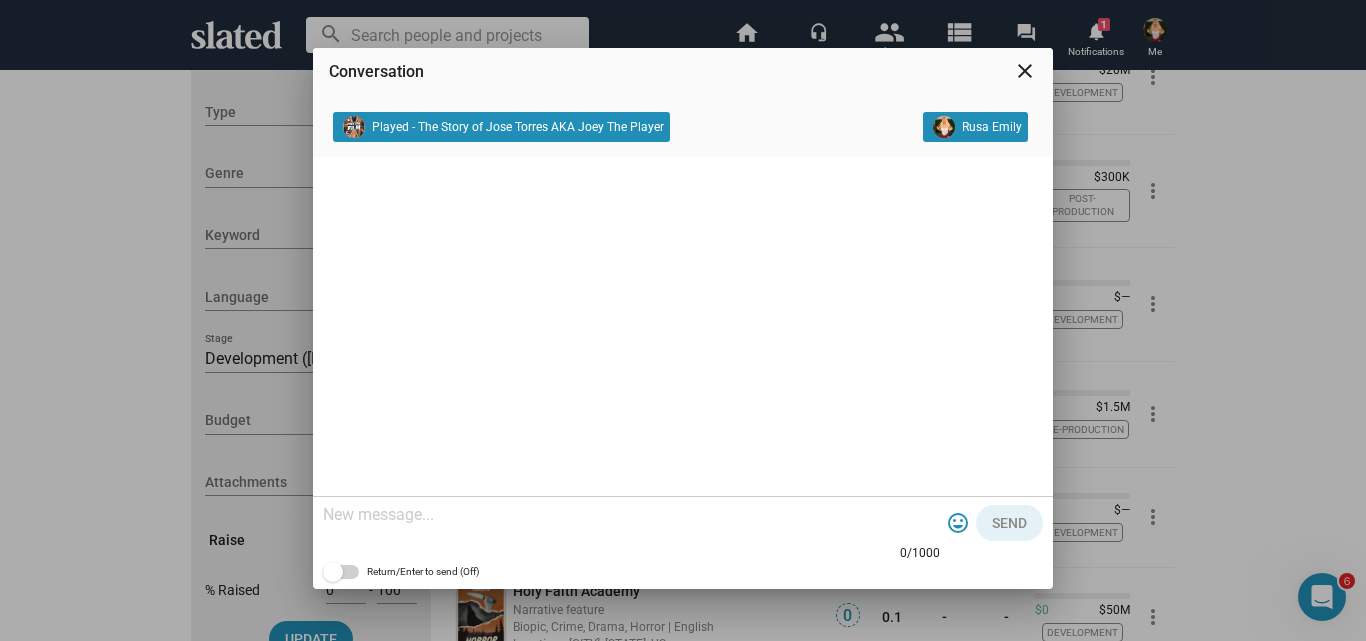 click at bounding box center (631, 515) 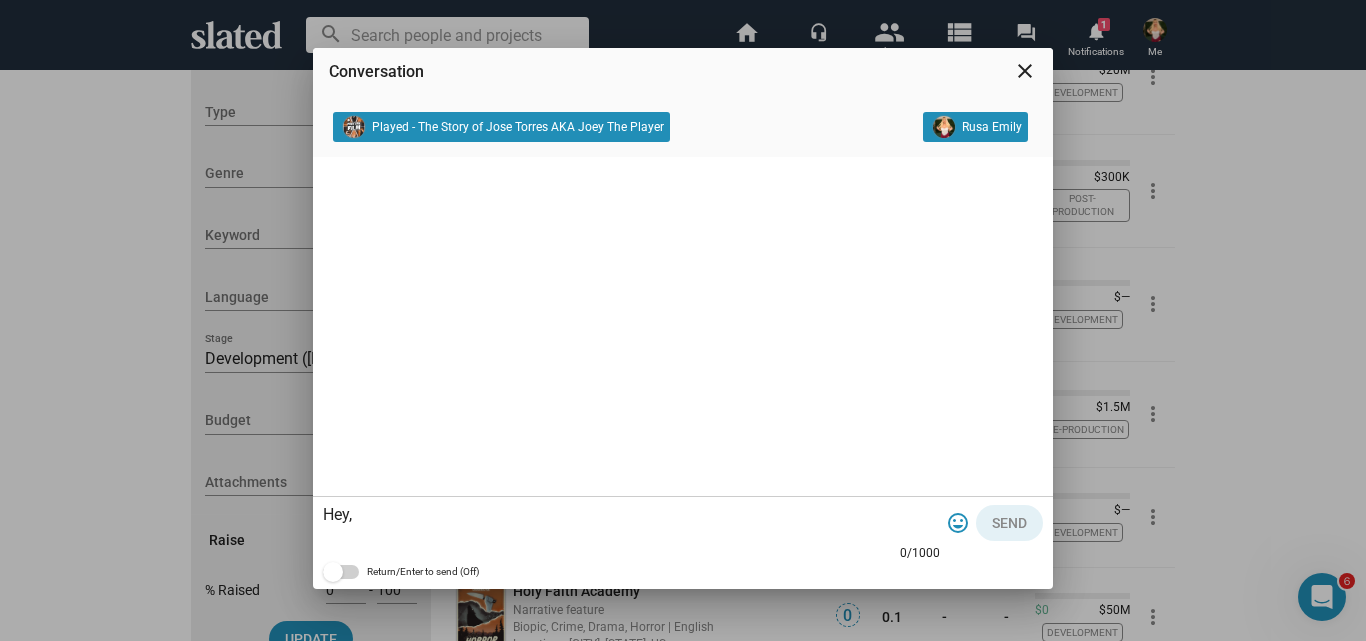 scroll, scrollTop: 59, scrollLeft: 0, axis: vertical 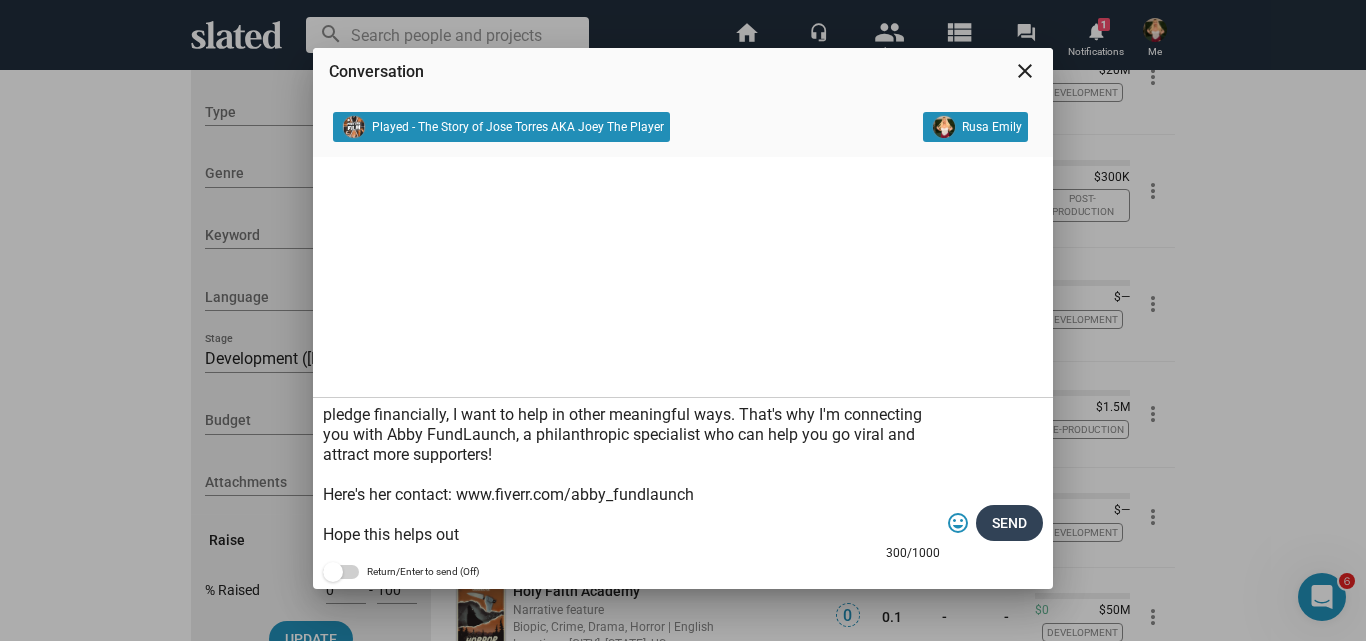 type on "Hey,
I'm a huge fan of your project and I'm eager to support its success! Although I can't pledge financially, I want to help in other meaningful ways. That's why I'm connecting you with Abby FundLaunch, a philanthropic specialist who can help you go viral and attract more supporters!
Here's her contact: www.fiverr.com/abby_fundlaunch
Hope this helps out" 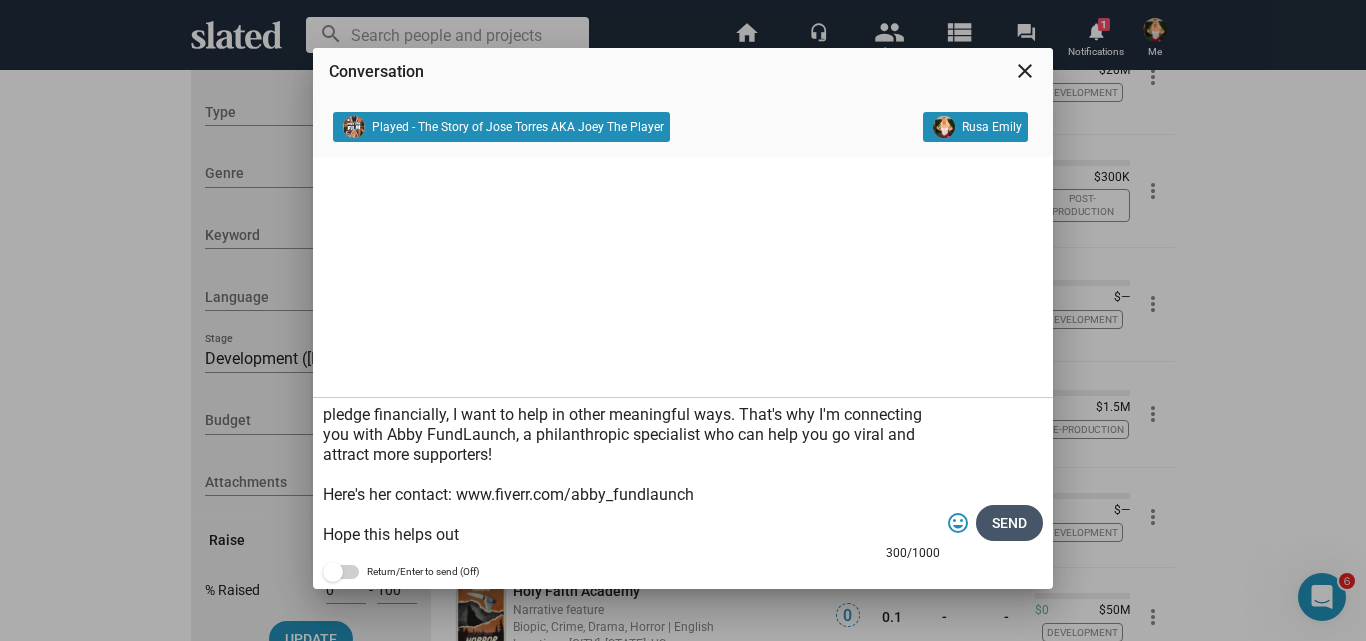 click on "Send" 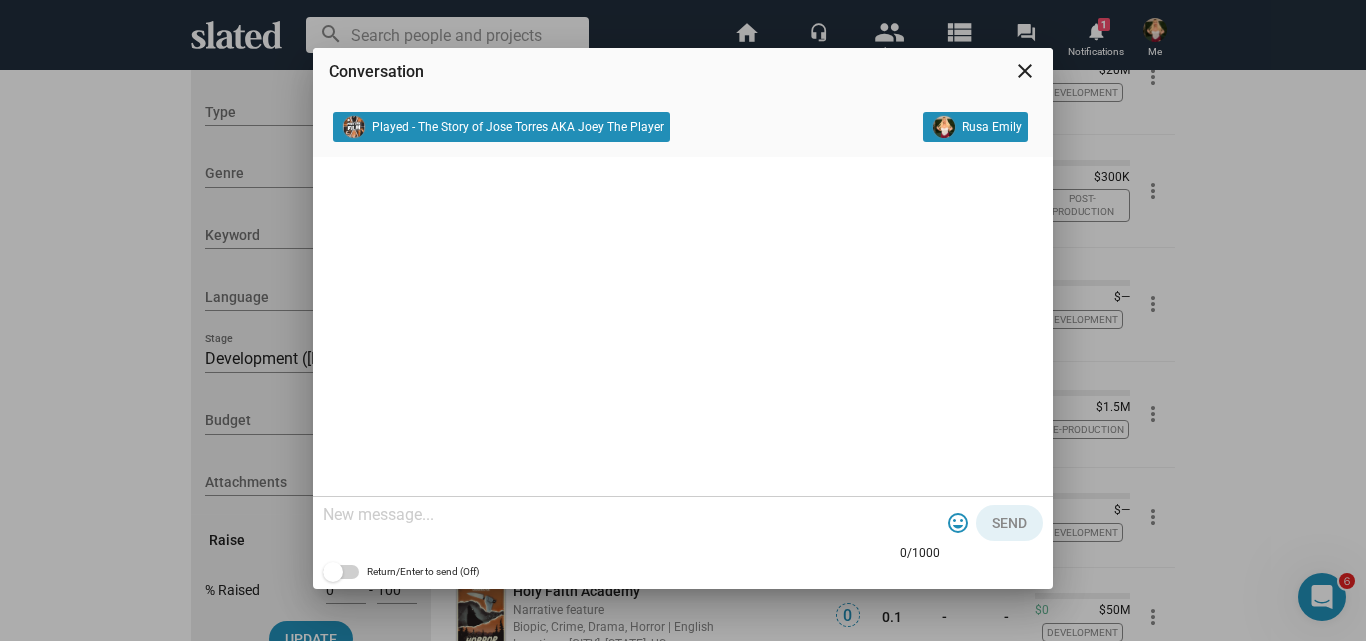 scroll, scrollTop: 0, scrollLeft: 0, axis: both 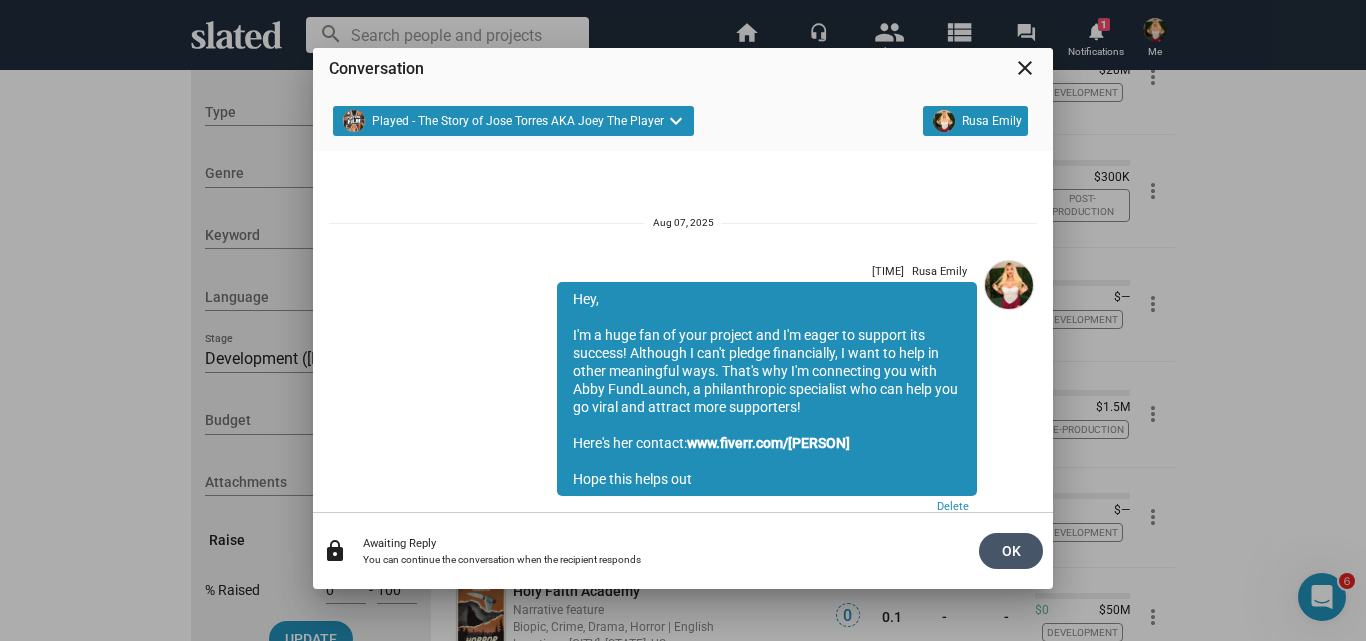 click on "OK" 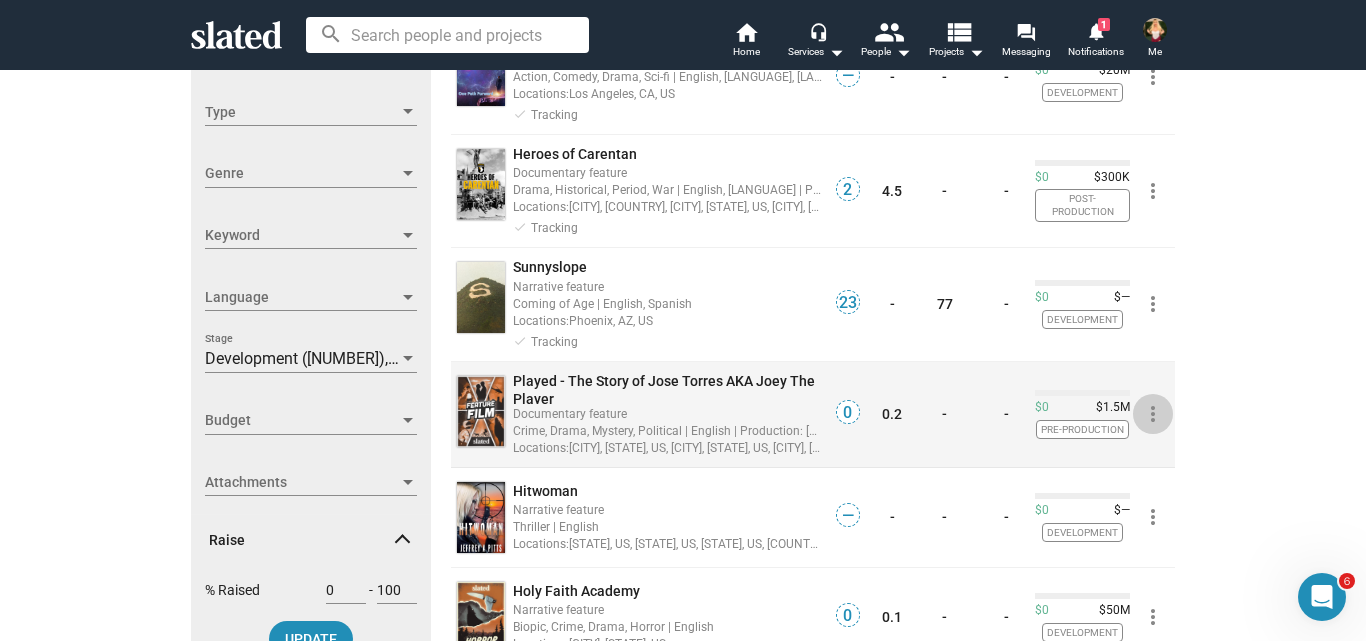 click on "more_vert" 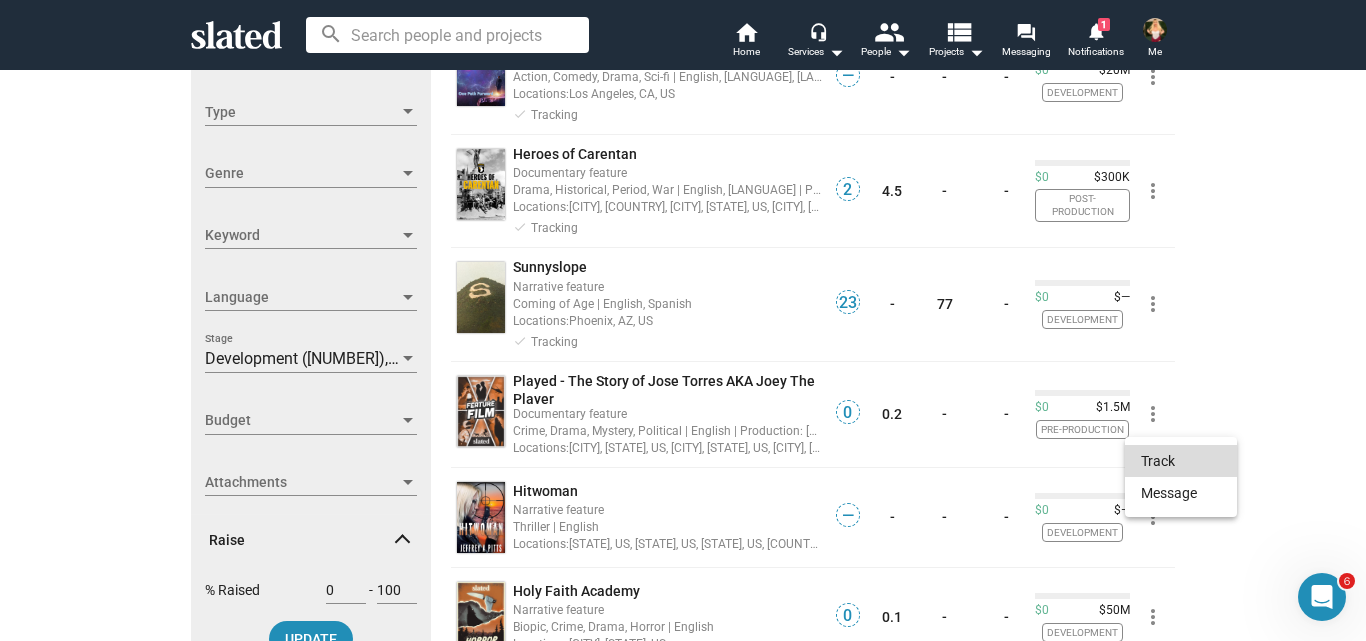click on "Track" at bounding box center (1181, 461) 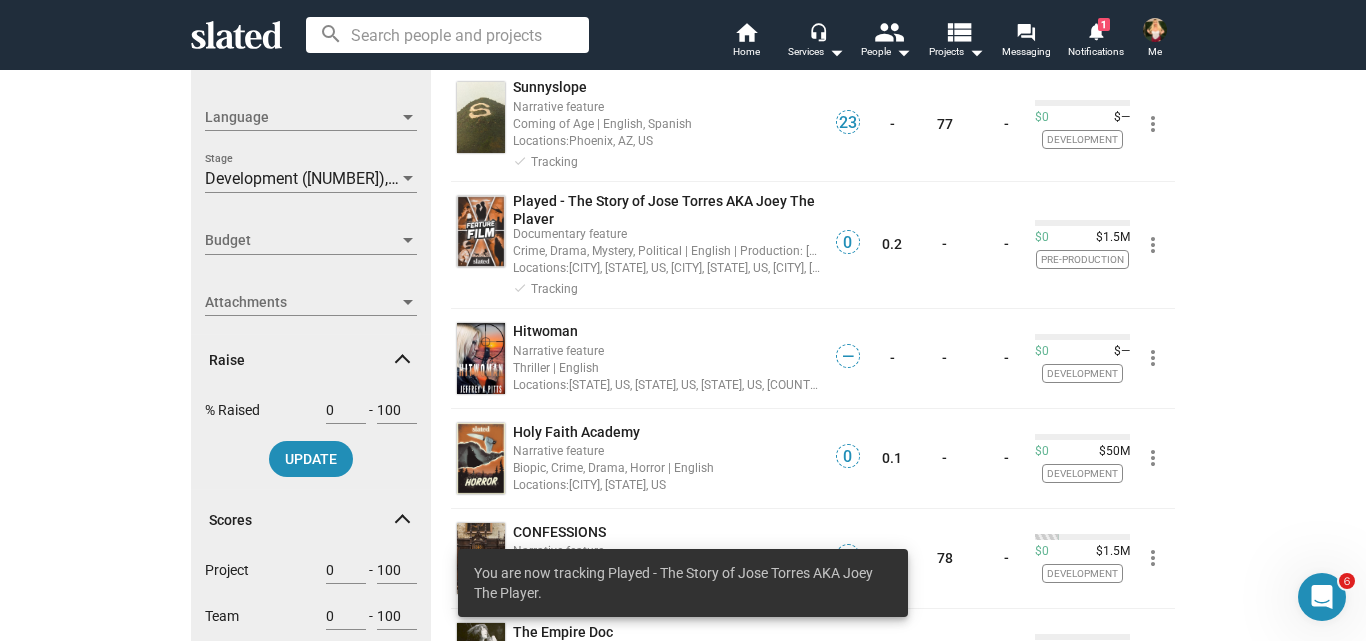 scroll, scrollTop: 535, scrollLeft: 0, axis: vertical 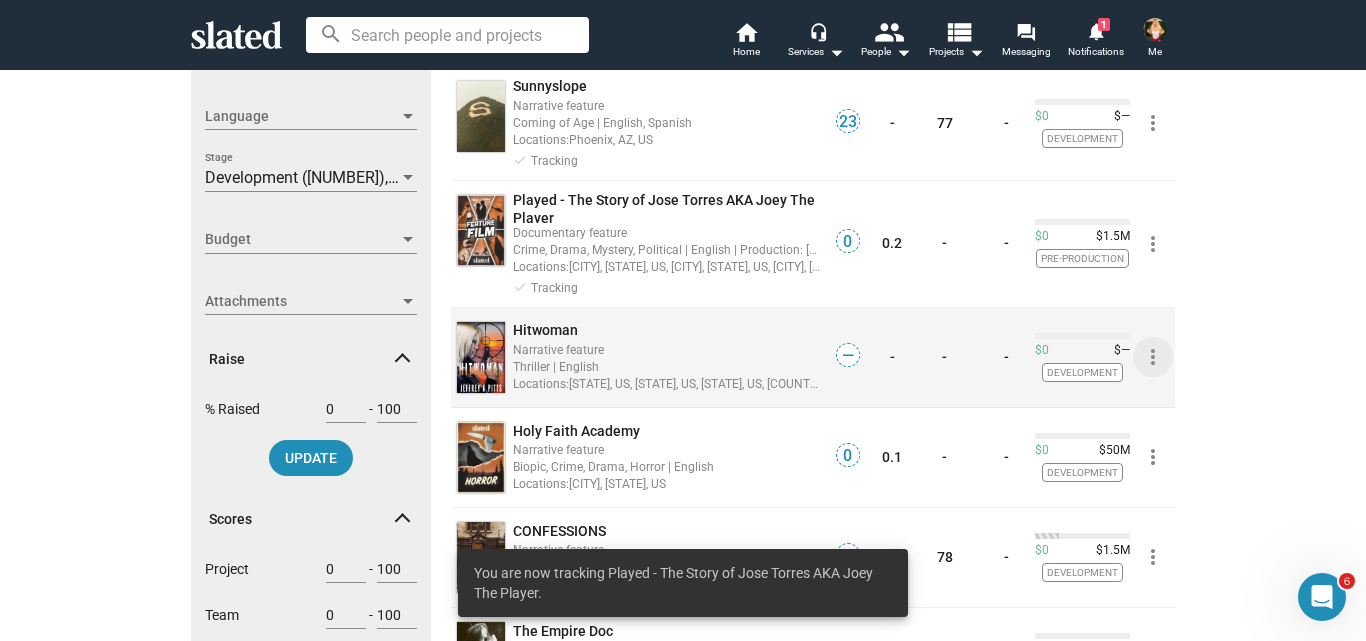 click on "more_vert" 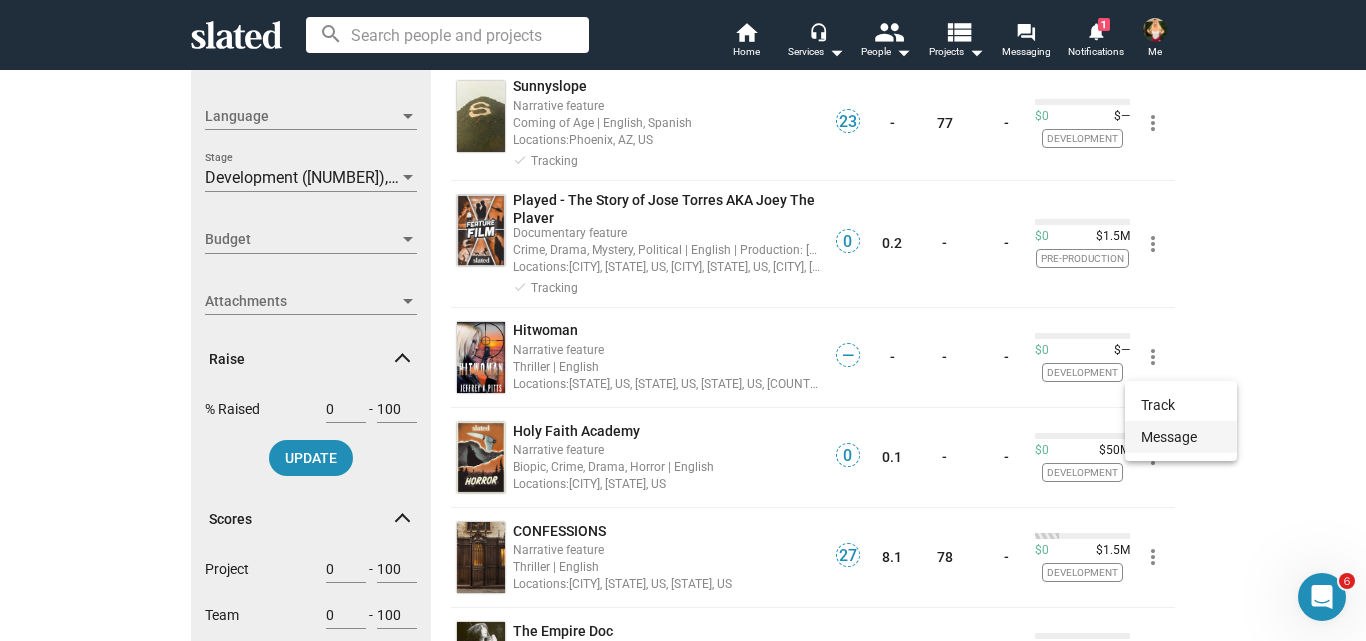 click on "Message" 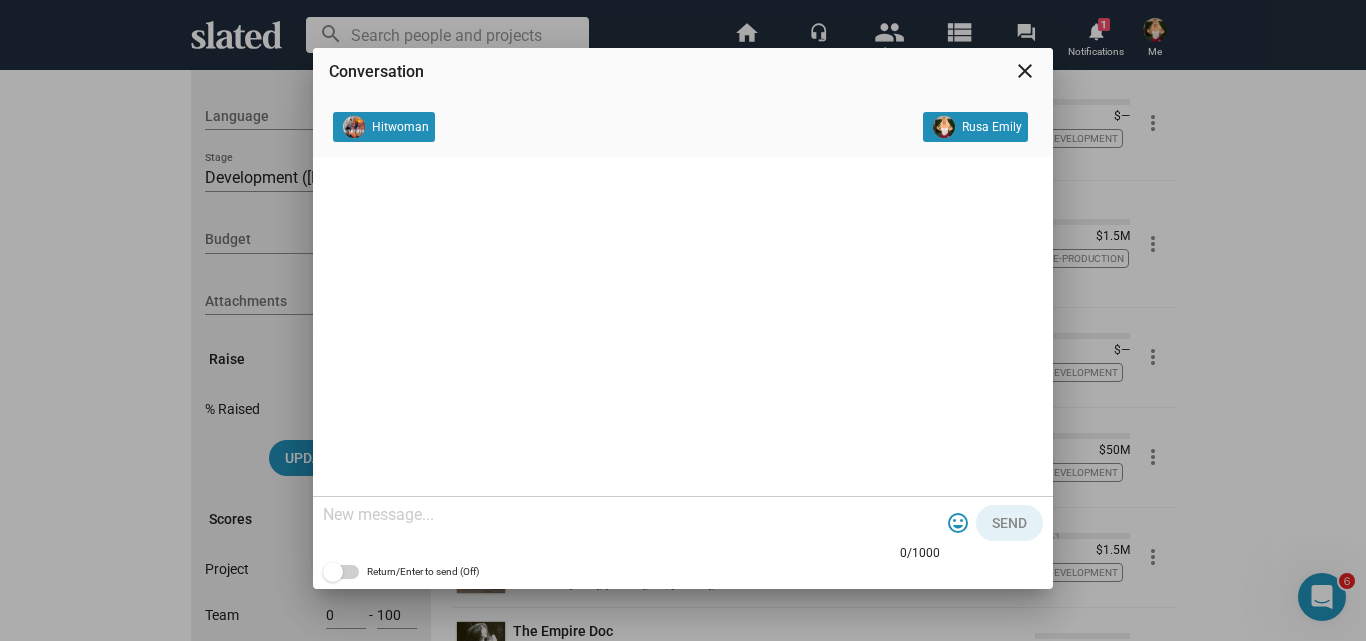 click 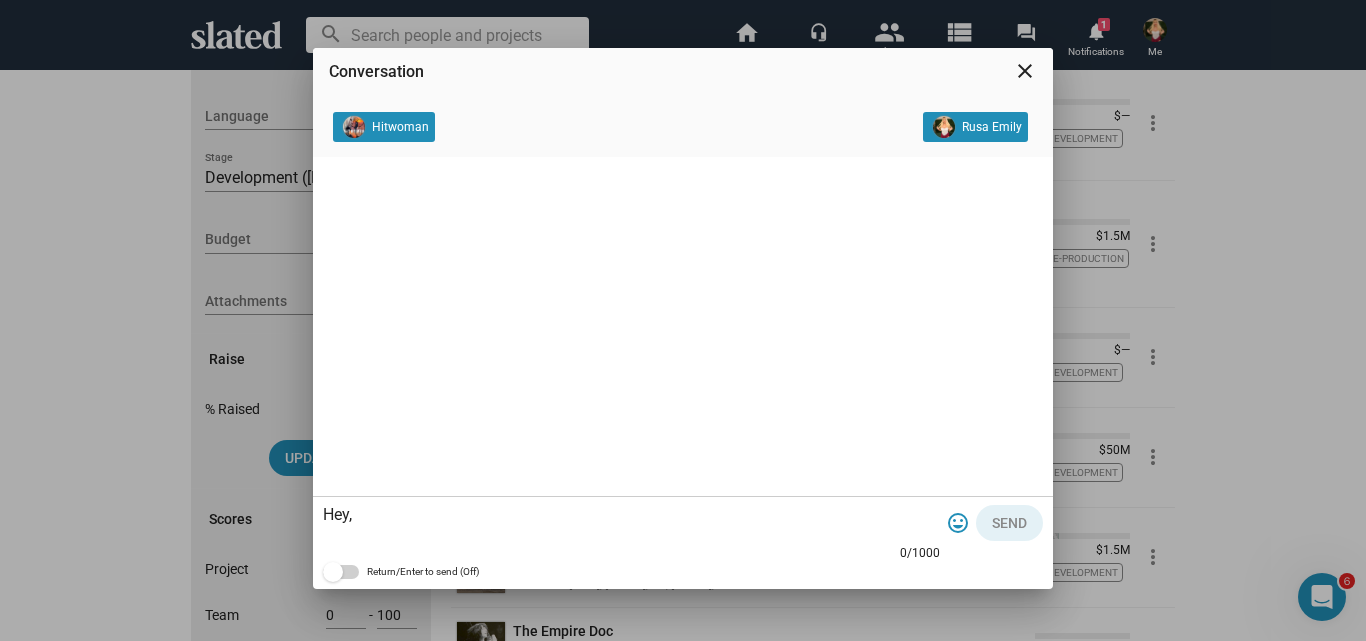 scroll, scrollTop: 59, scrollLeft: 0, axis: vertical 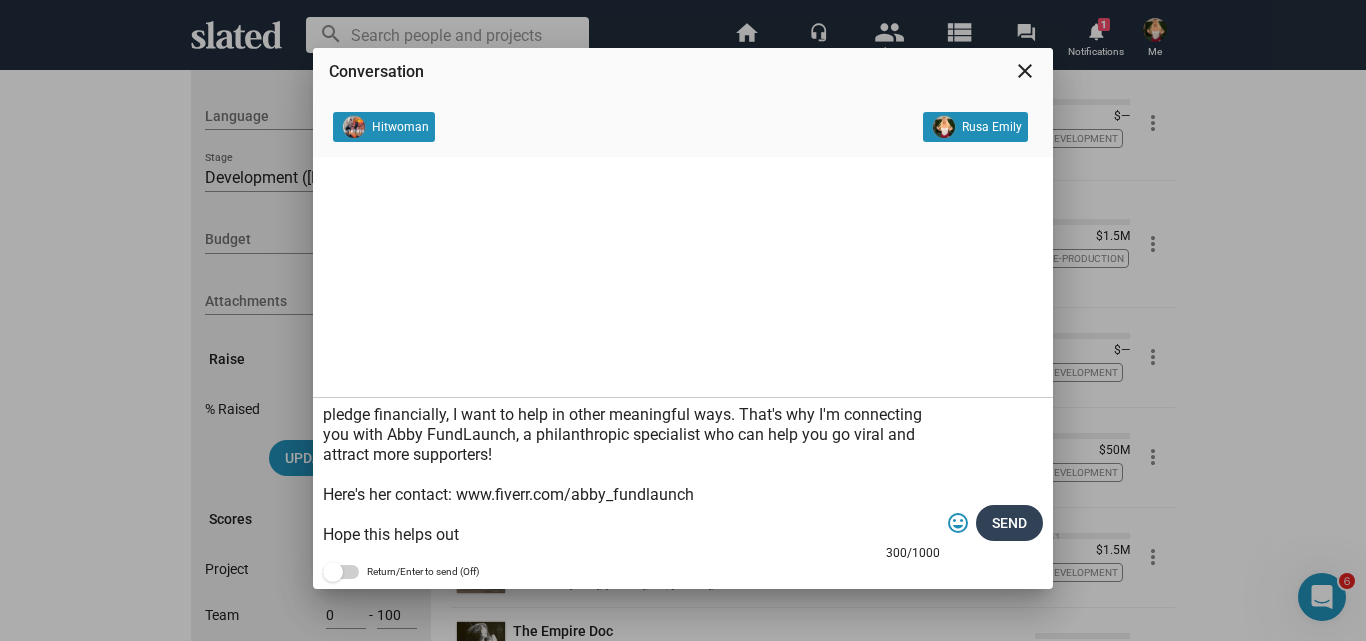 type on "Hey,
I'm a huge fan of your project and I'm eager to support its success! Although I can't pledge financially, I want to help in other meaningful ways. That's why I'm connecting you with Abby FundLaunch, a philanthropic specialist who can help you go viral and attract more supporters!
Here's her contact: www.fiverr.com/abby_fundlaunch
Hope this helps out" 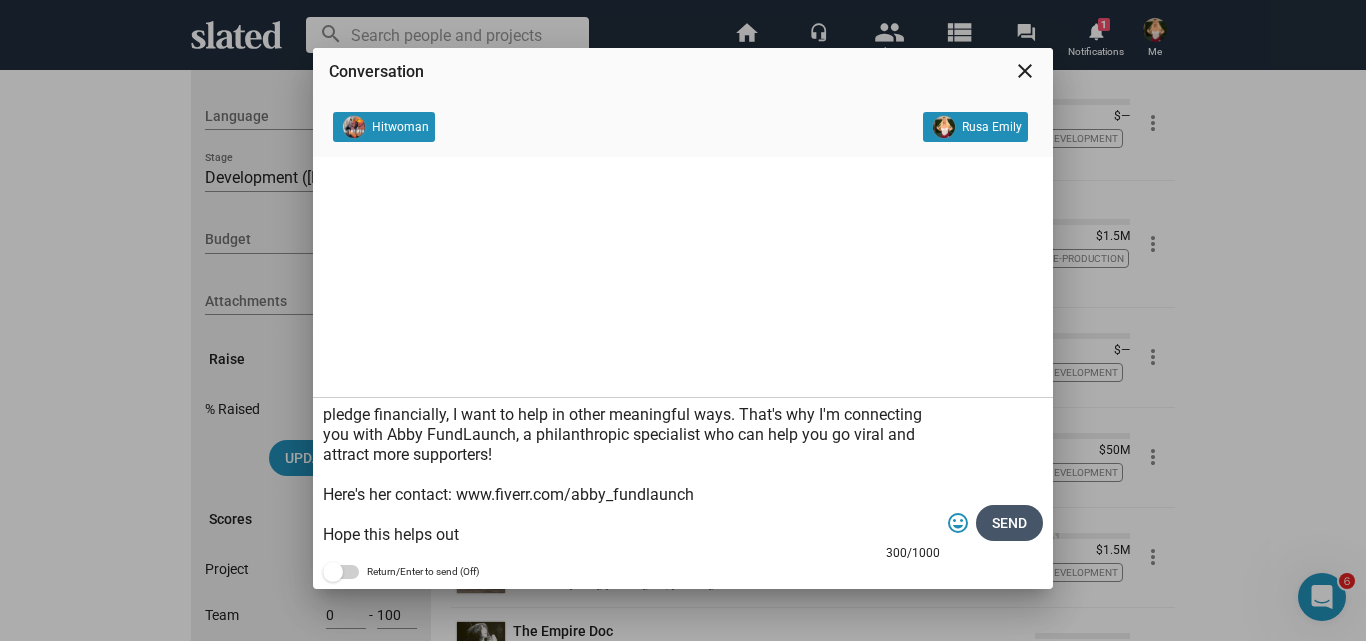 click on "Send" 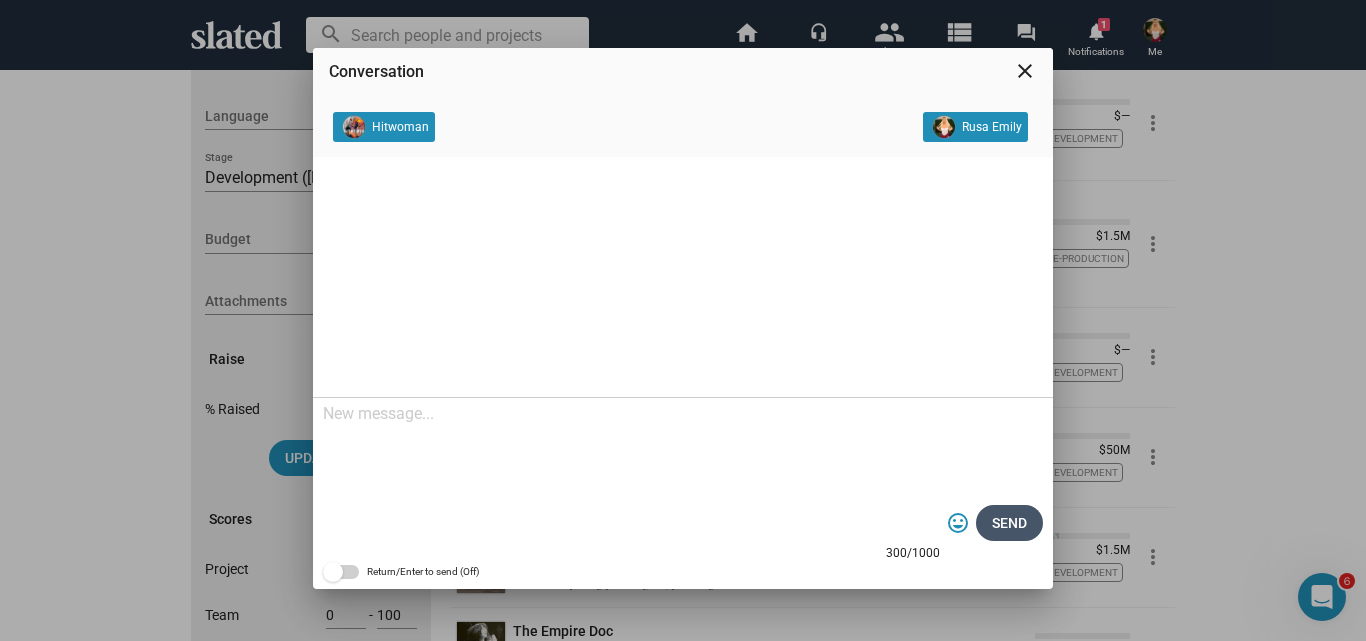 scroll, scrollTop: 0, scrollLeft: 0, axis: both 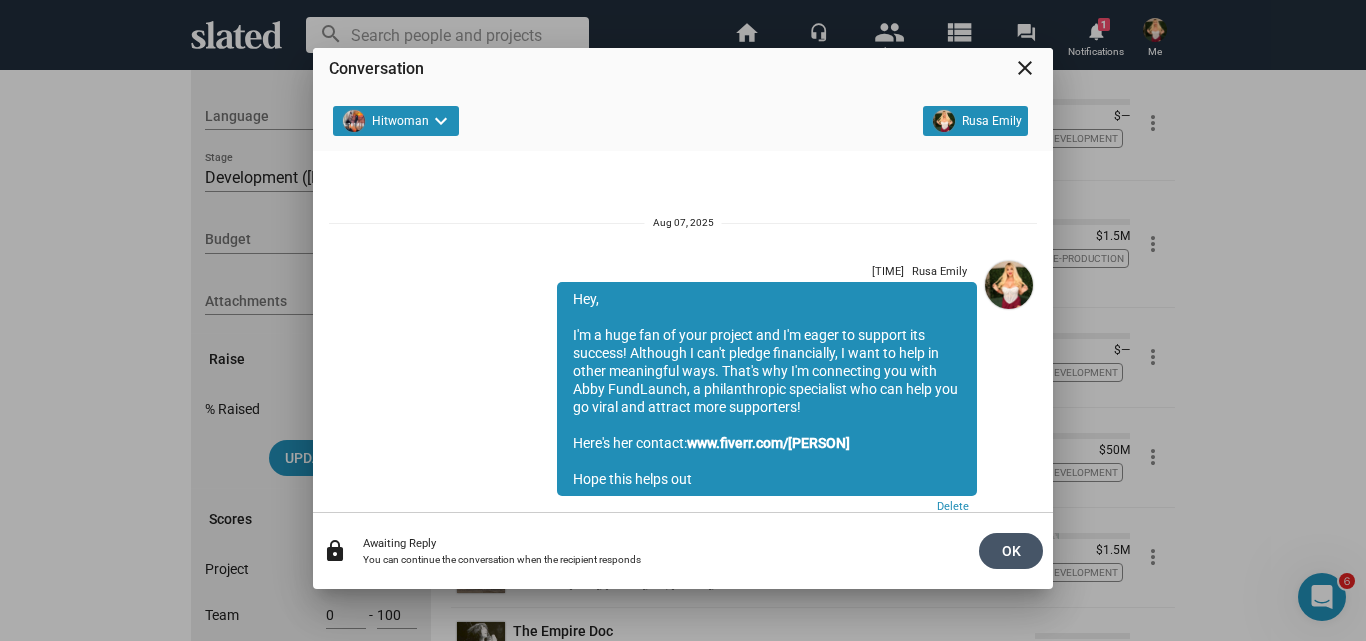 click on "OK" 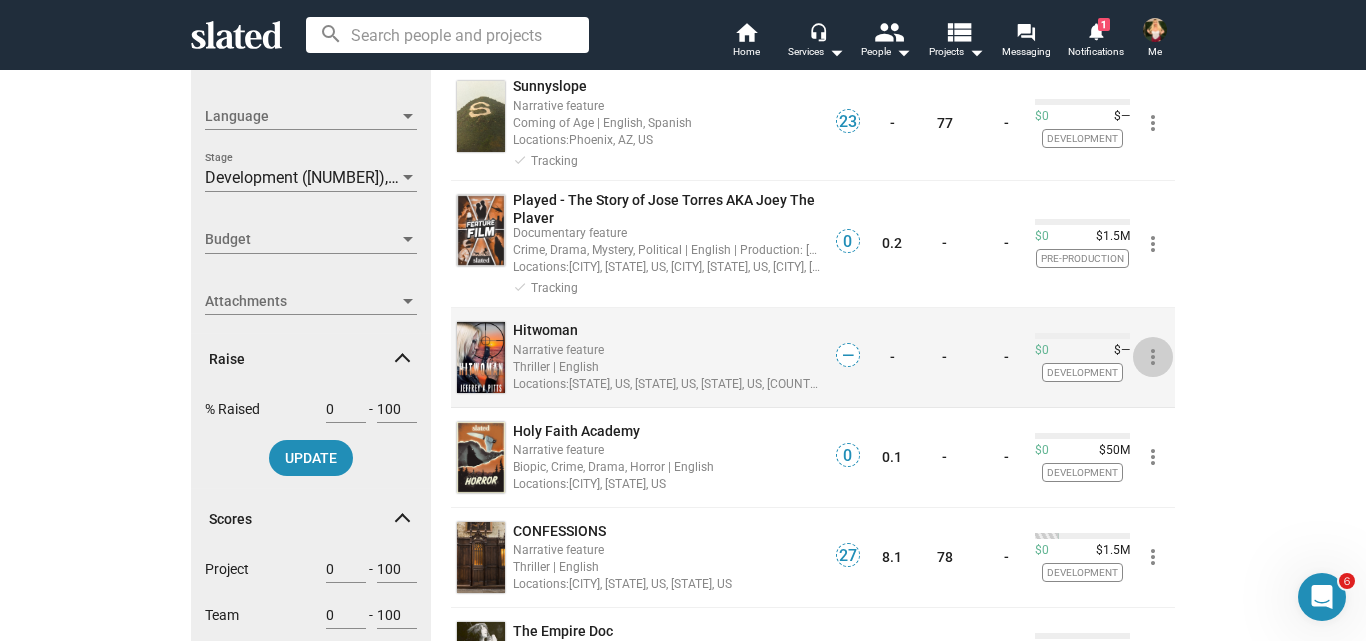 click on "more_vert" 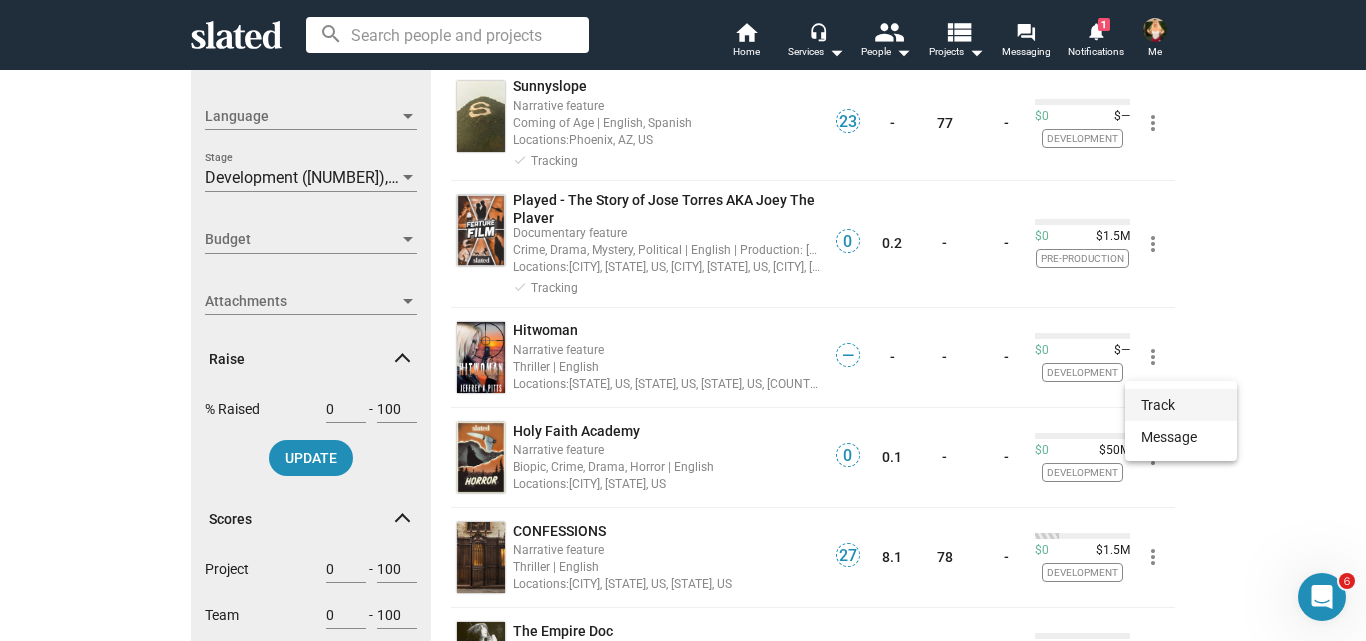 click on "Track" at bounding box center (1181, 405) 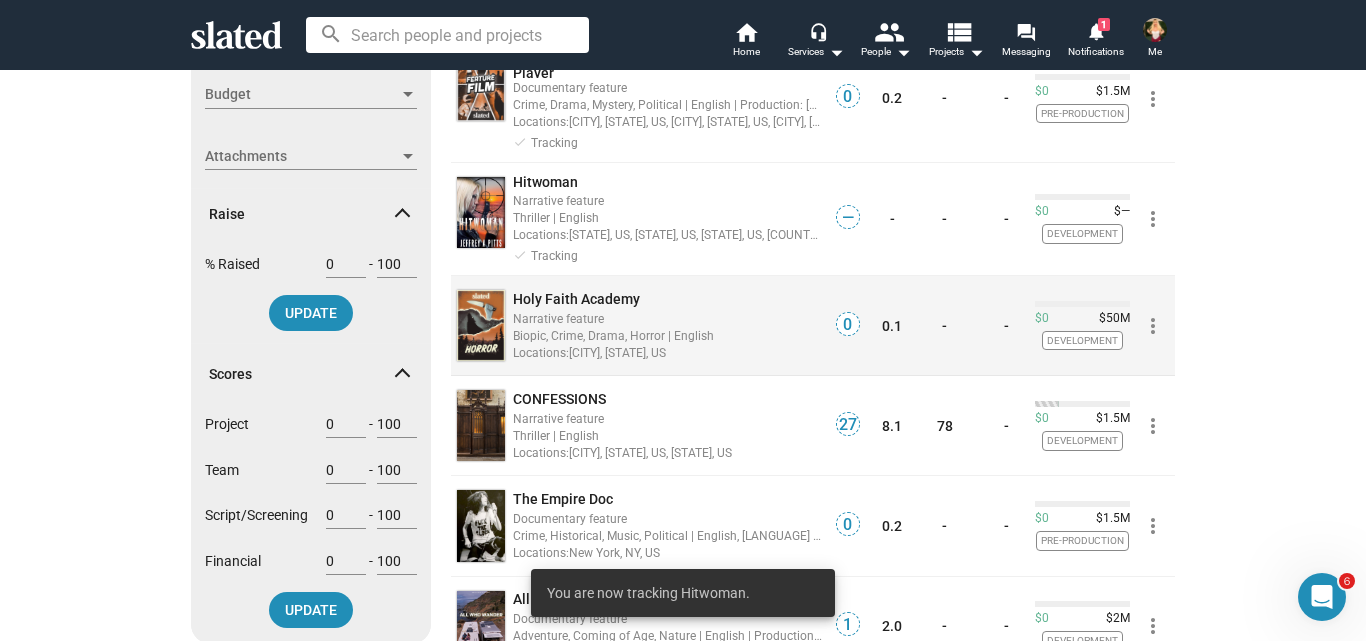 scroll, scrollTop: 692, scrollLeft: 0, axis: vertical 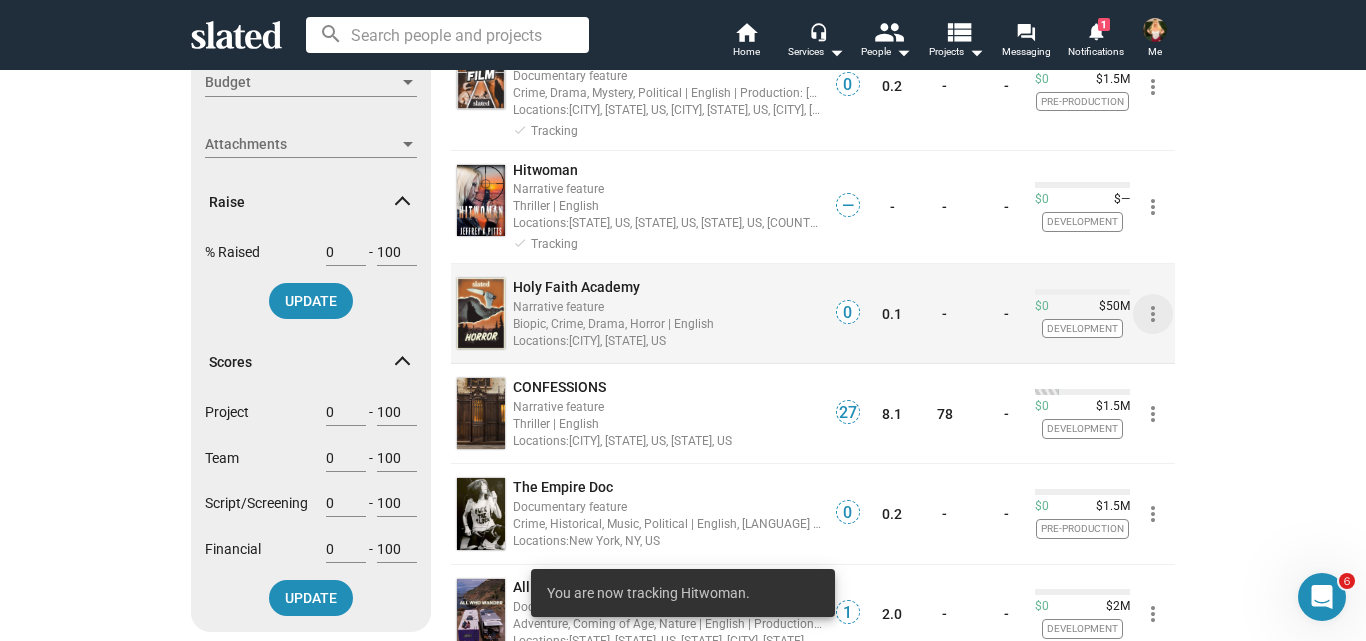 click on "more_vert" 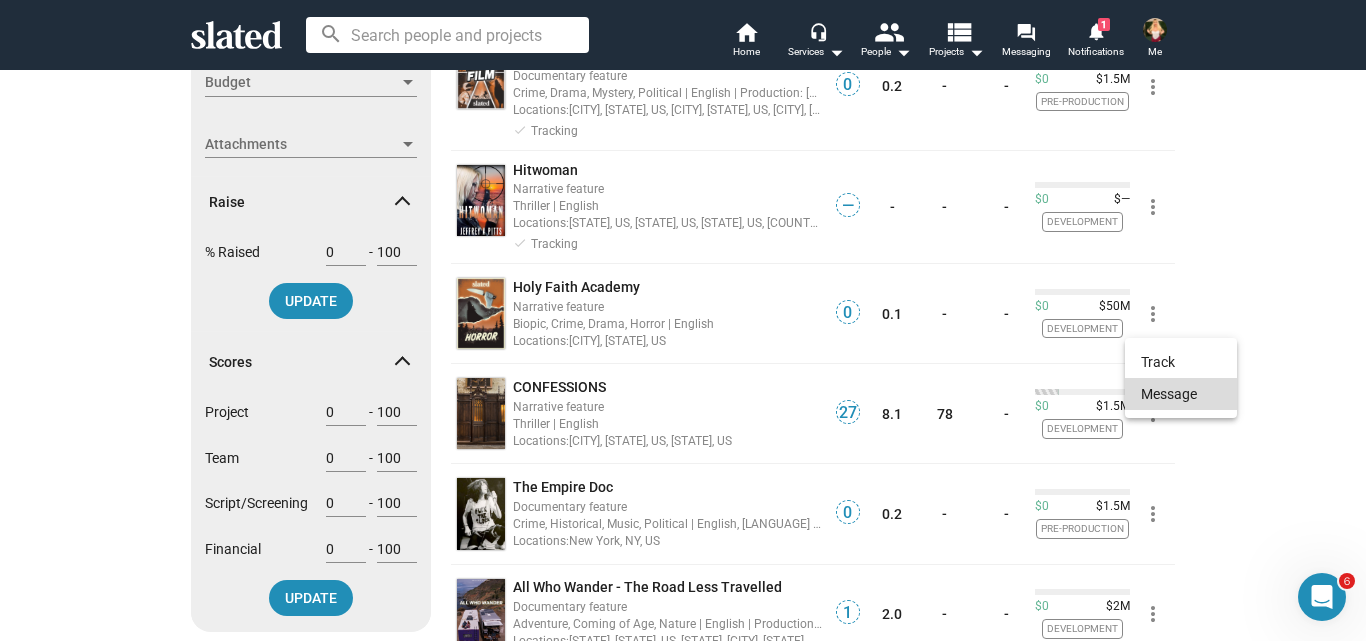 click on "Message" 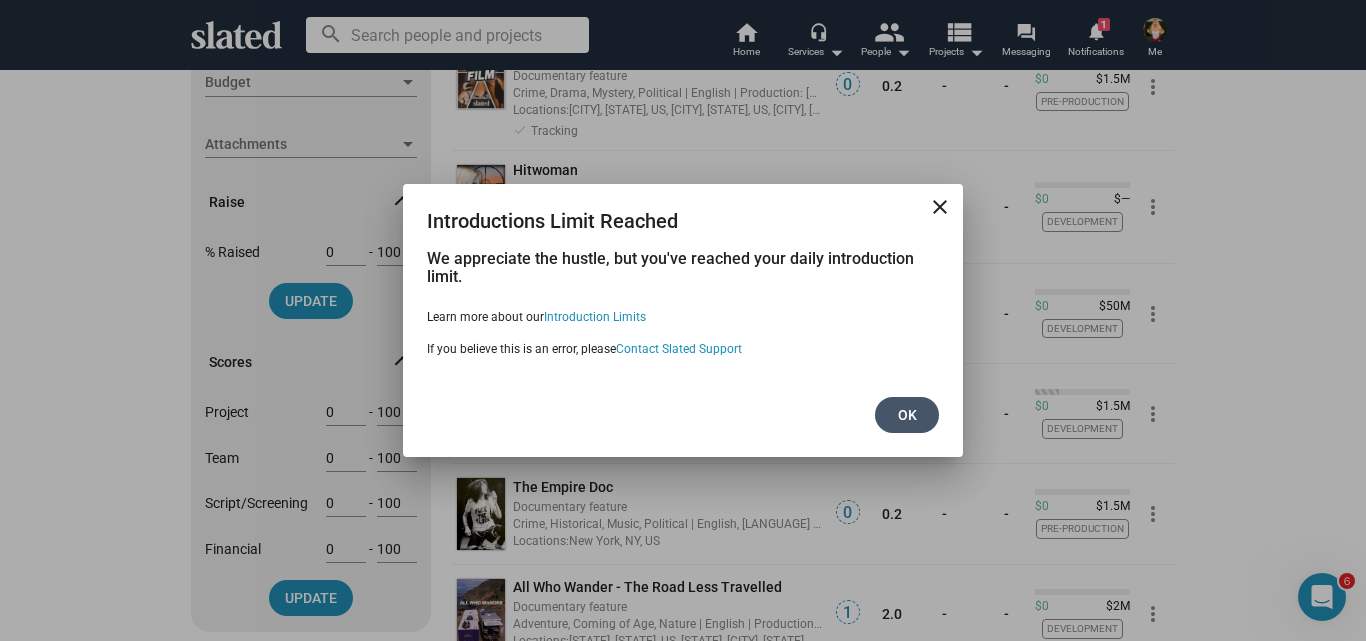 click on "Ok" at bounding box center [907, 415] 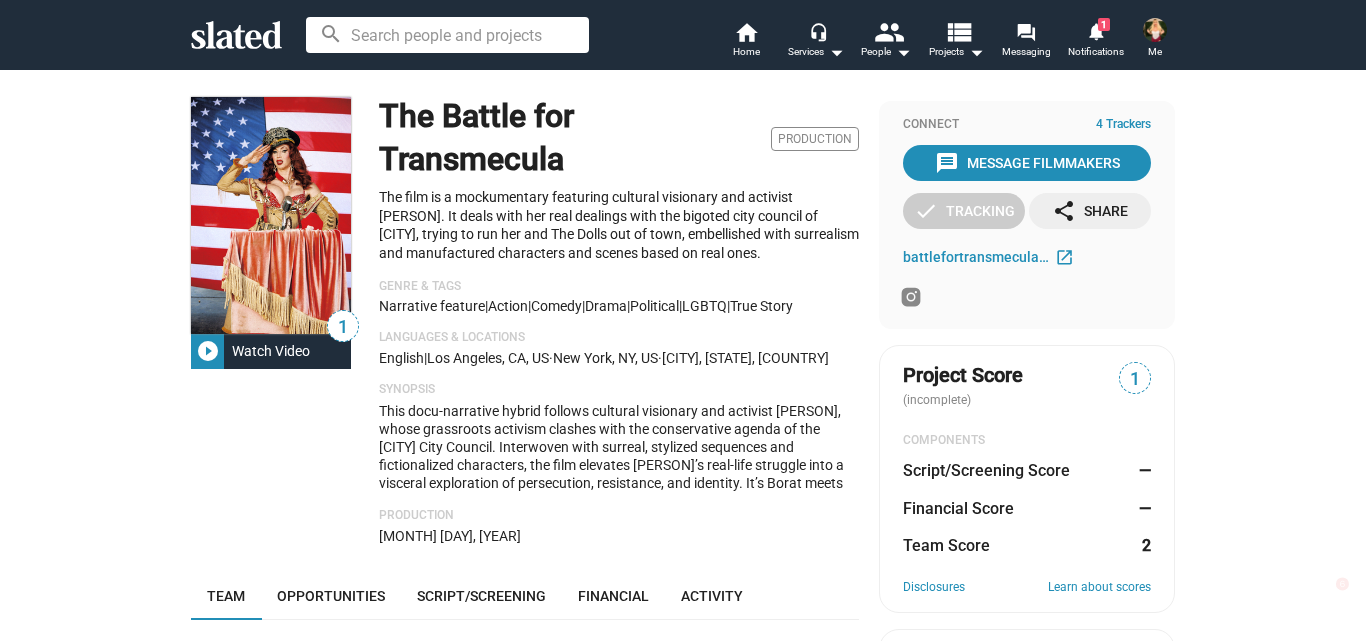 scroll, scrollTop: 0, scrollLeft: 0, axis: both 